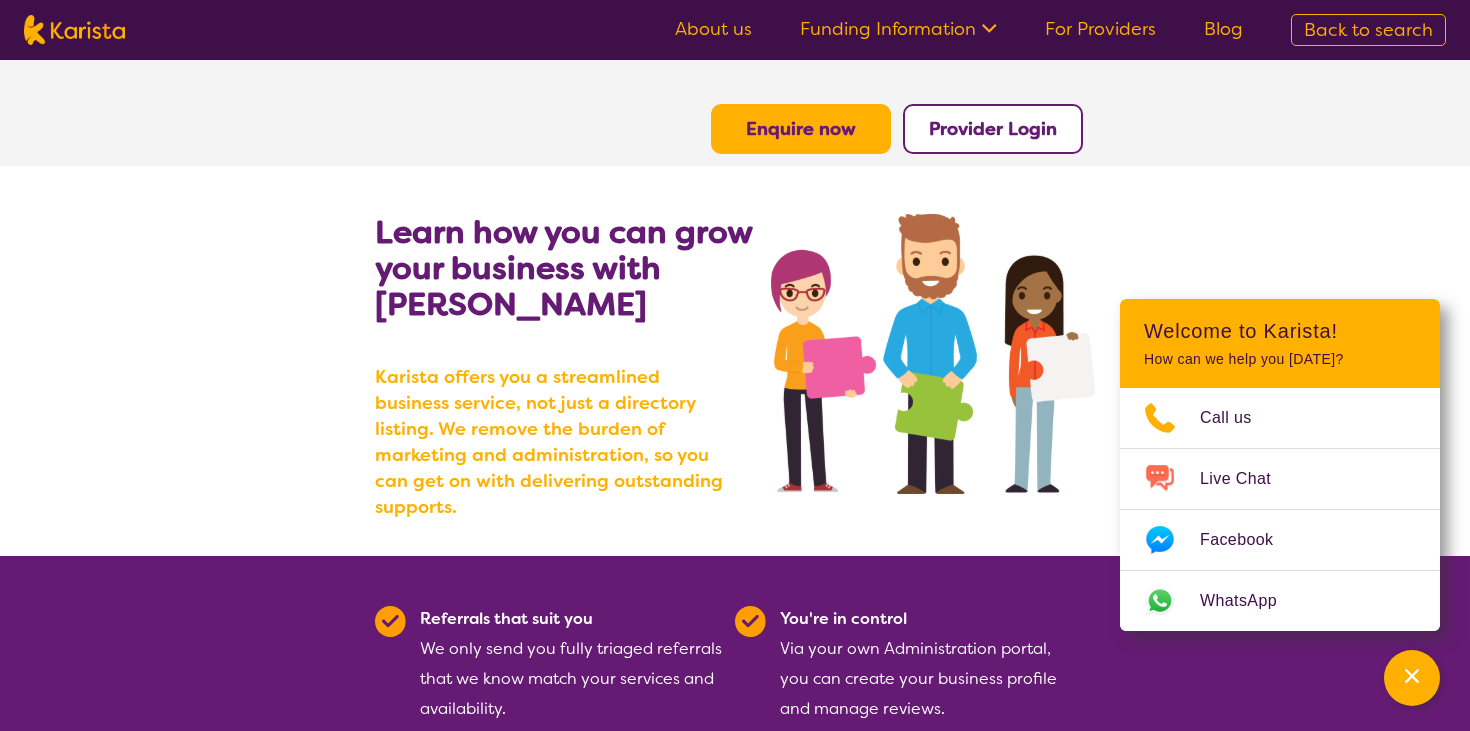 scroll, scrollTop: 0, scrollLeft: 0, axis: both 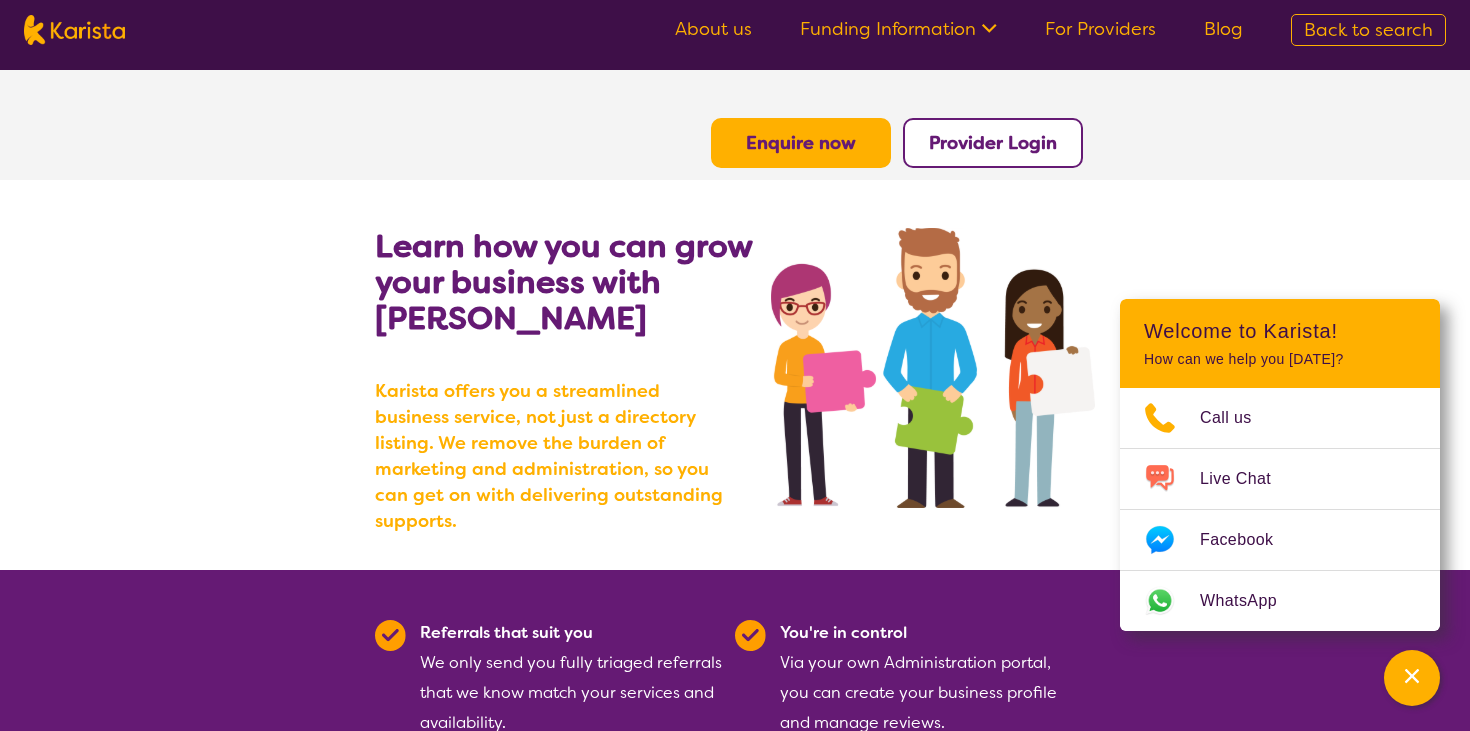 click on "For Providers" at bounding box center (1100, 29) 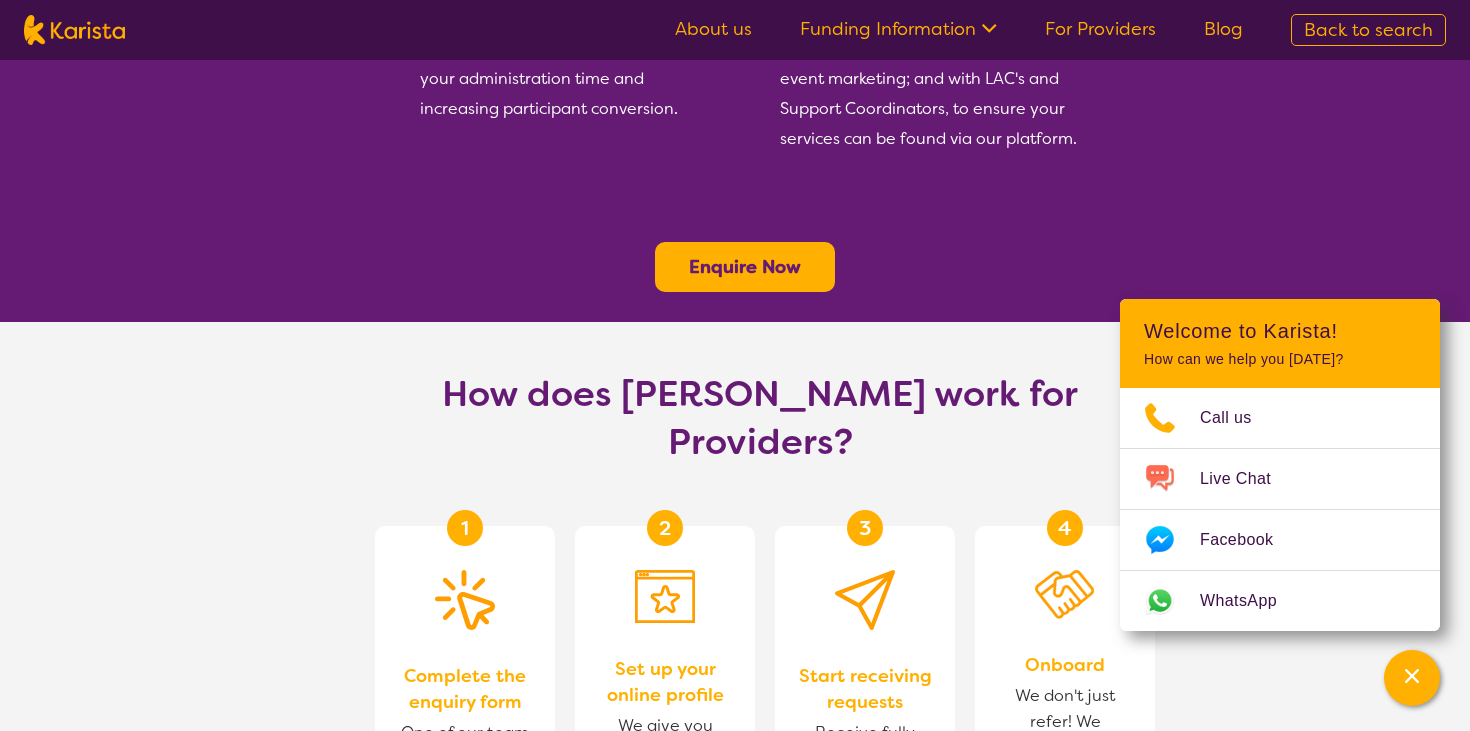 scroll, scrollTop: 0, scrollLeft: 0, axis: both 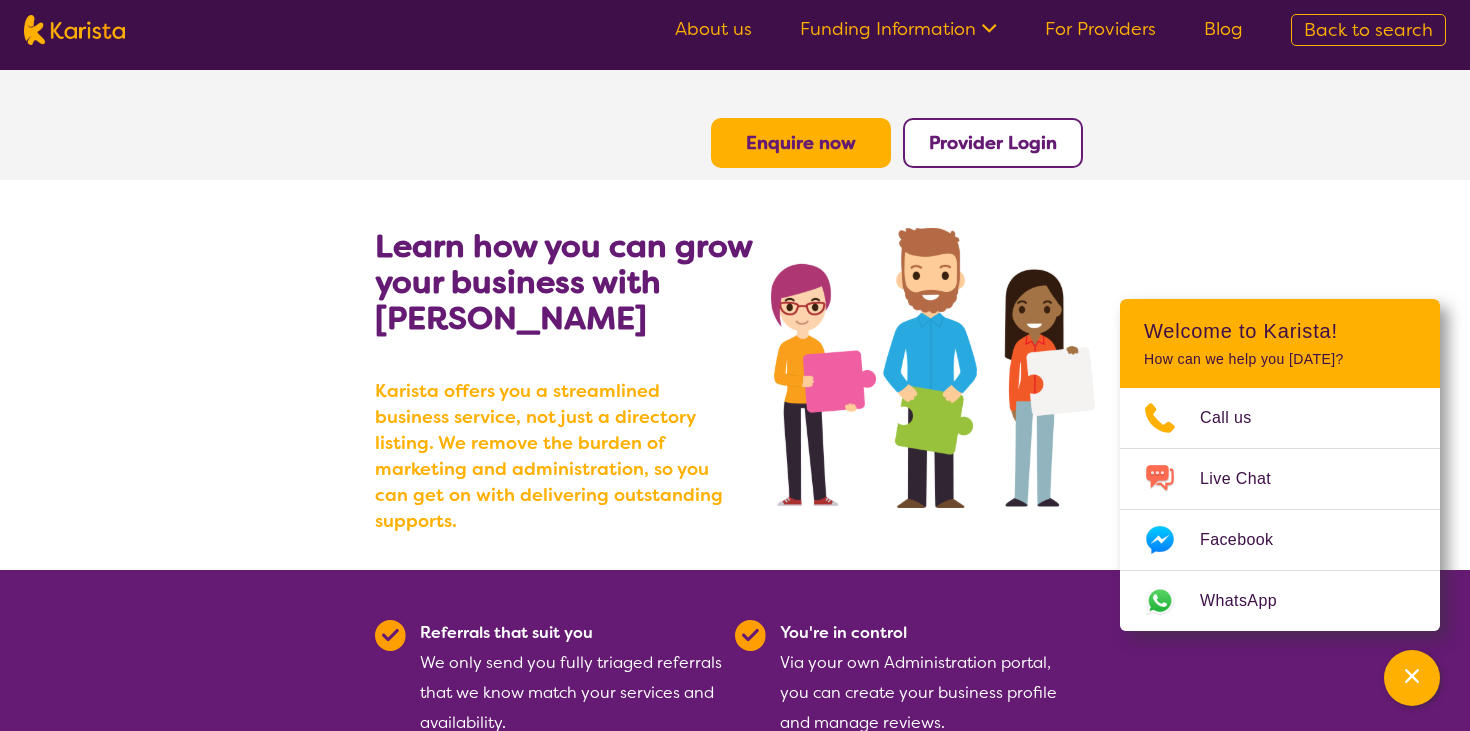 click on "Learn how you can grow your business with Karista Karista offers you a streamlined business service, not just a directory listing. We remove the burden of marketing and administration, so you can get on with delivering outstanding supports." at bounding box center [573, 399] 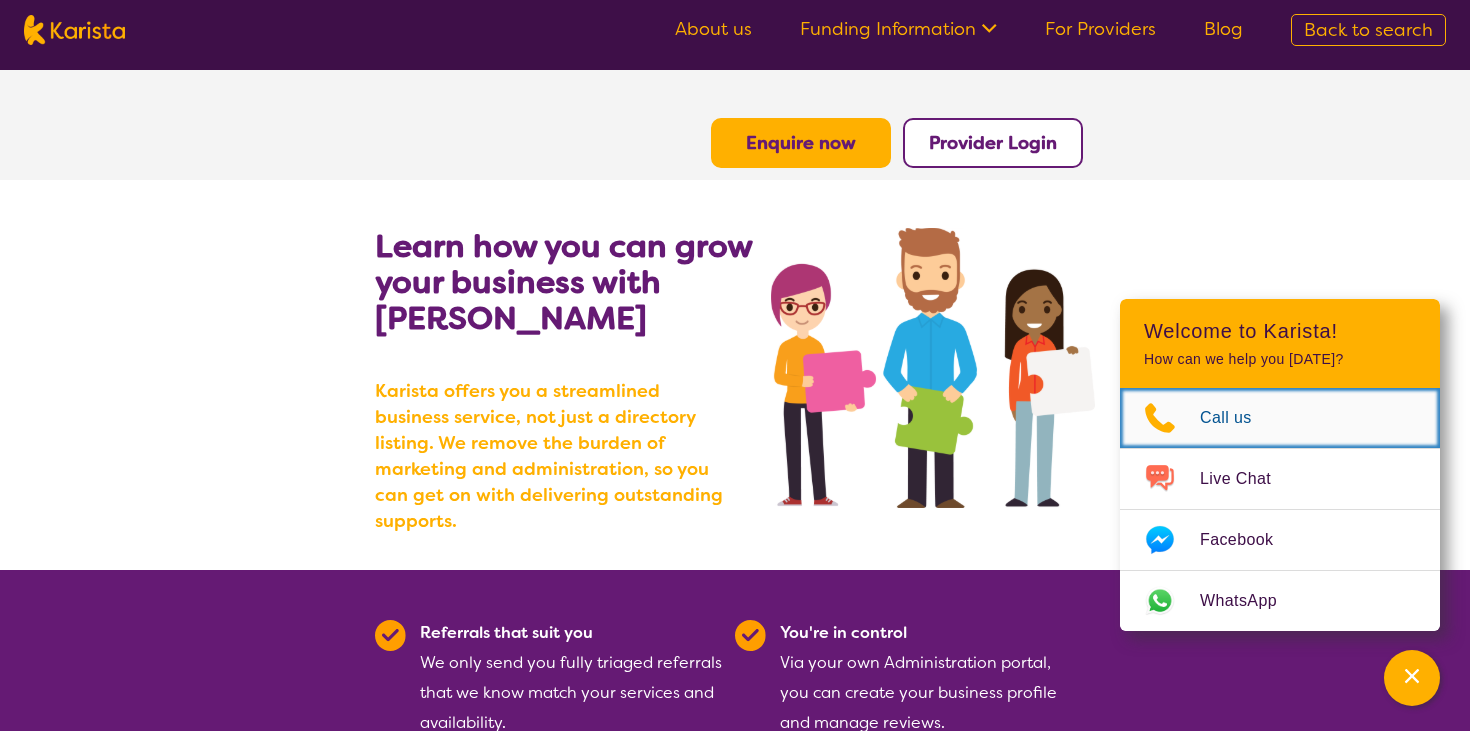 click 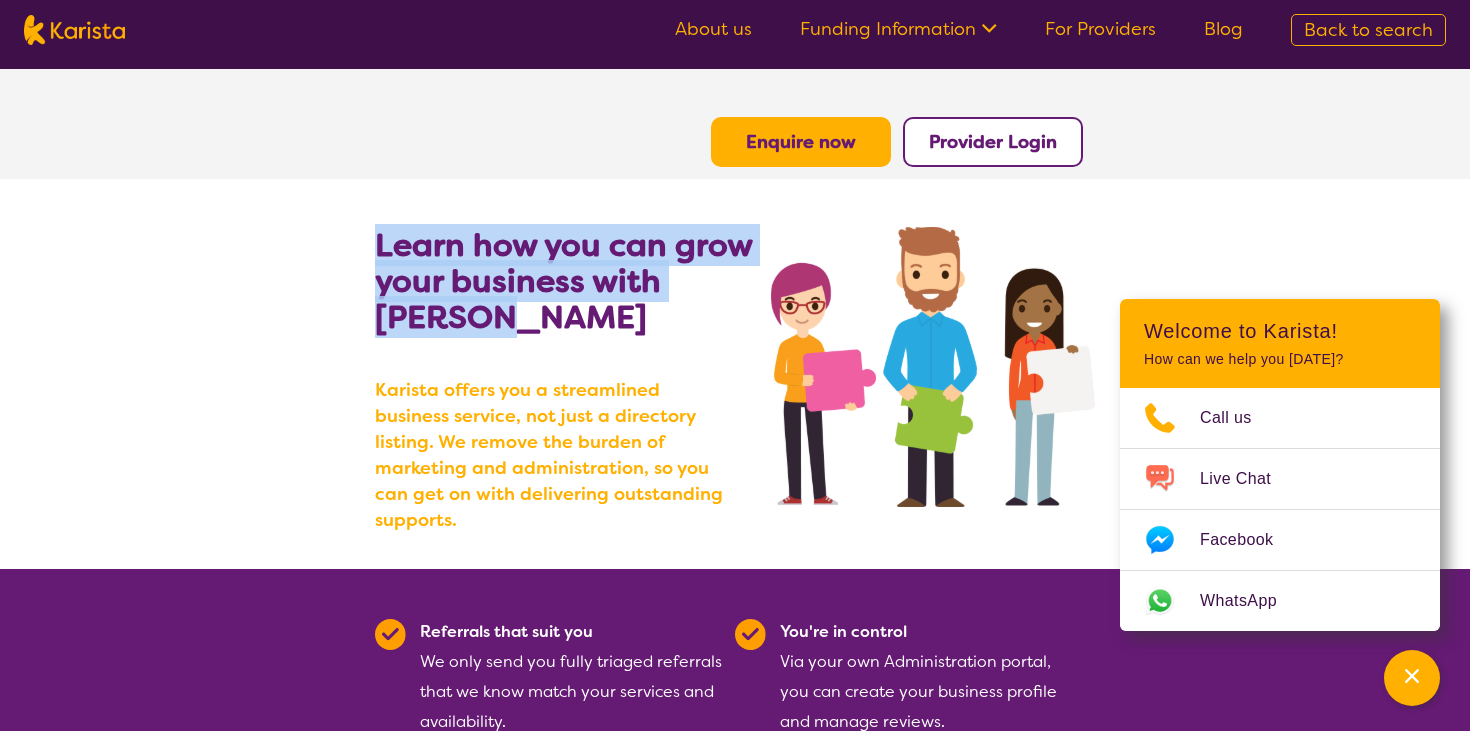 drag, startPoint x: 705, startPoint y: 328, endPoint x: 611, endPoint y: 162, distance: 190.76688 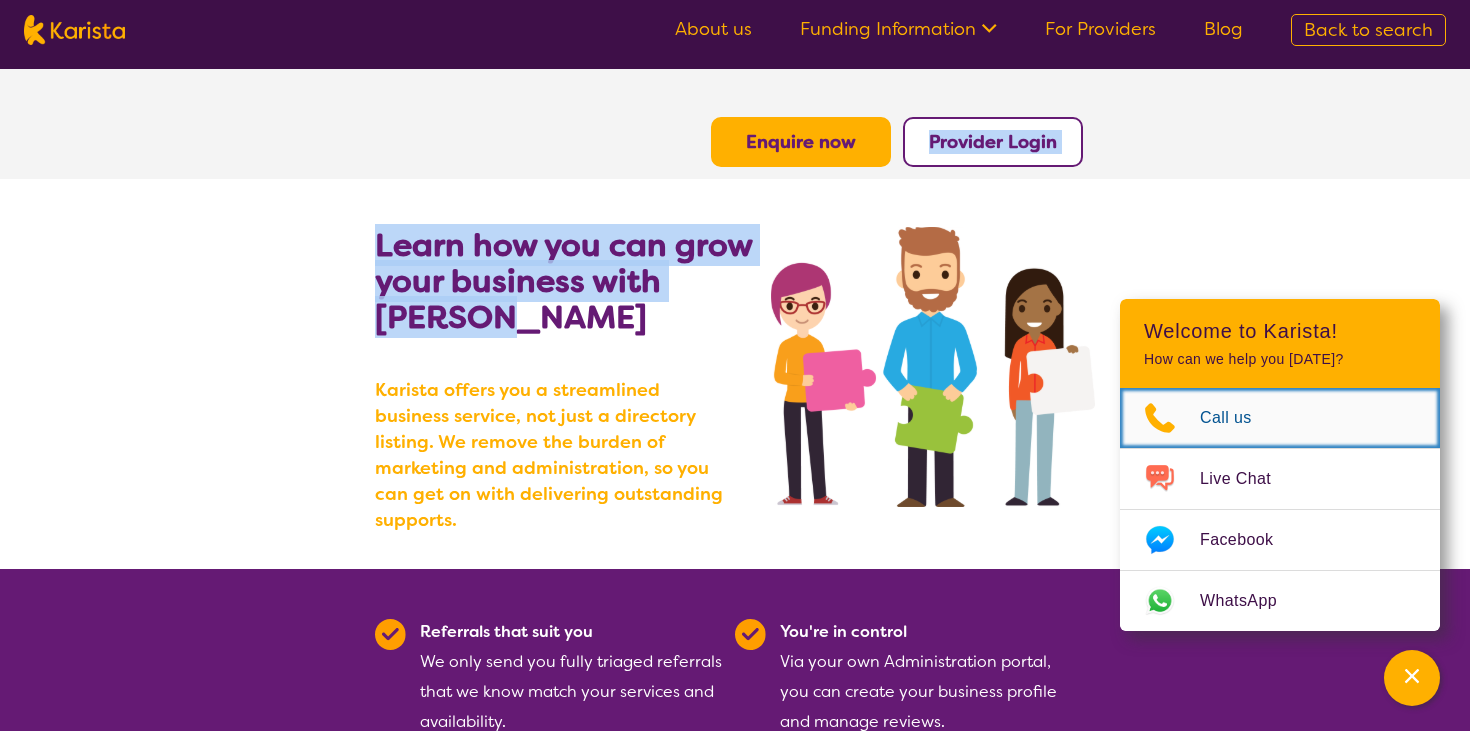 click on "Call us" at bounding box center [1238, 418] 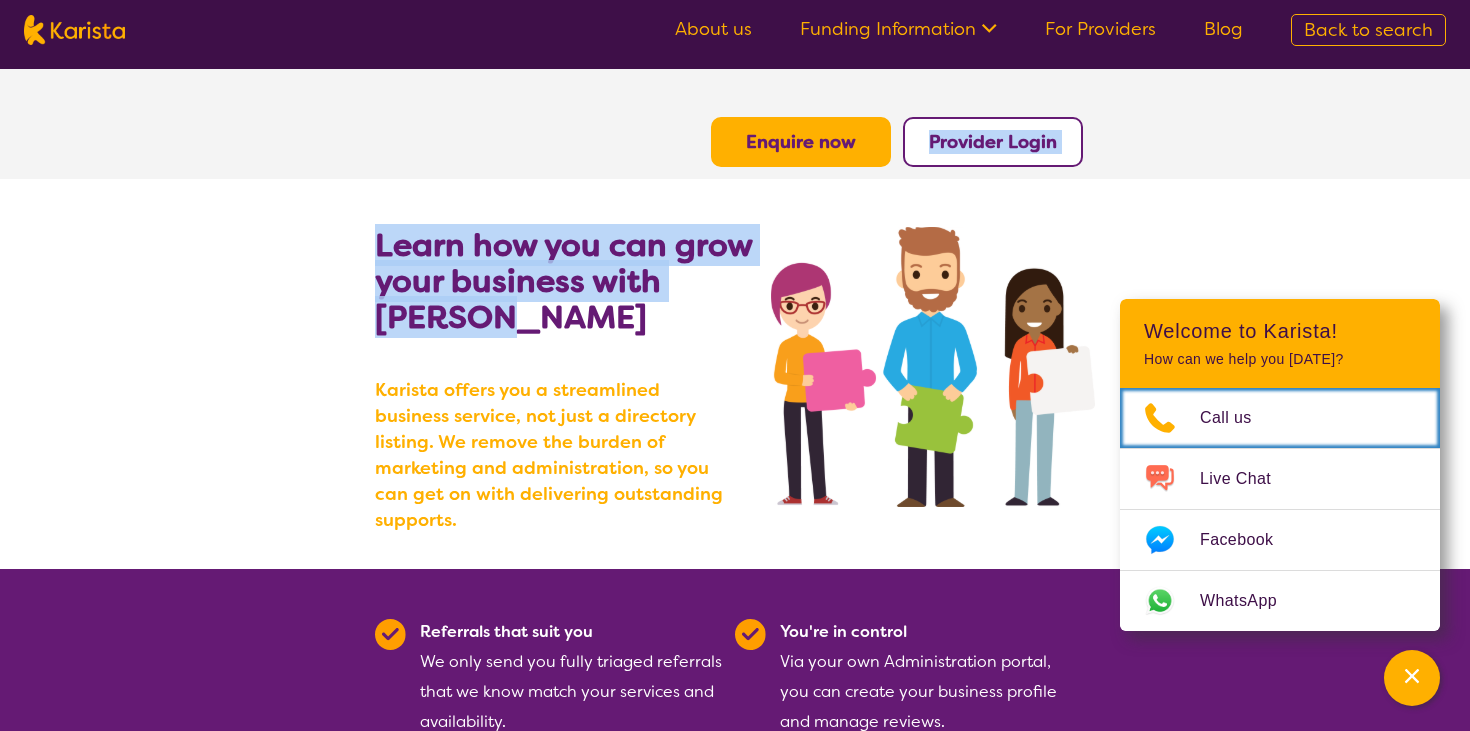 scroll, scrollTop: 13, scrollLeft: 0, axis: vertical 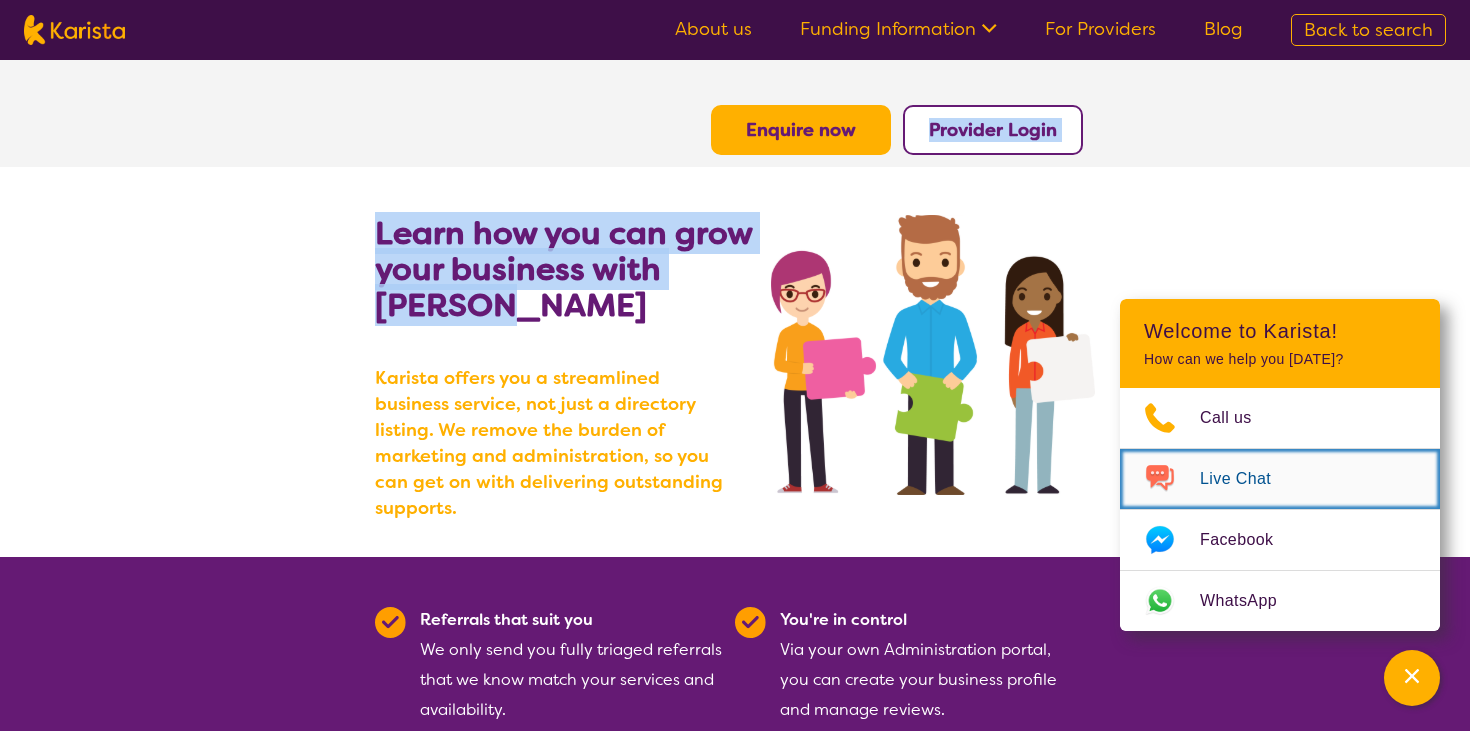 click on "Live Chat" at bounding box center (1247, 479) 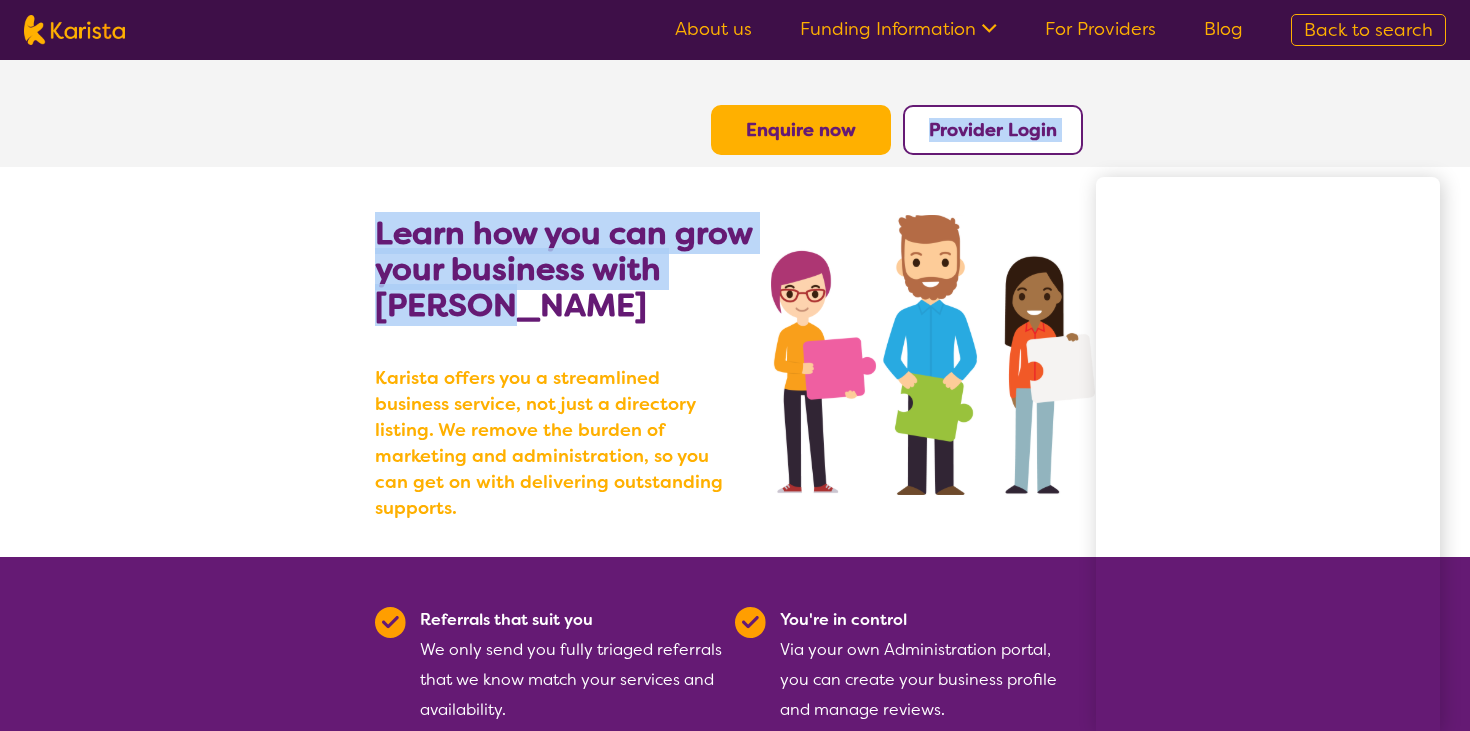 click on "About us Funding Information NDIS - National Disability Insurance Scheme HCP -  Home Care Package Funding For Providers Blog Back to search Enquire now Provider Login Learn how you can grow your business with Karista Karista offers you a streamlined business service, not just a directory listing. We remove the burden of marketing and administration, so you can get on with delivering outstanding supports. Referrals that suit you We only send you fully triaged referrals that we know match your services and availability. You're in control Via your own Administration portal, you can create your business profile and manage reviews. We do the admin Karista will complete the onboarding paperwork on your behalf (with participant consent), reducing your administration time and increasing participant conversion. Outsource your marketing to us Karista engages in Google advertising, social media, direct and event marketing; and with LAC's and Support Coordinators, to ensure your services can be found via our platform. 1" at bounding box center [735, 1280] 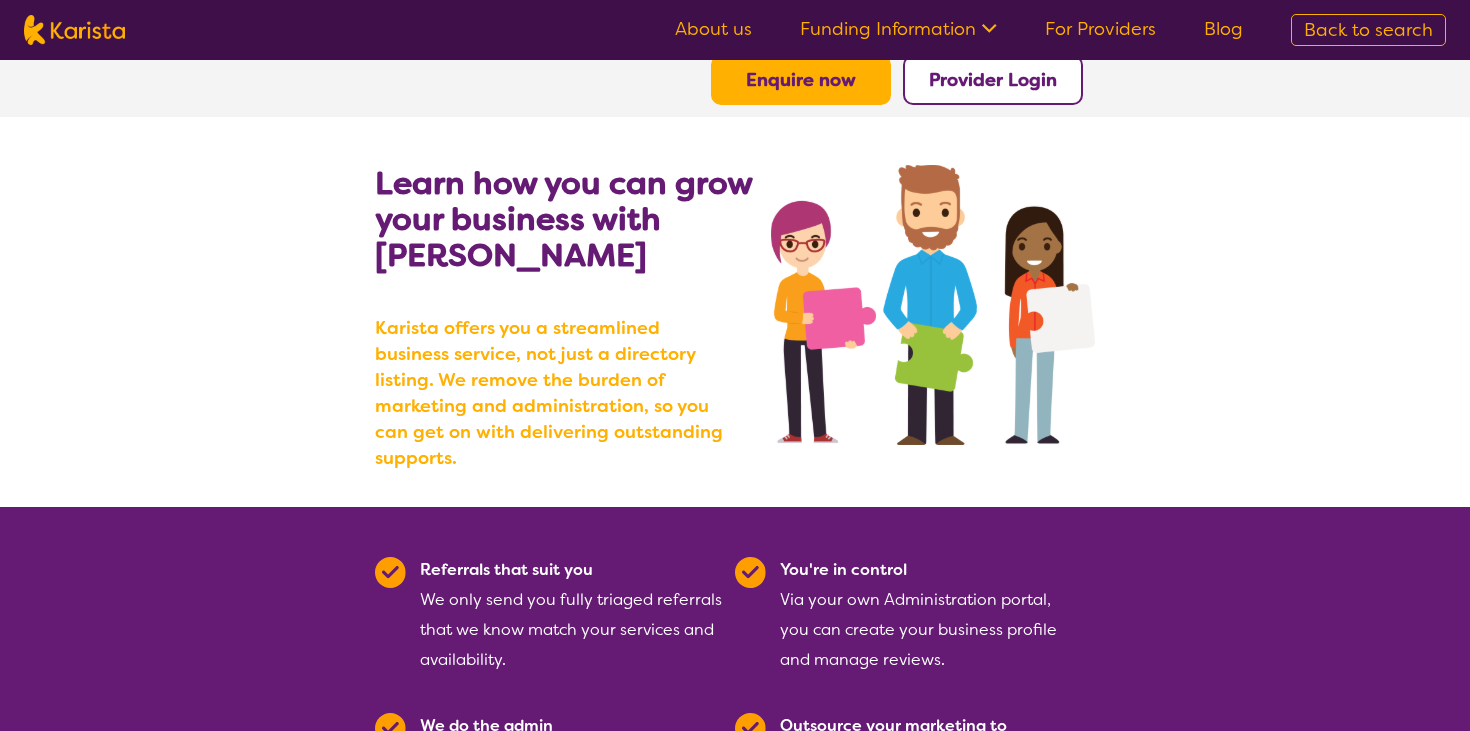 scroll, scrollTop: 0, scrollLeft: 0, axis: both 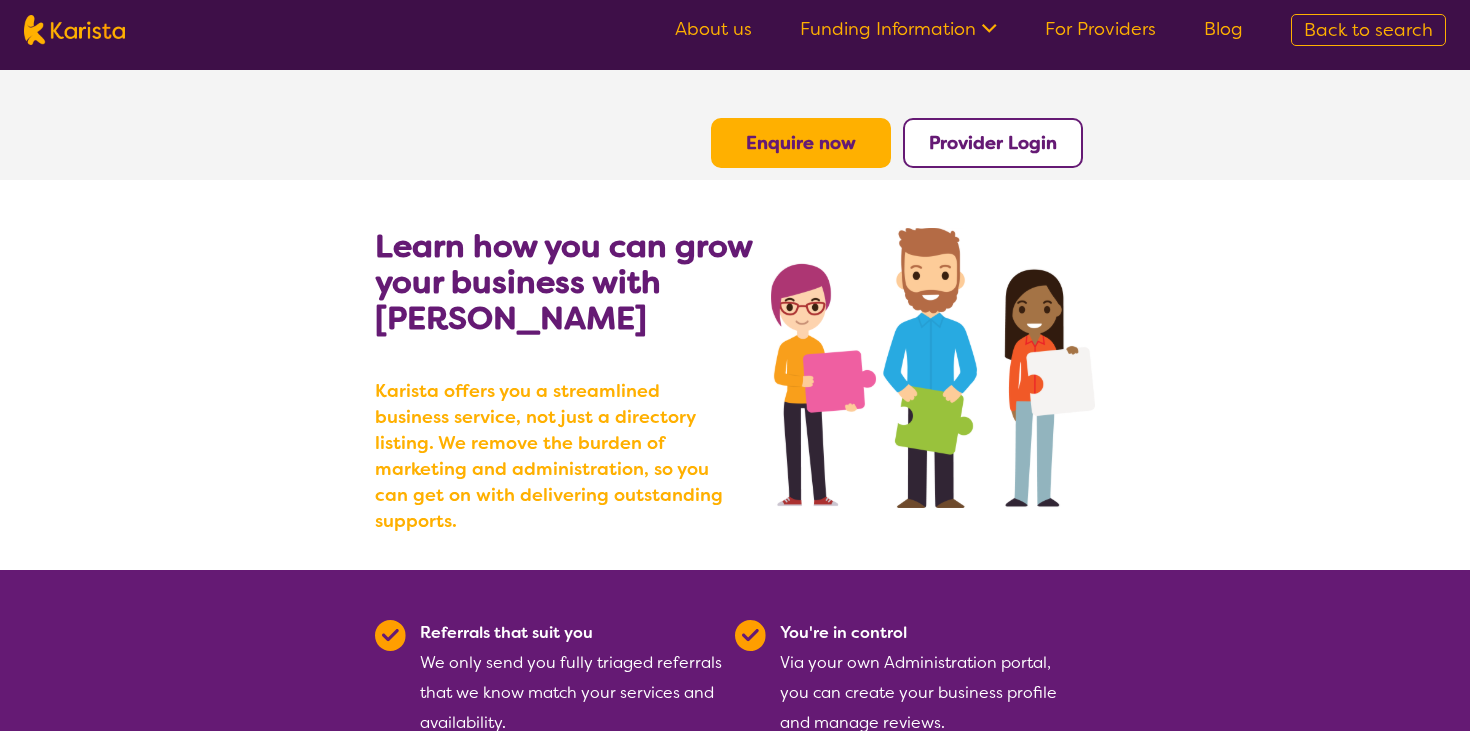 click on "Provider Login" at bounding box center (993, 143) 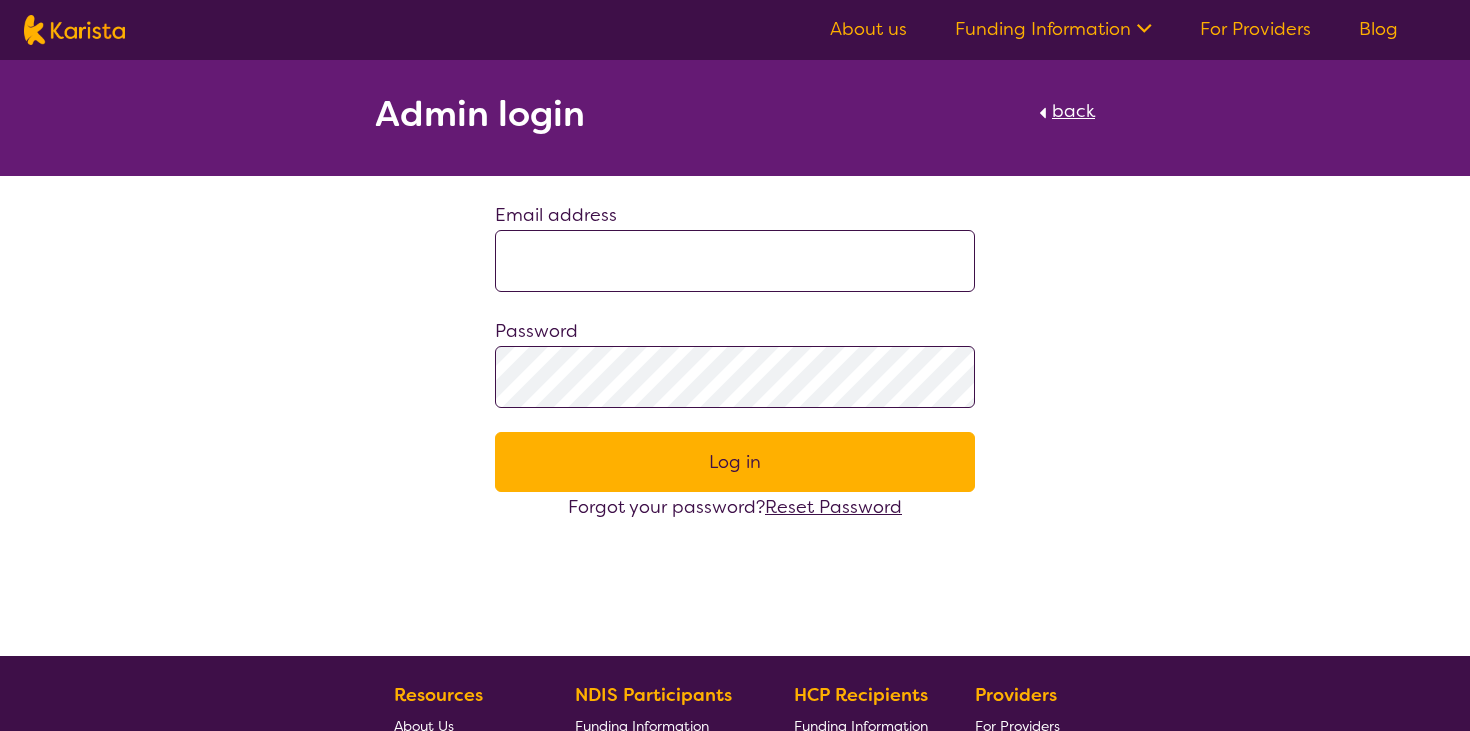 click on "back" at bounding box center [1073, 111] 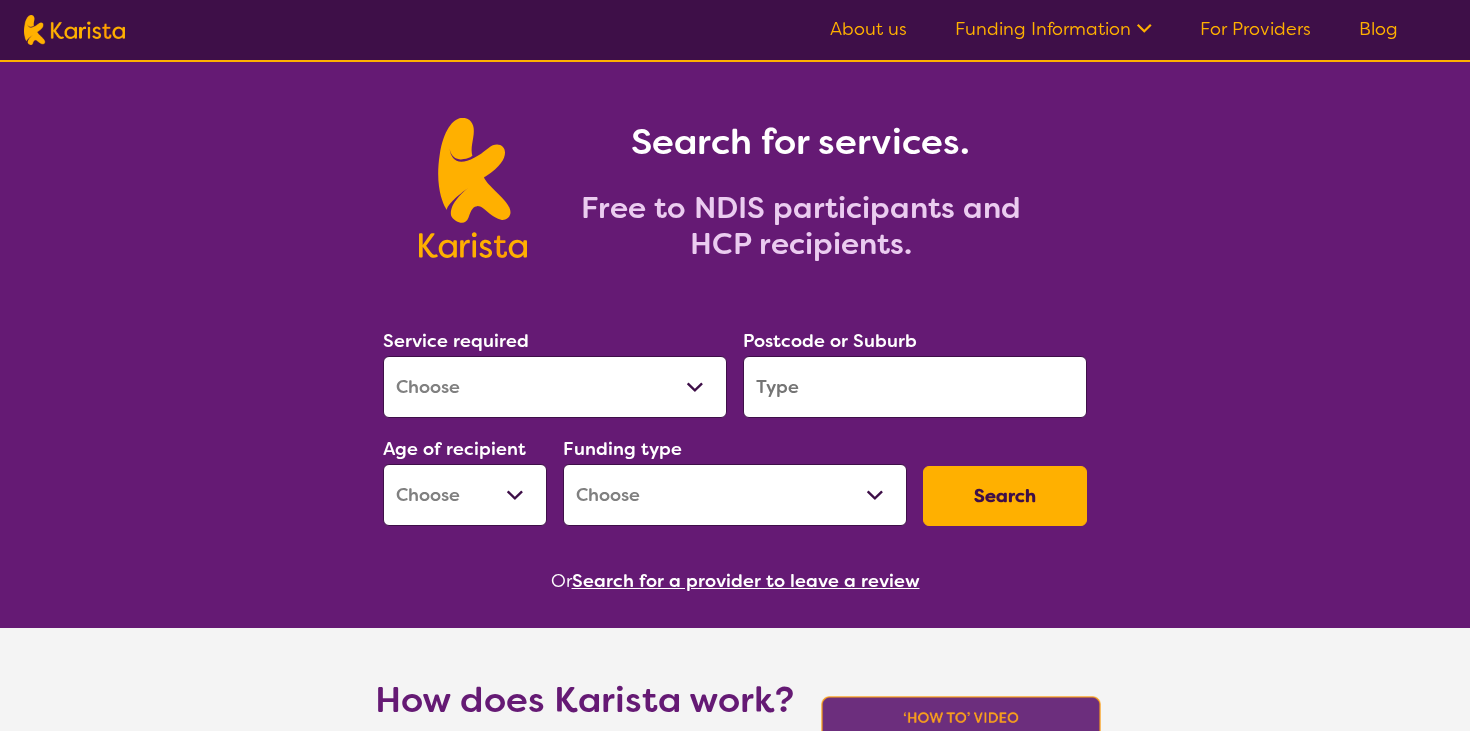 scroll, scrollTop: 0, scrollLeft: 0, axis: both 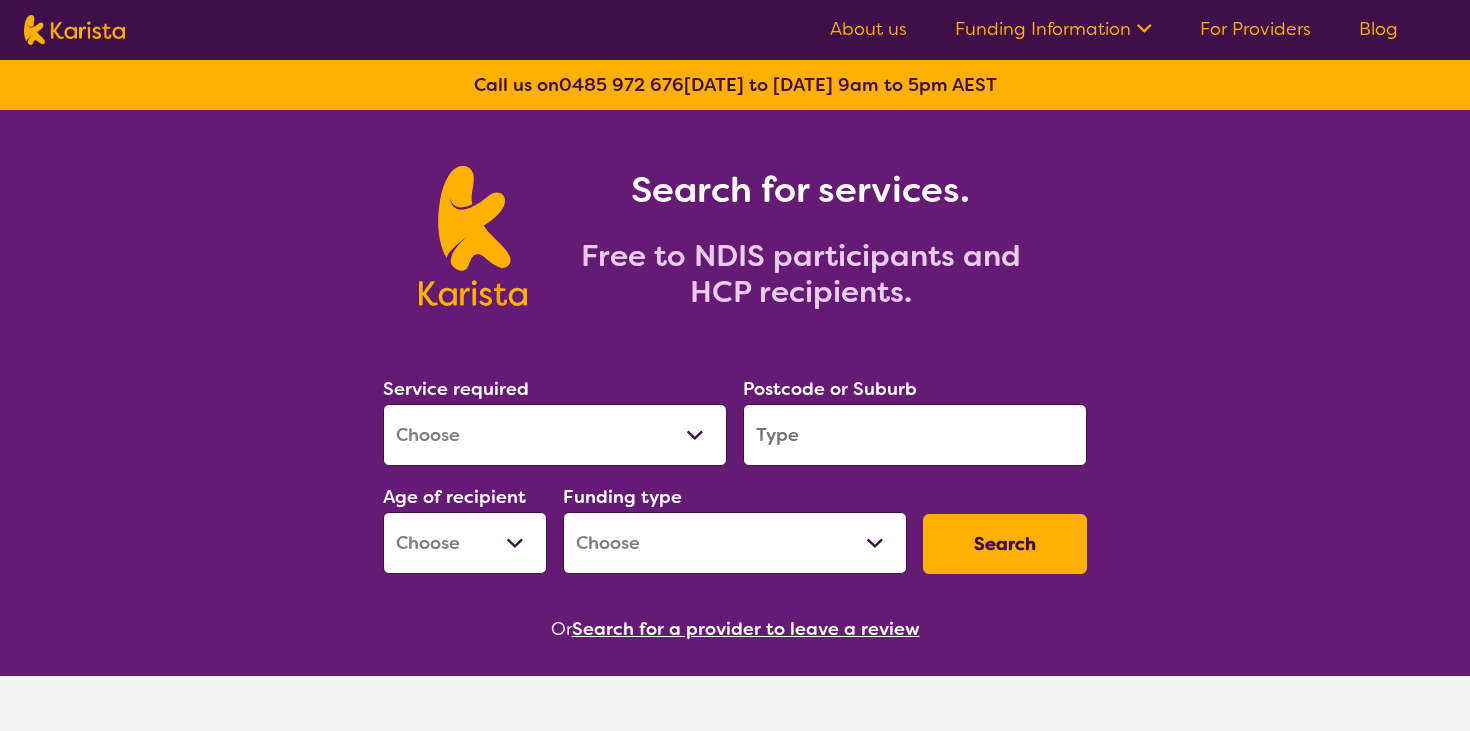 click on "For Providers" at bounding box center (1255, 29) 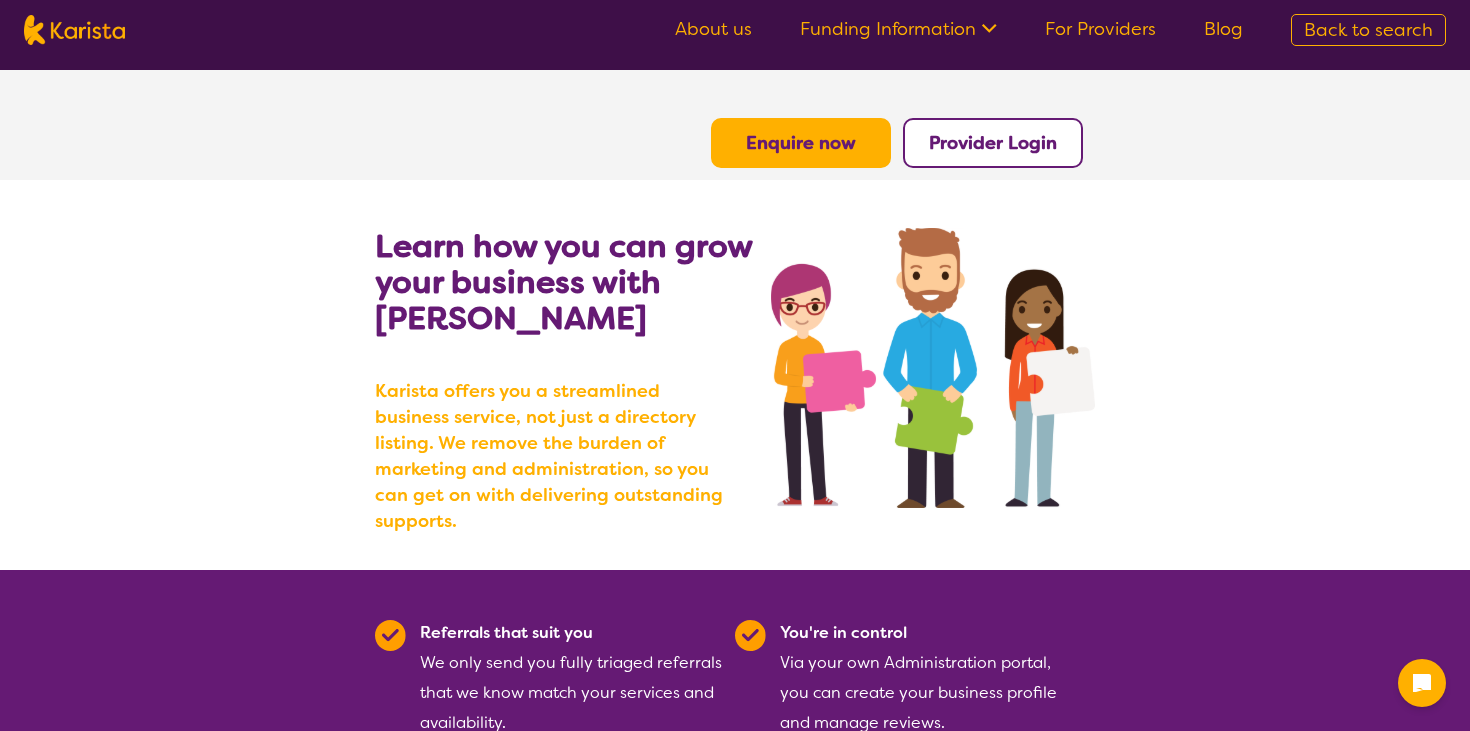 scroll, scrollTop: 0, scrollLeft: 0, axis: both 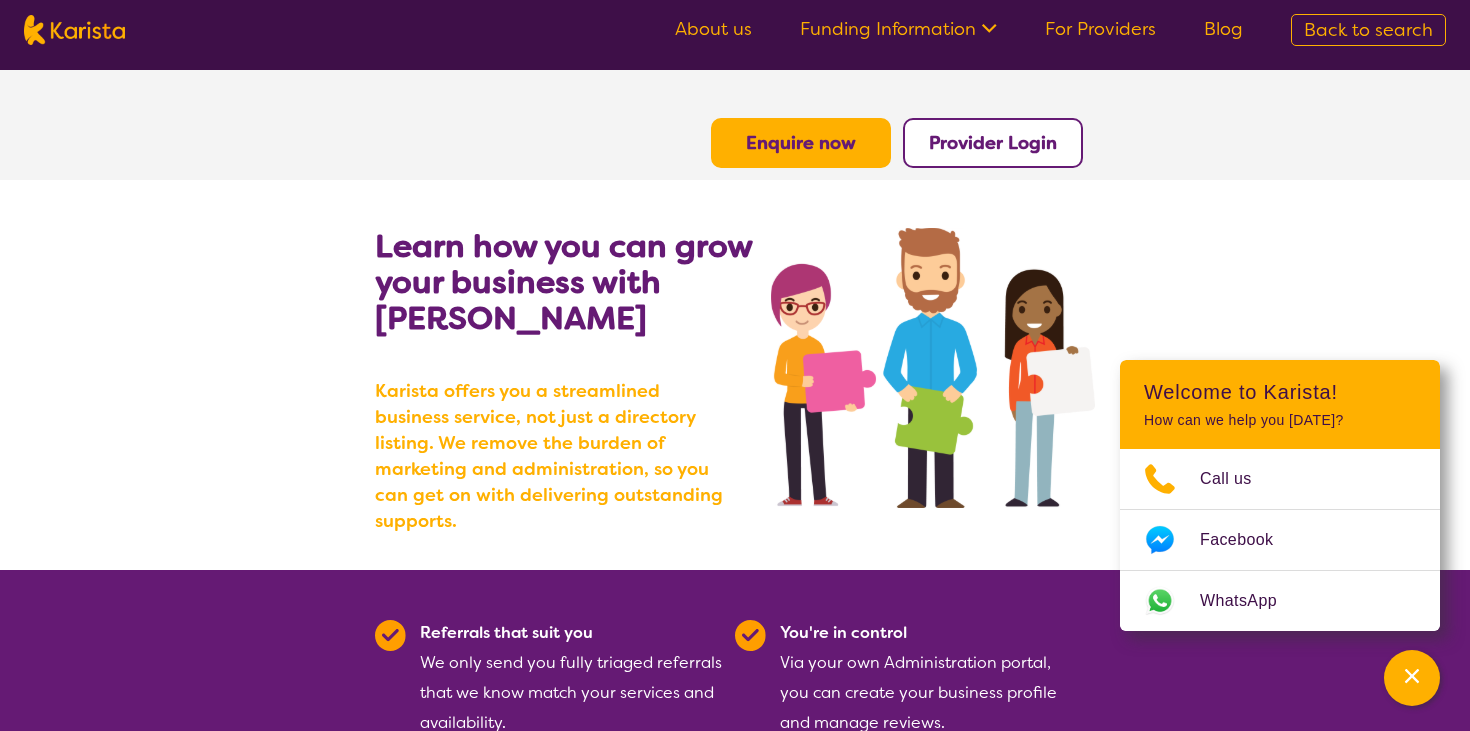 click on "Enquire now" at bounding box center (801, 143) 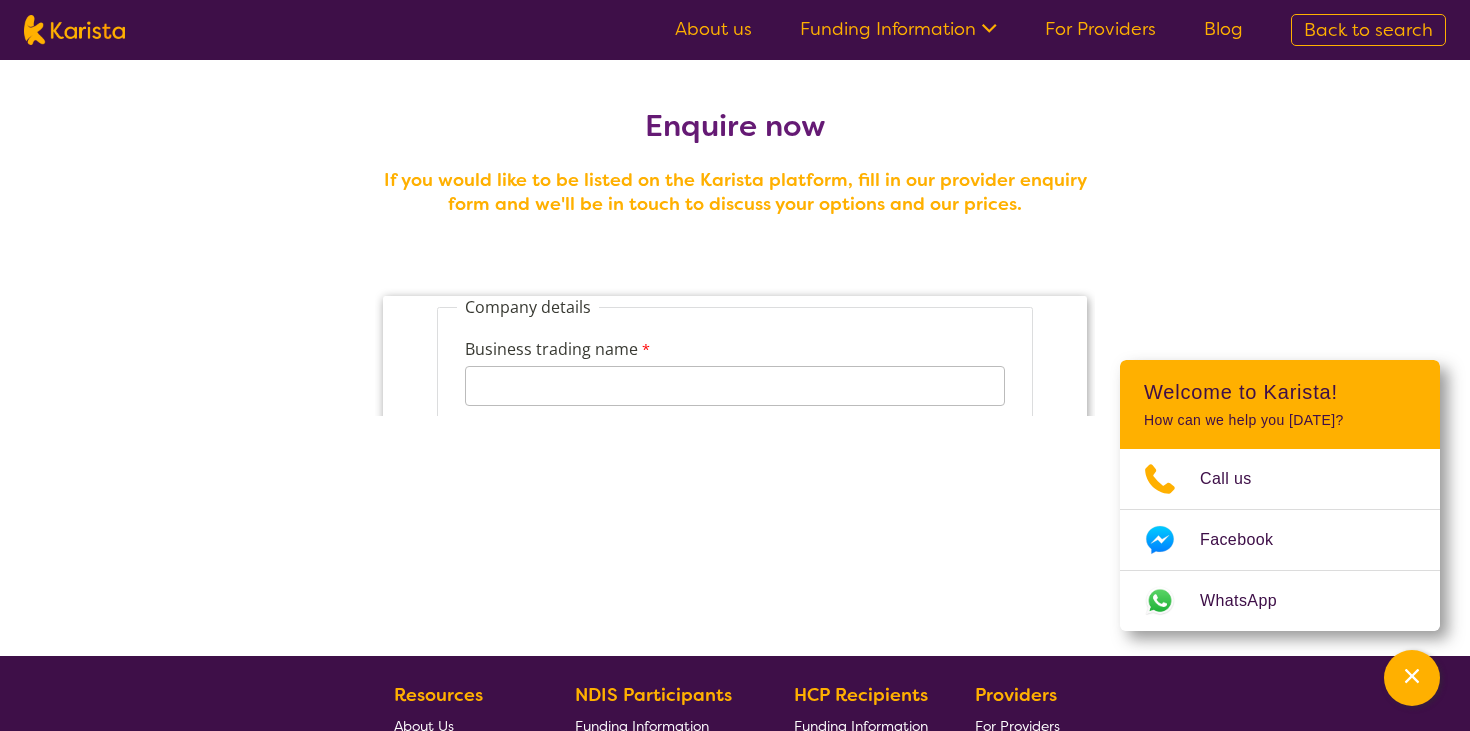 scroll, scrollTop: 0, scrollLeft: 0, axis: both 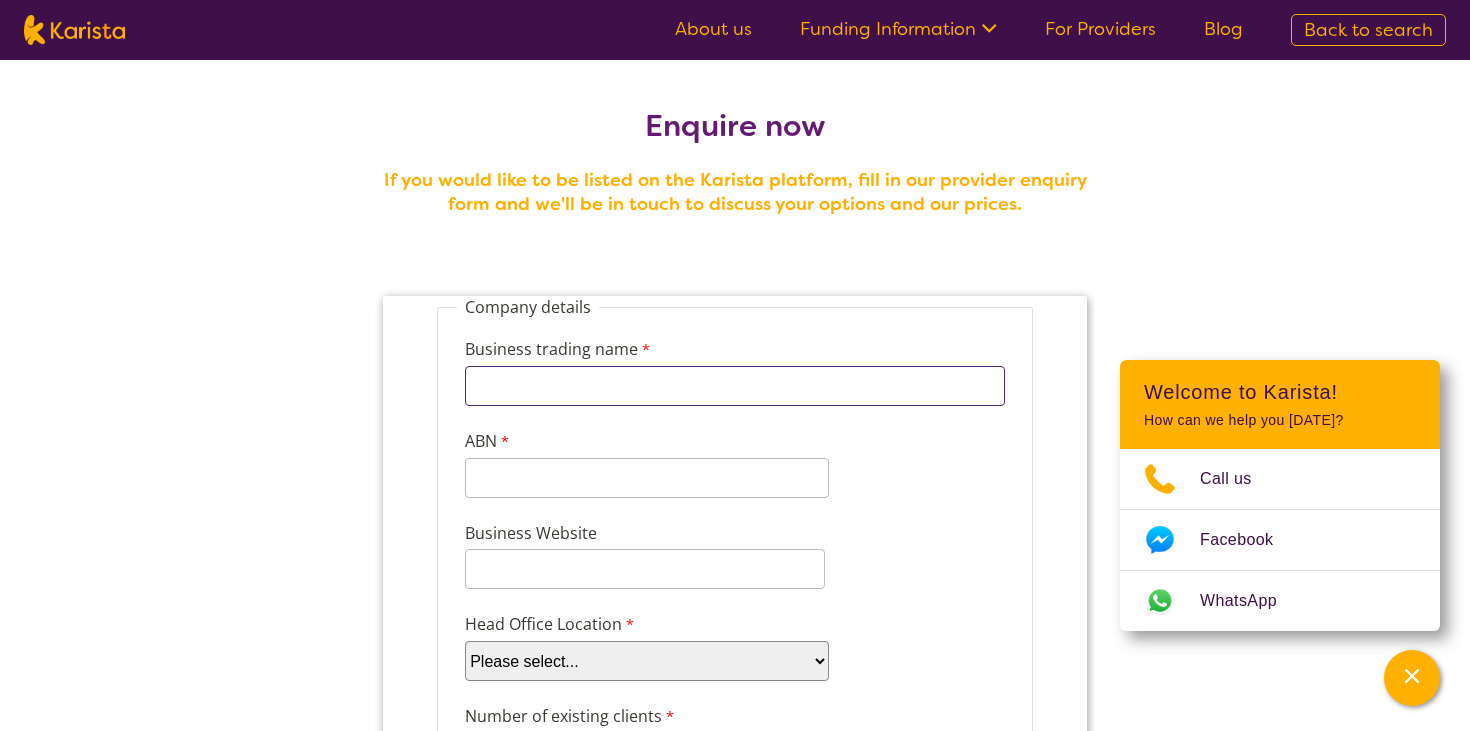 click on "Business trading name" at bounding box center (735, 386) 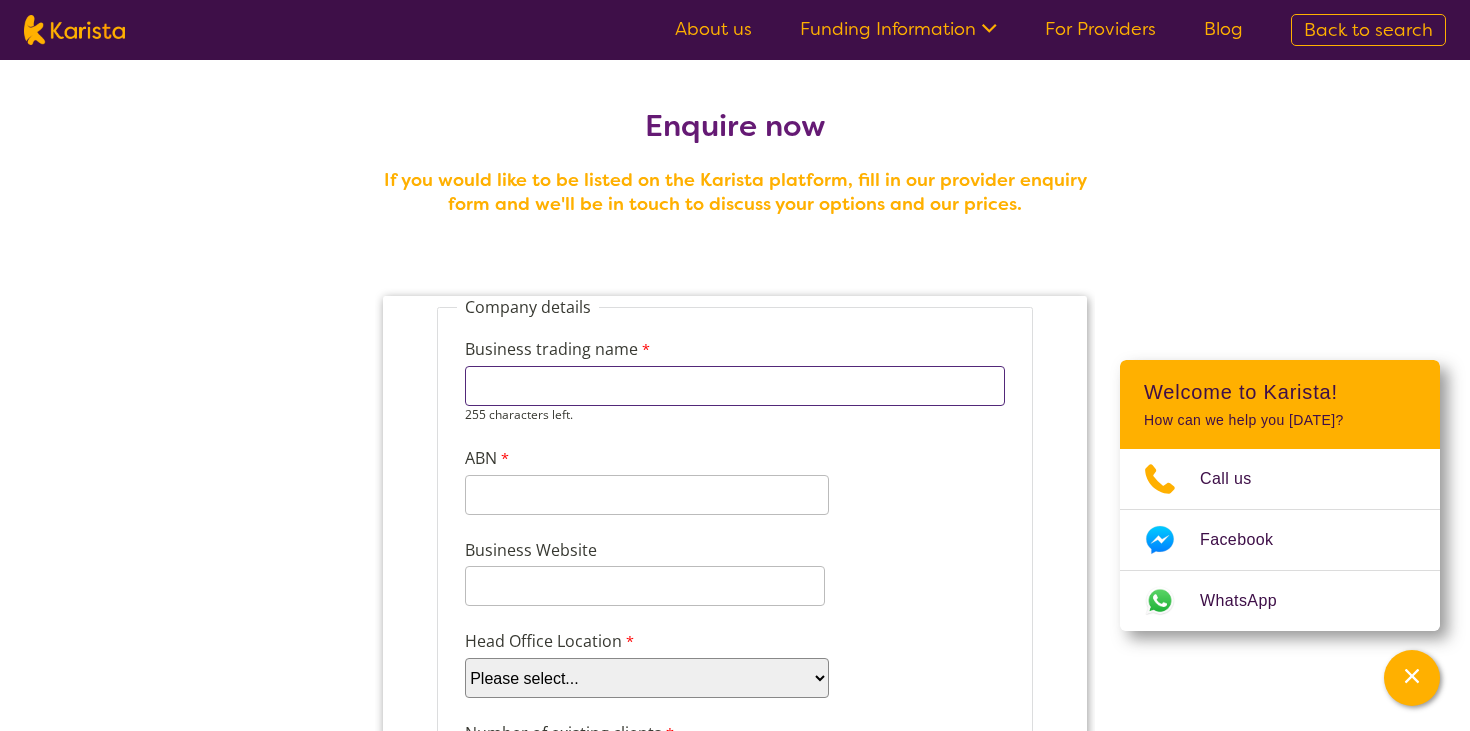 type on "Independent Living Services [GEOGRAPHIC_DATA]" 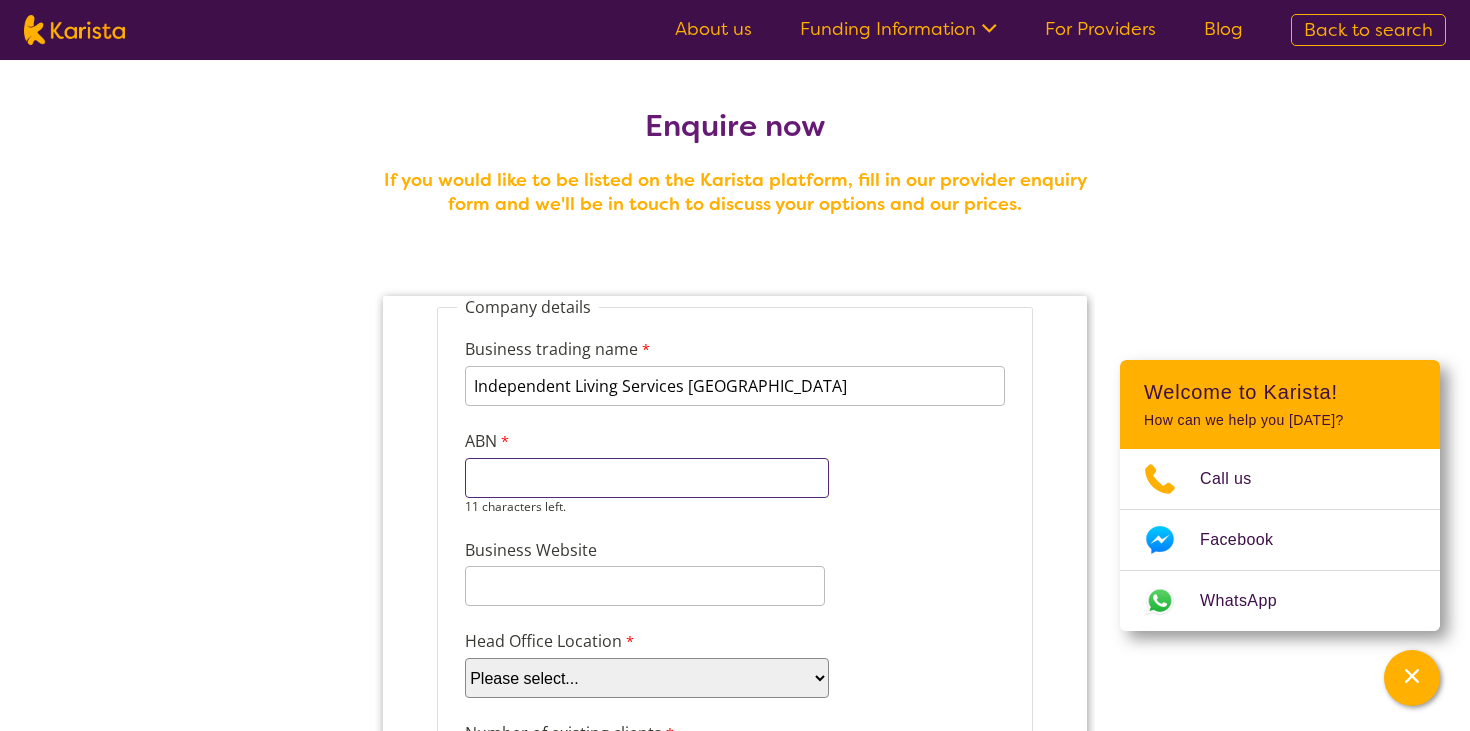 click on "11 characters left." at bounding box center (647, 486) 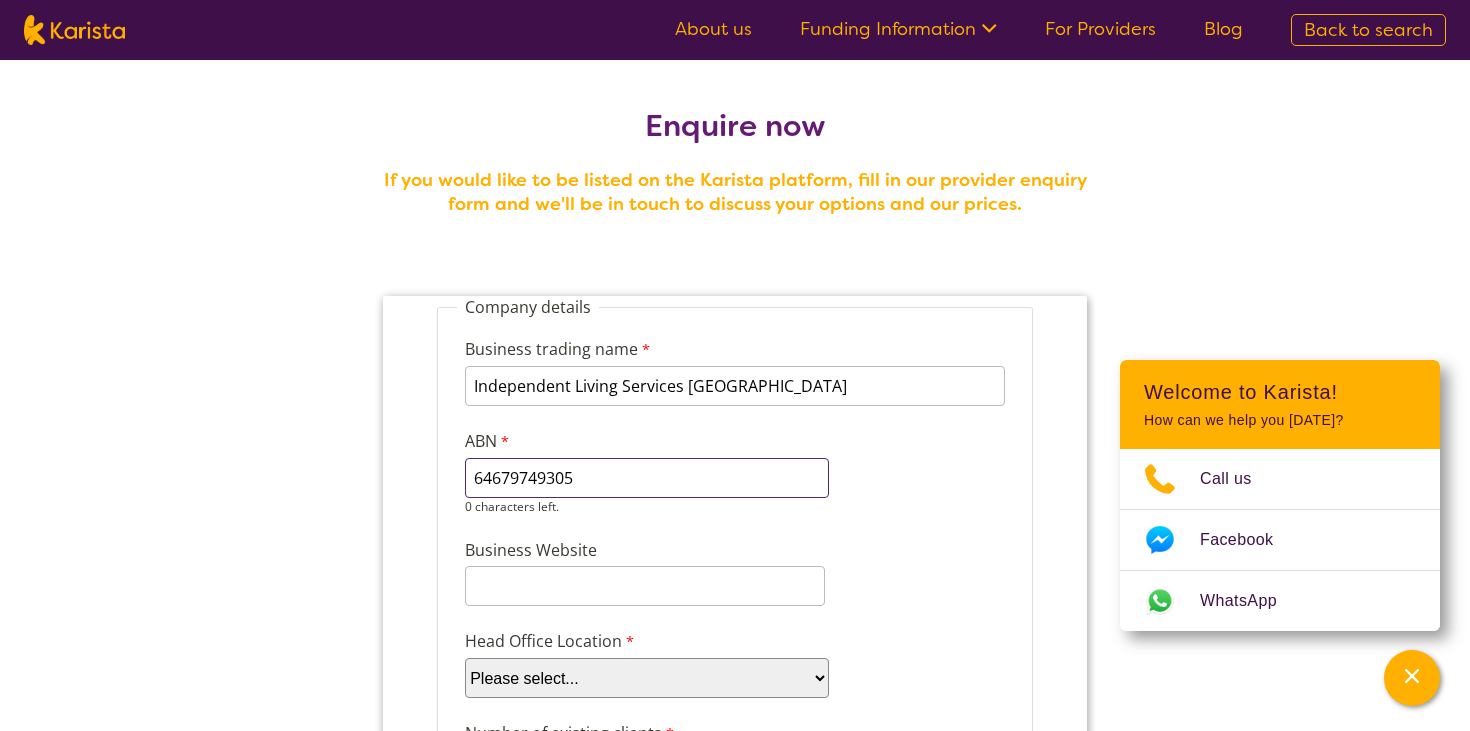 type on "64679749305" 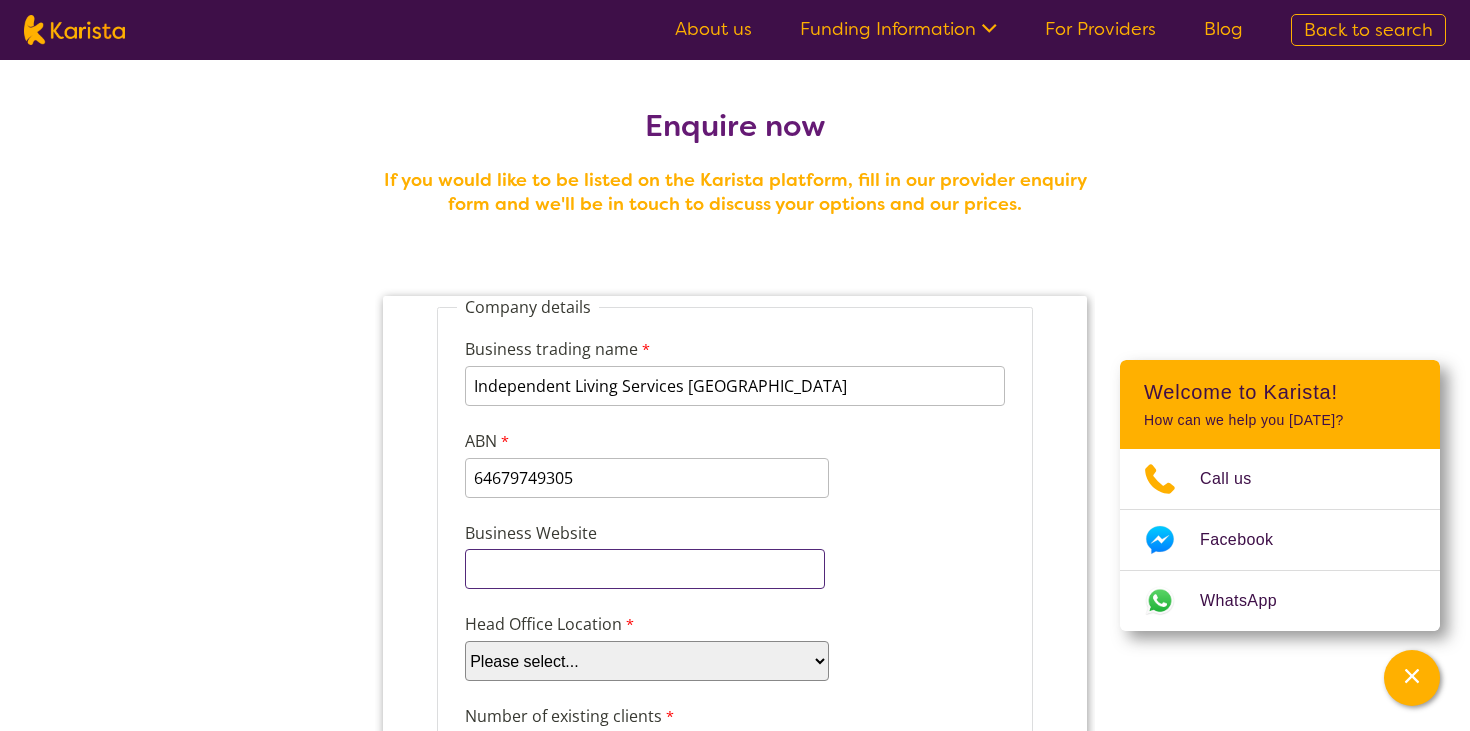 click on "Business Website" at bounding box center (645, 569) 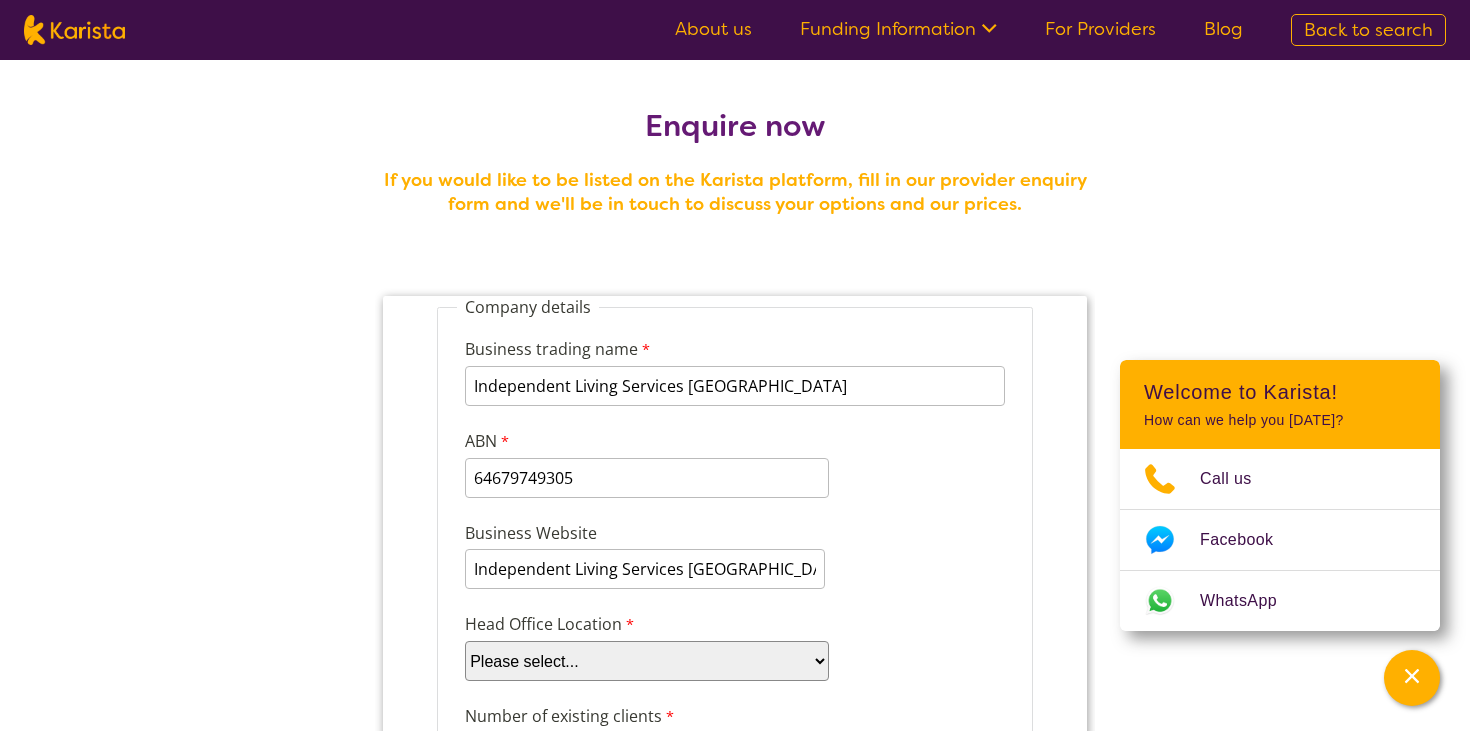select on "tfa_101" 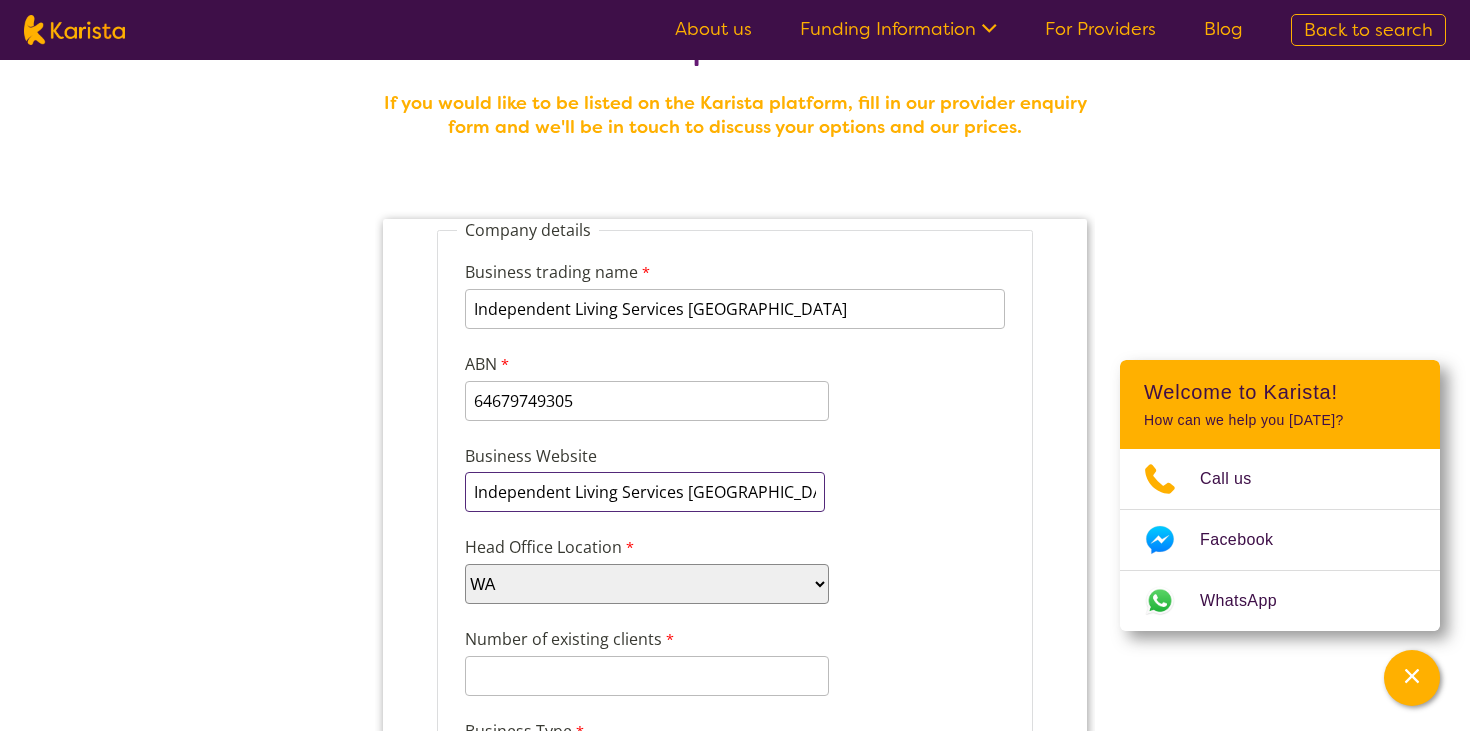 scroll, scrollTop: 78, scrollLeft: 0, axis: vertical 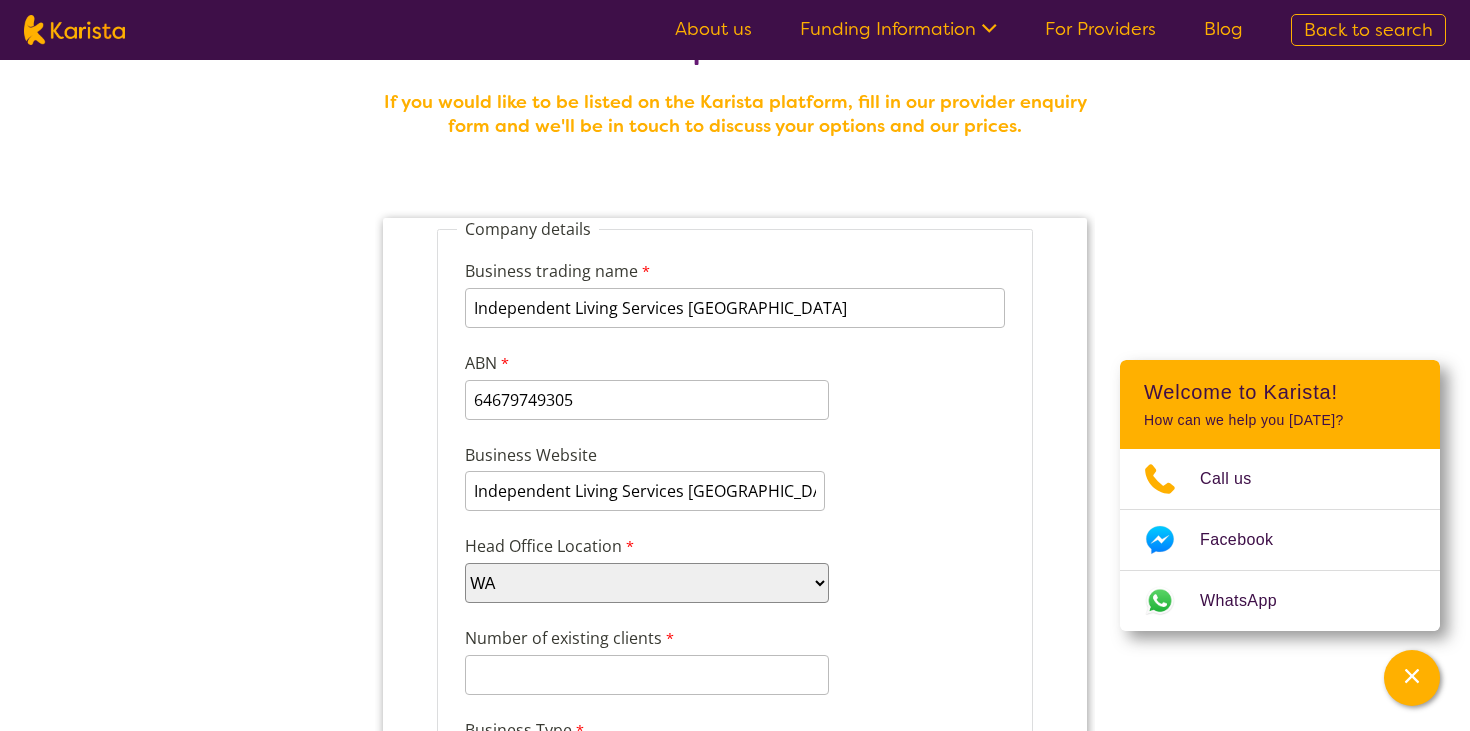 click on "Please select...
ACT
[GEOGRAPHIC_DATA]
NT
QLD
SA
TAS
[GEOGRAPHIC_DATA]
[GEOGRAPHIC_DATA]" at bounding box center (647, 583) 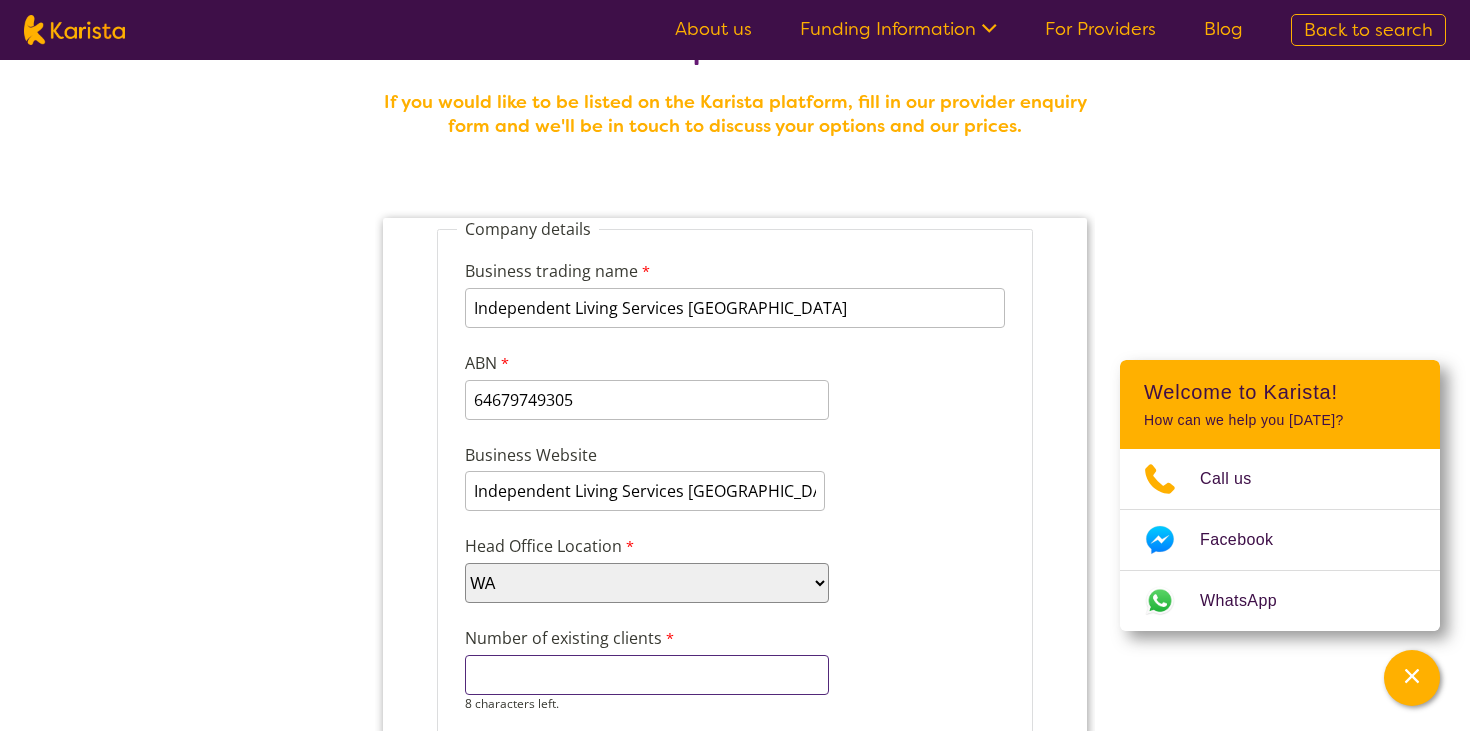 click on "Number of existing clients" at bounding box center [647, 675] 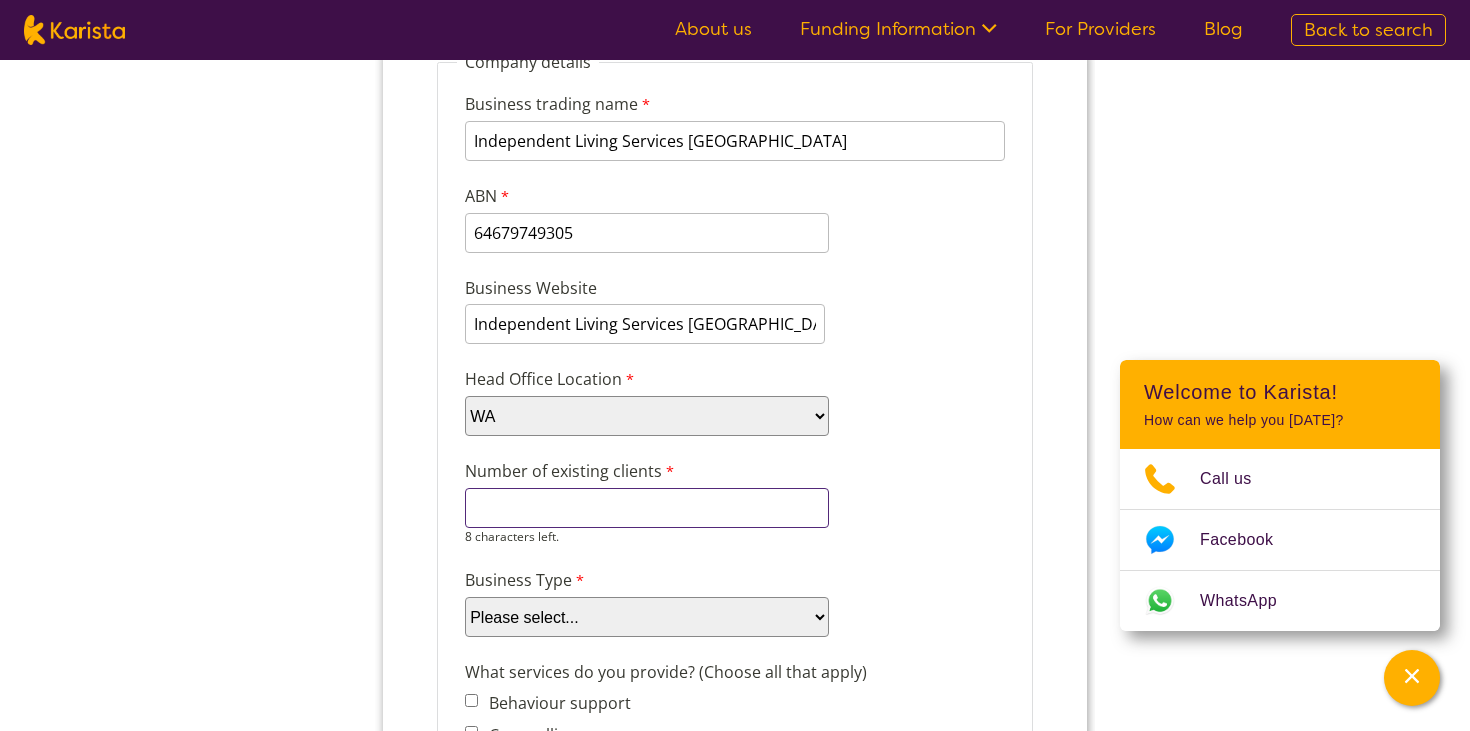 scroll, scrollTop: 248, scrollLeft: 0, axis: vertical 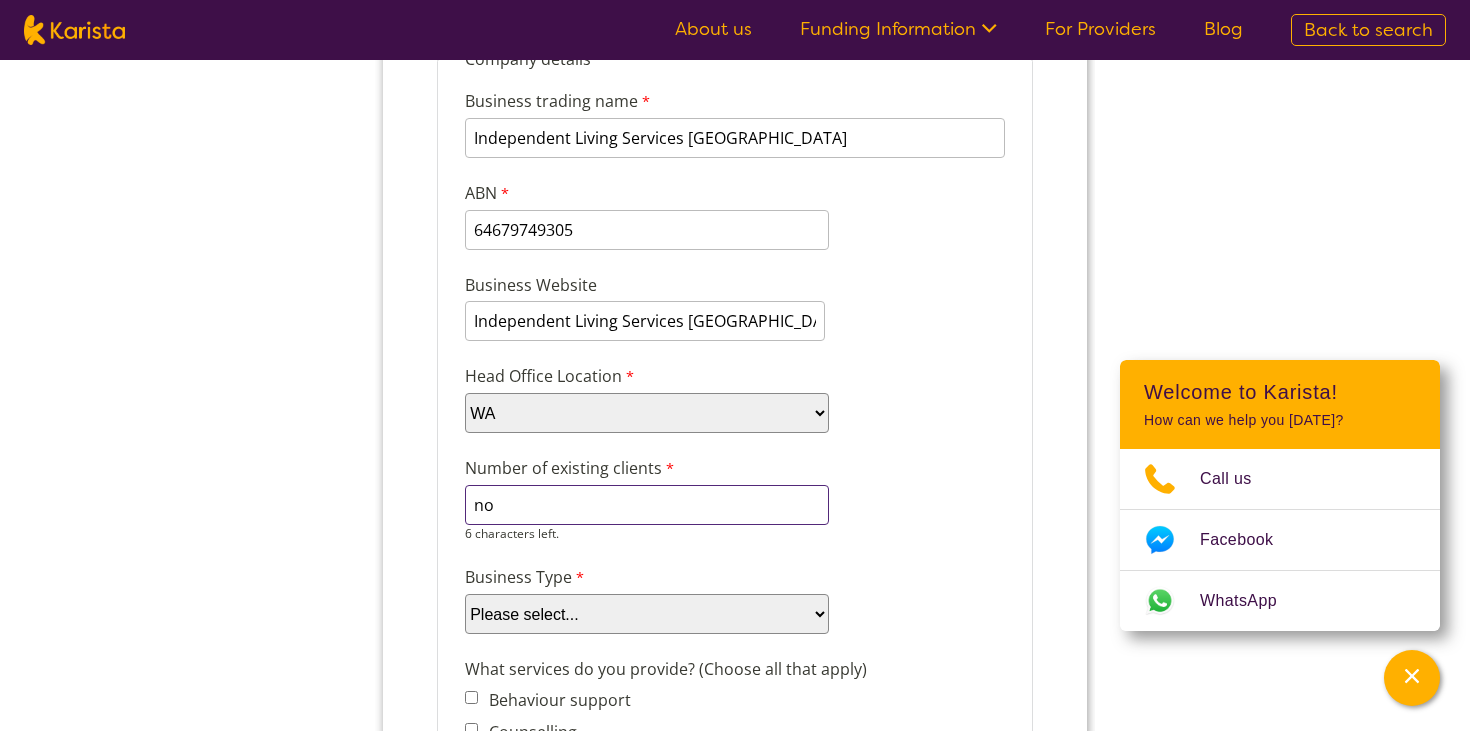 type on "n" 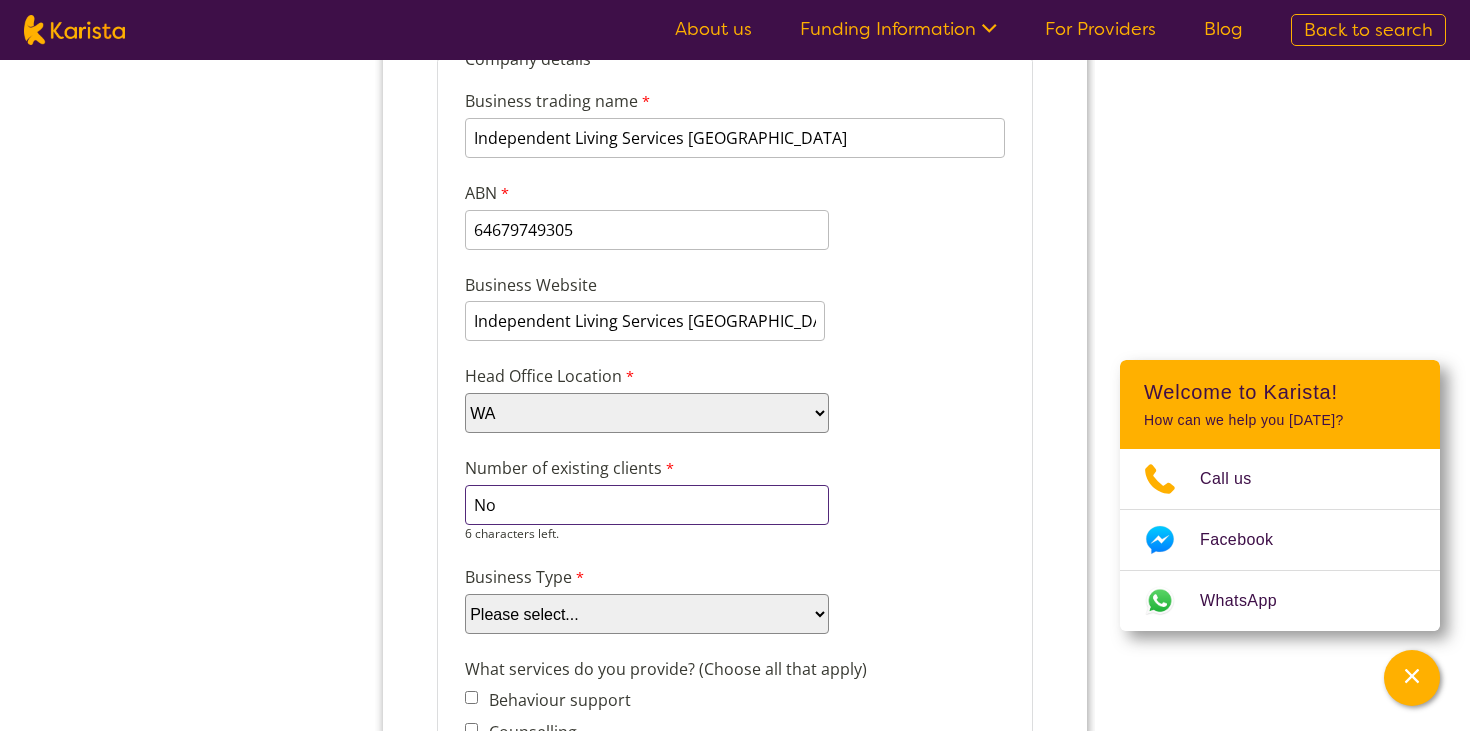 type on "N" 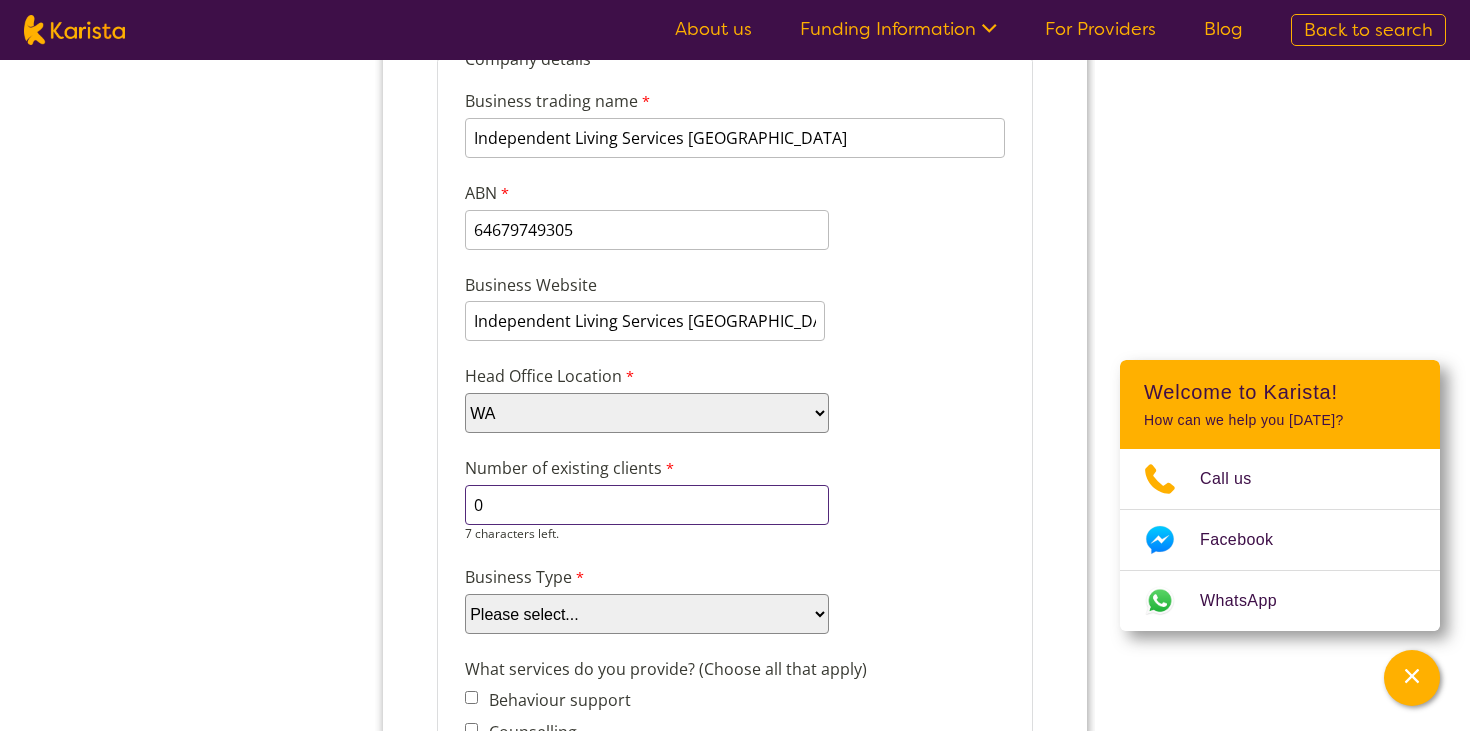 type on "0" 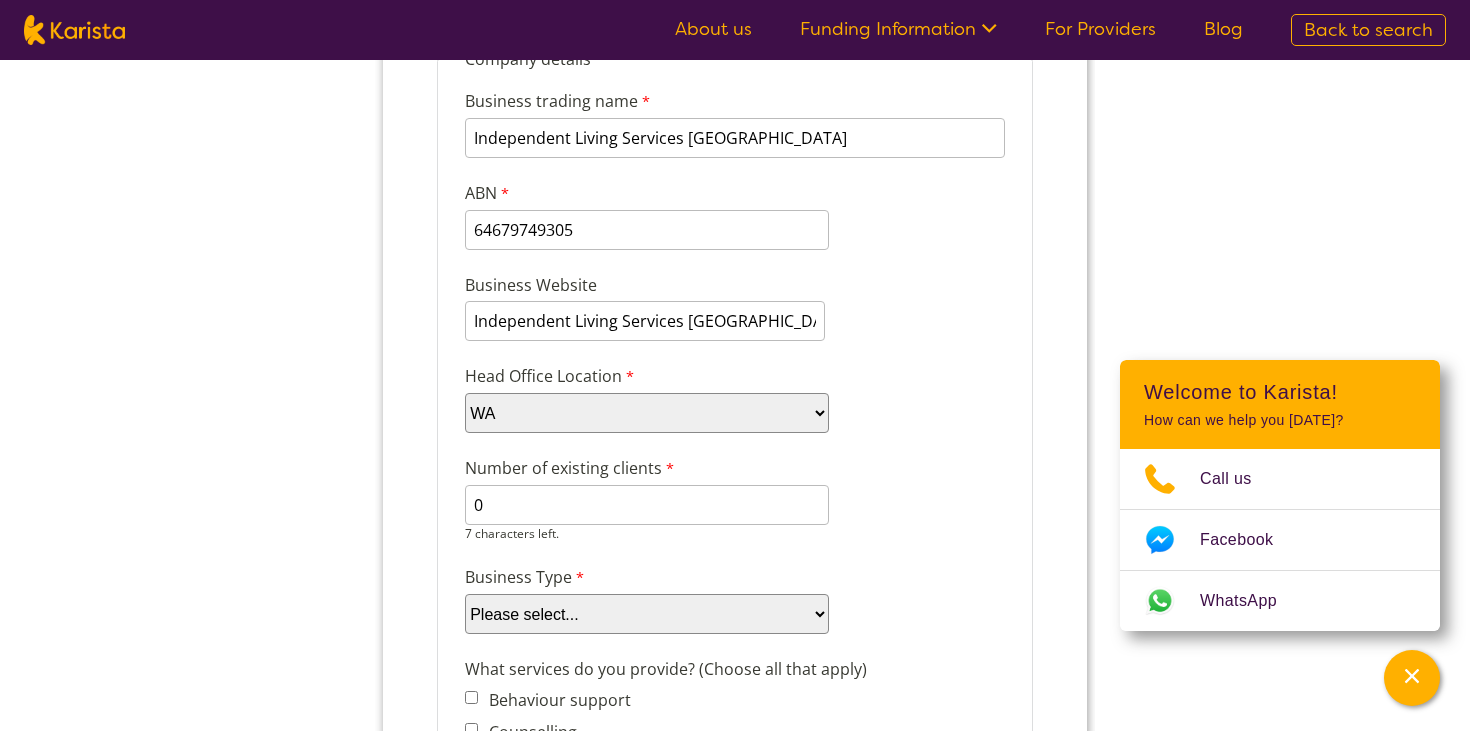 click on "Please select...
Company
Individual/Sole Trader
Other (please specify)" at bounding box center [647, 614] 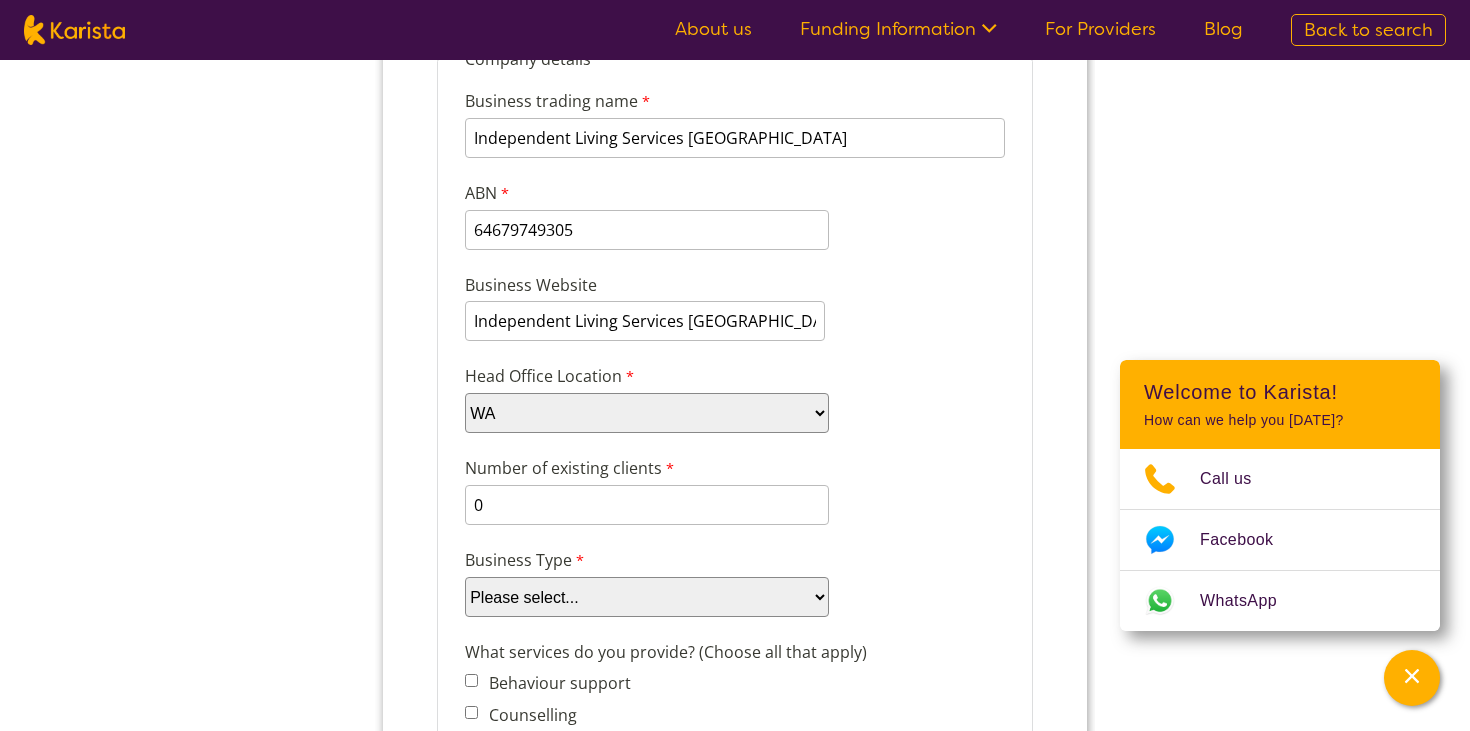 select on "tfa_87" 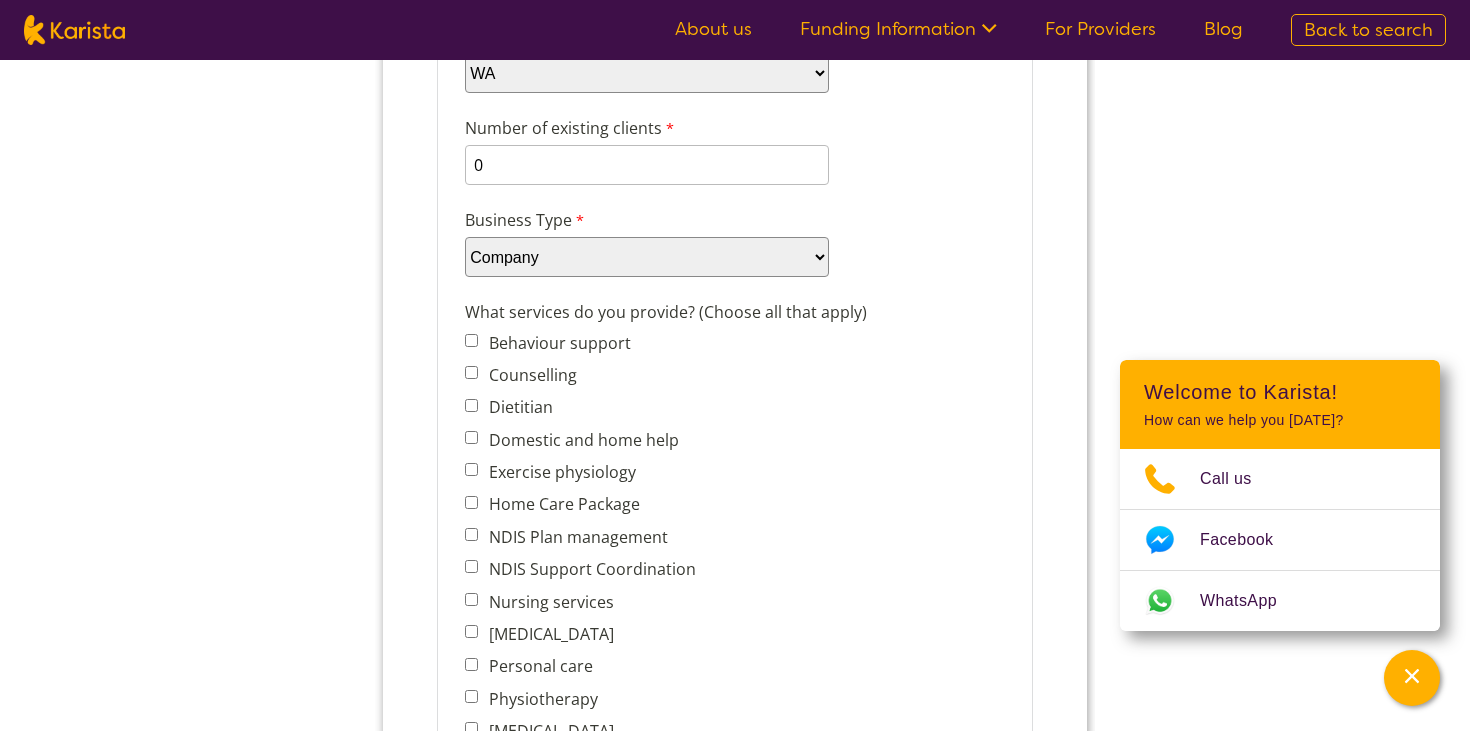 scroll, scrollTop: 600, scrollLeft: 0, axis: vertical 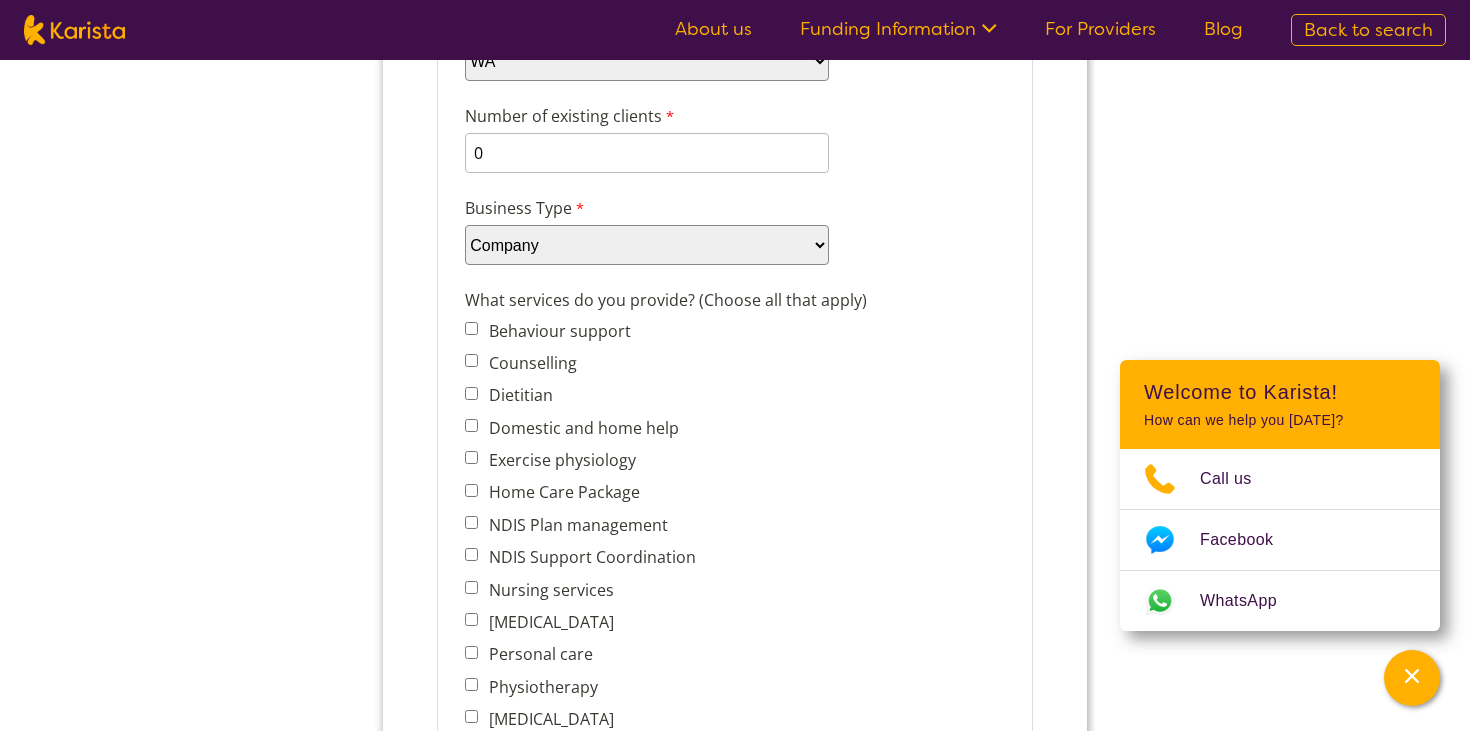click on "Domestic and home help" at bounding box center [471, 425] 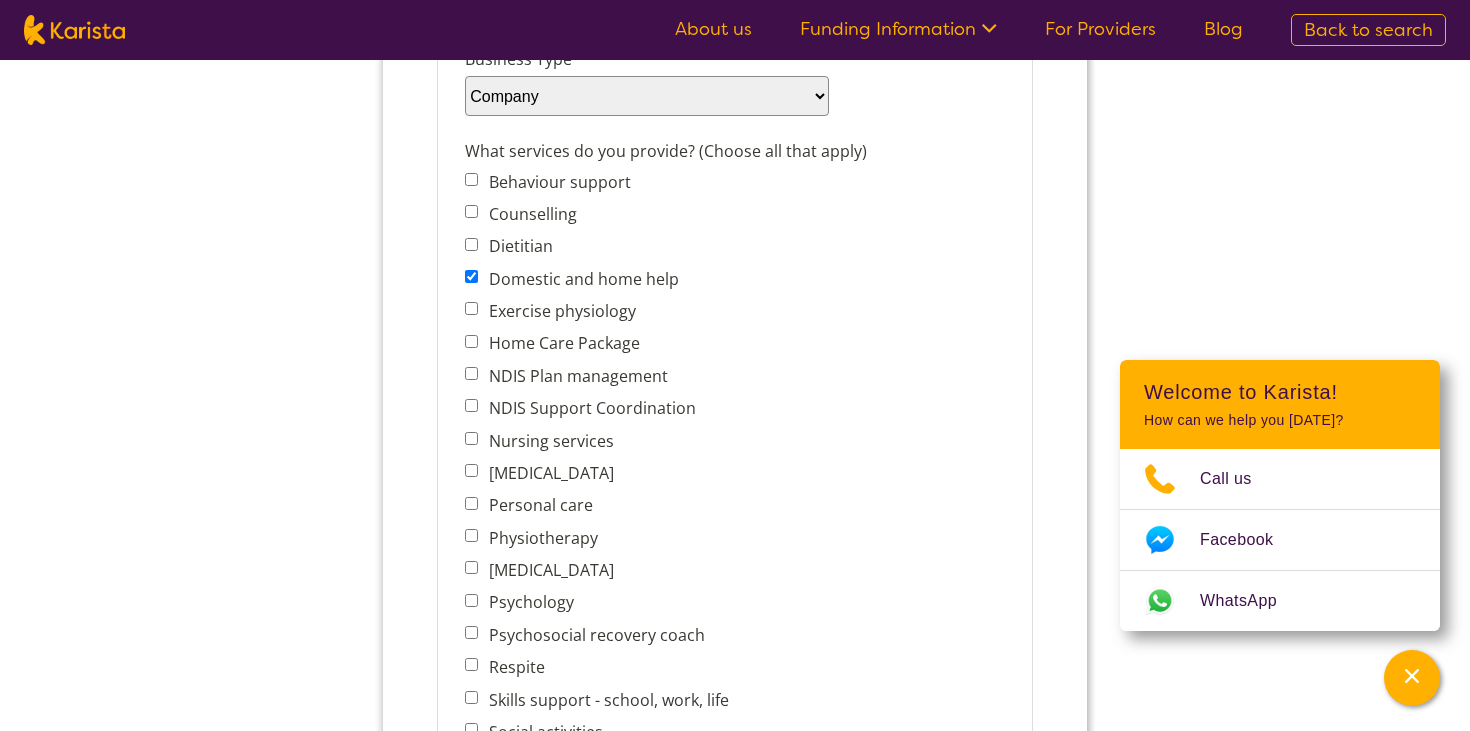 scroll, scrollTop: 755, scrollLeft: 0, axis: vertical 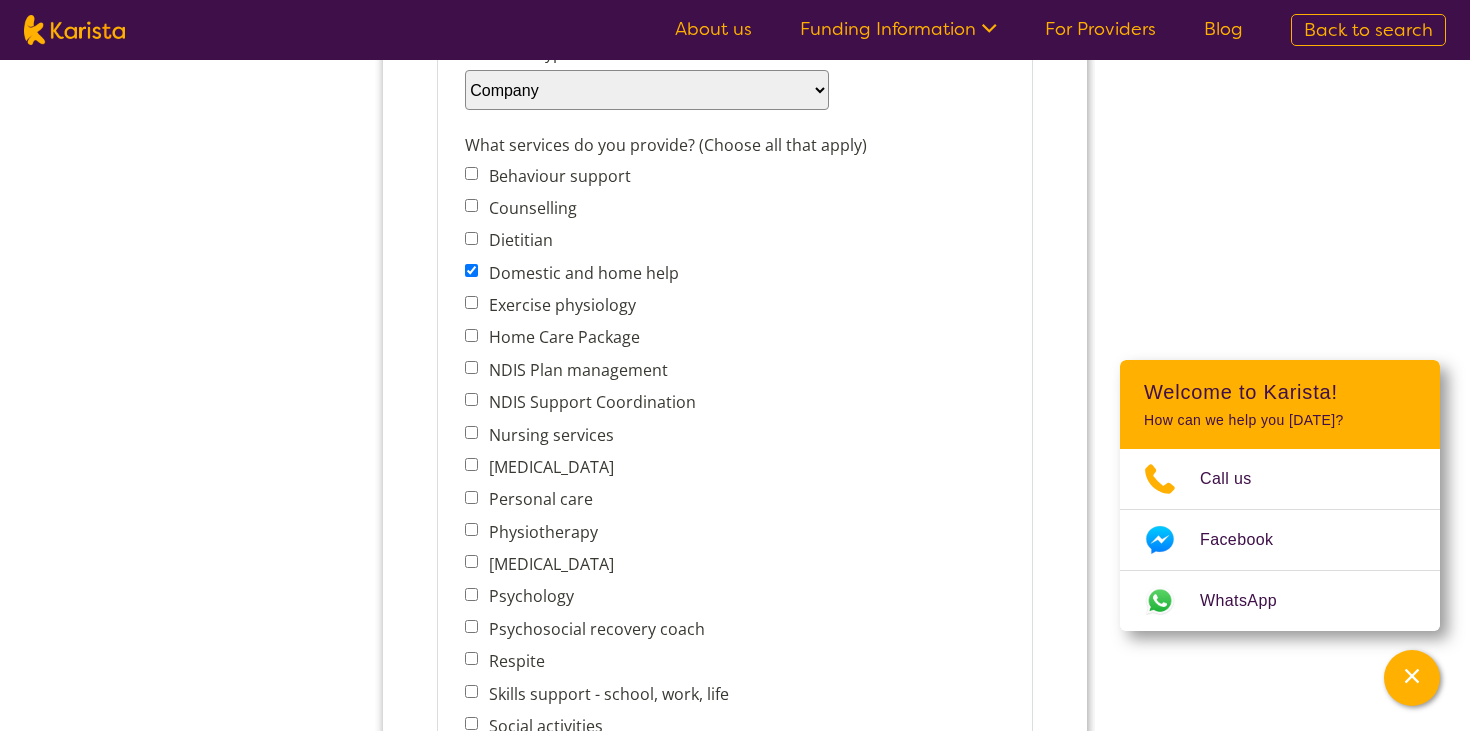 click on "Personal care" at bounding box center [602, 499] 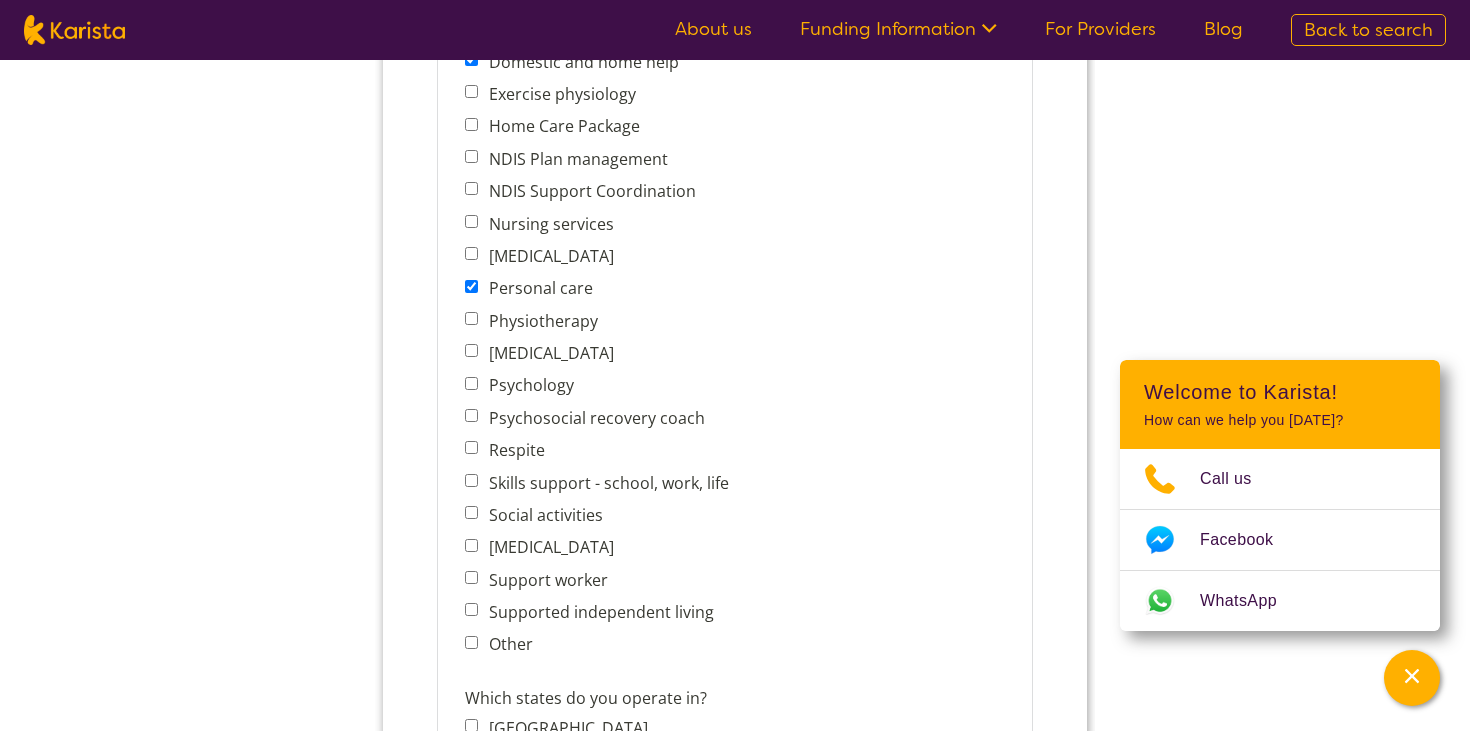 scroll, scrollTop: 976, scrollLeft: 0, axis: vertical 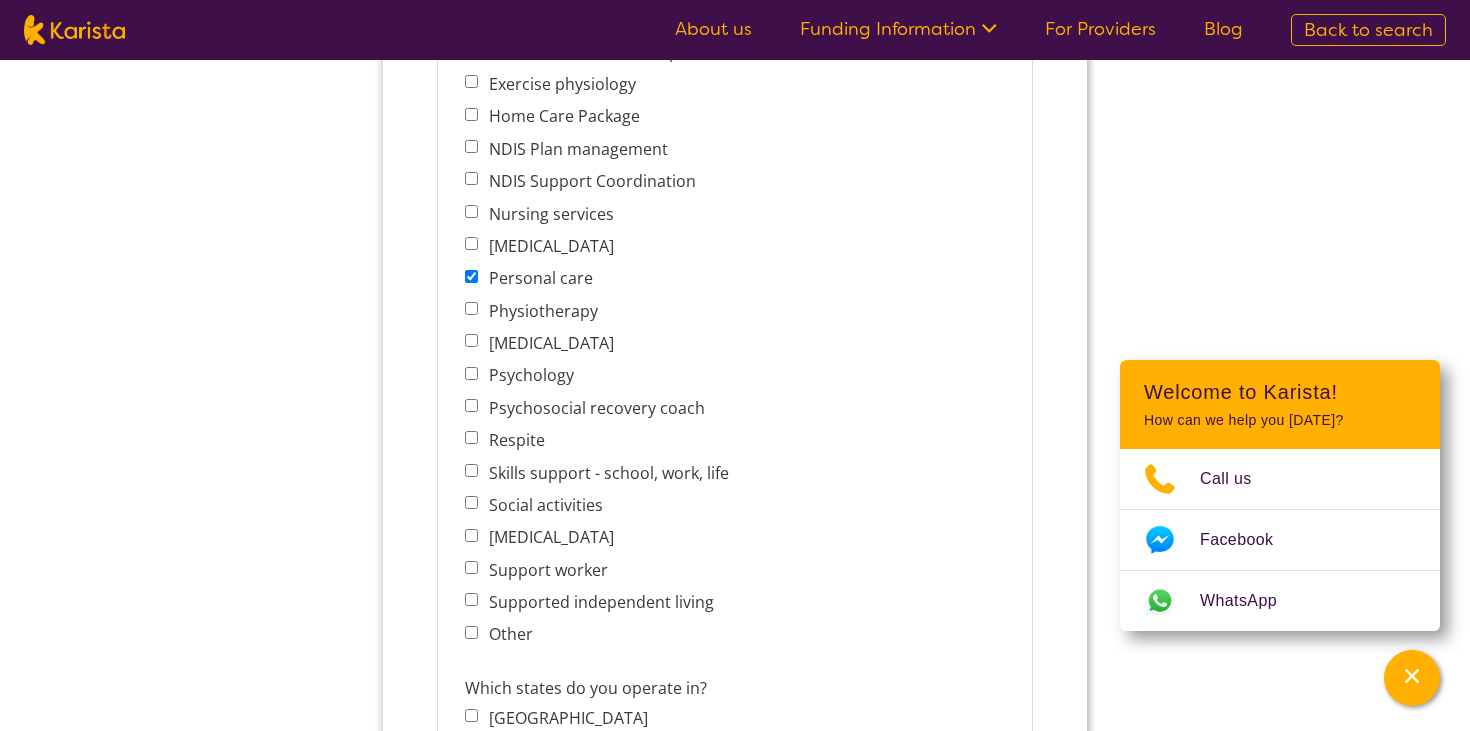click on "Social activities" at bounding box center [471, 502] 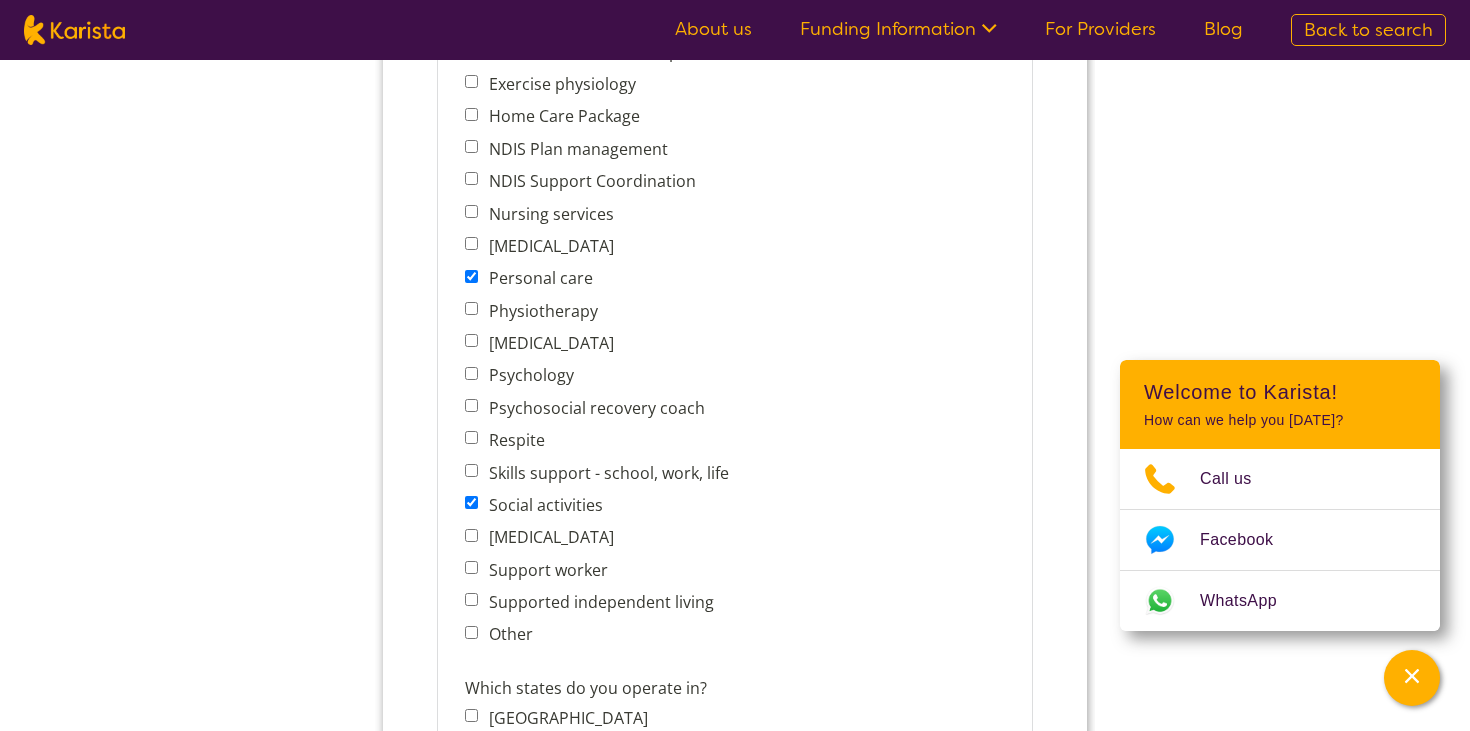 click on "Support worker" at bounding box center [471, 567] 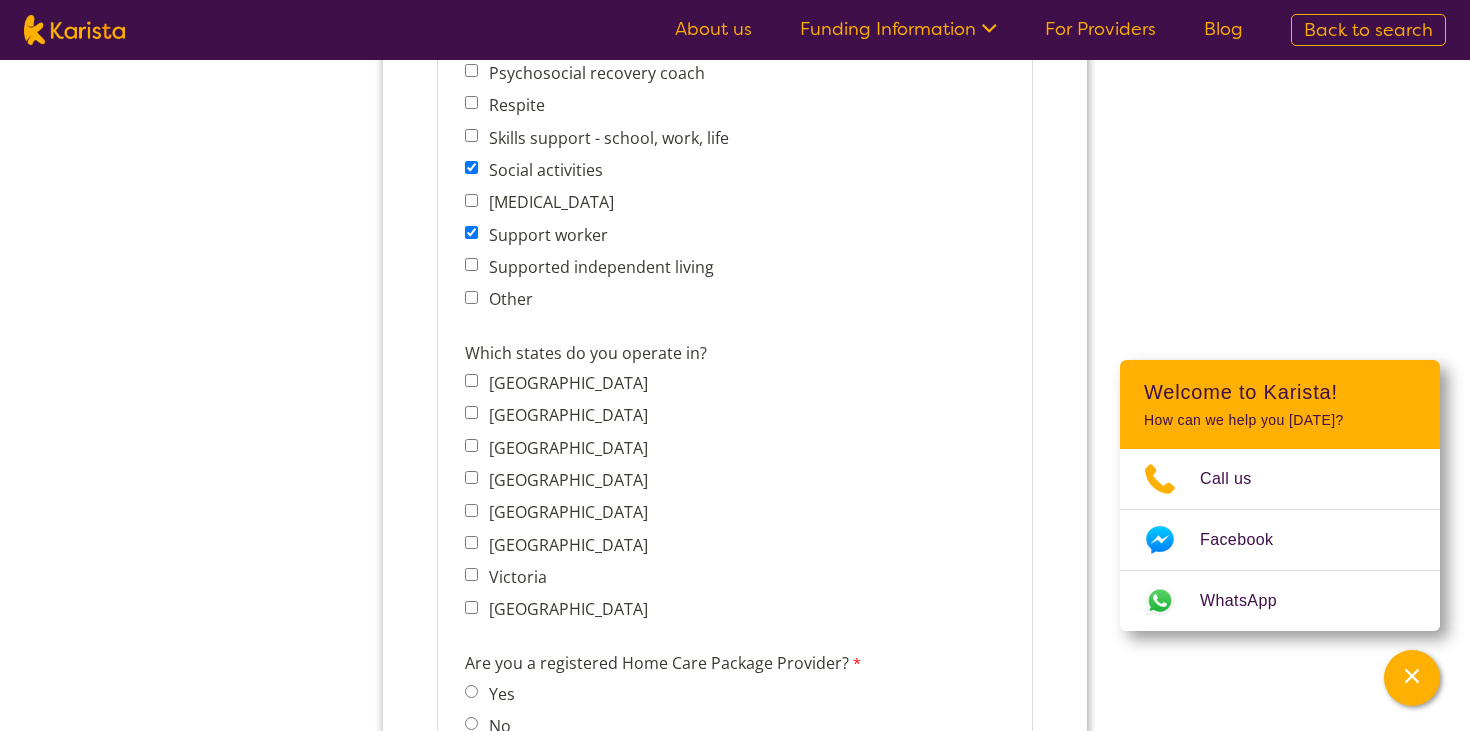 scroll, scrollTop: 1338, scrollLeft: 0, axis: vertical 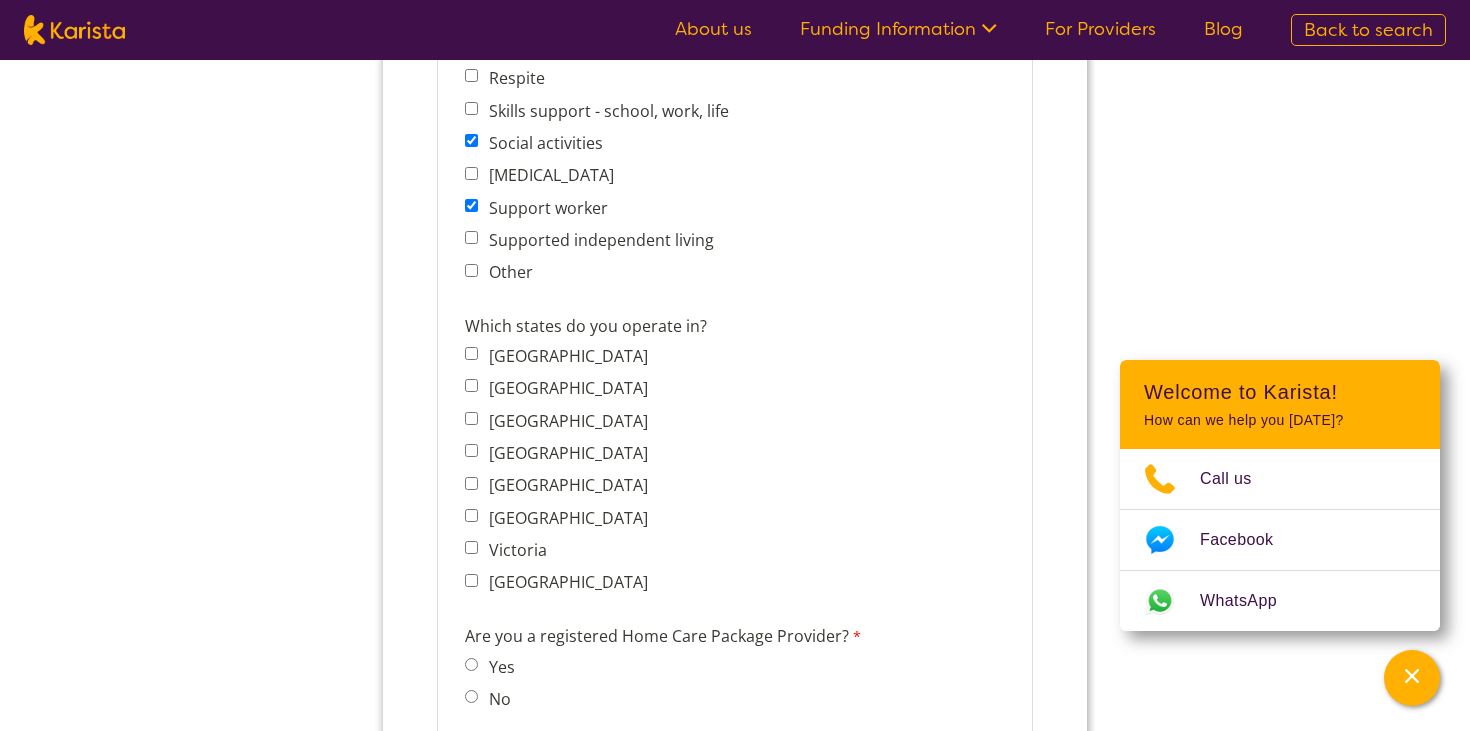 click on "[GEOGRAPHIC_DATA]" at bounding box center [471, 580] 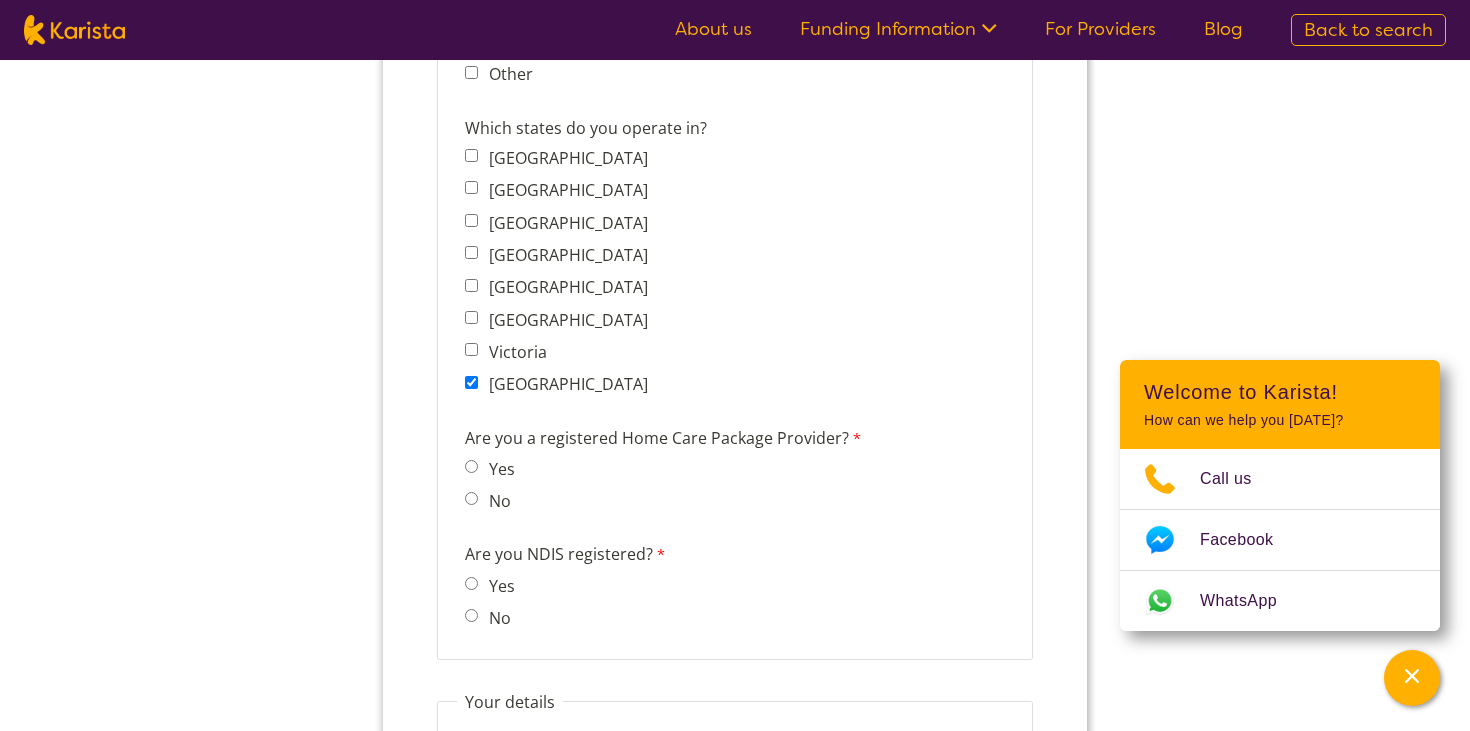 scroll, scrollTop: 1548, scrollLeft: 0, axis: vertical 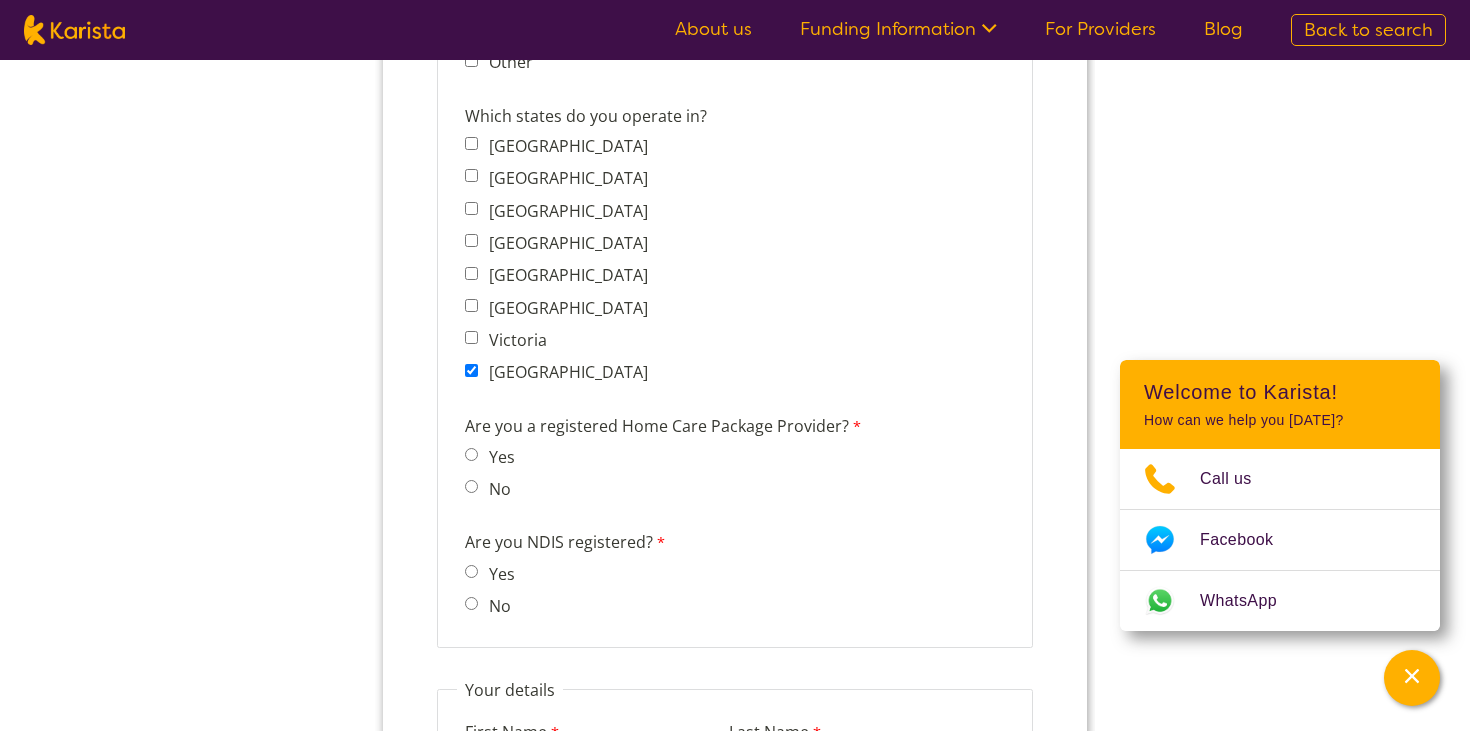 click on "No" at bounding box center (471, 486) 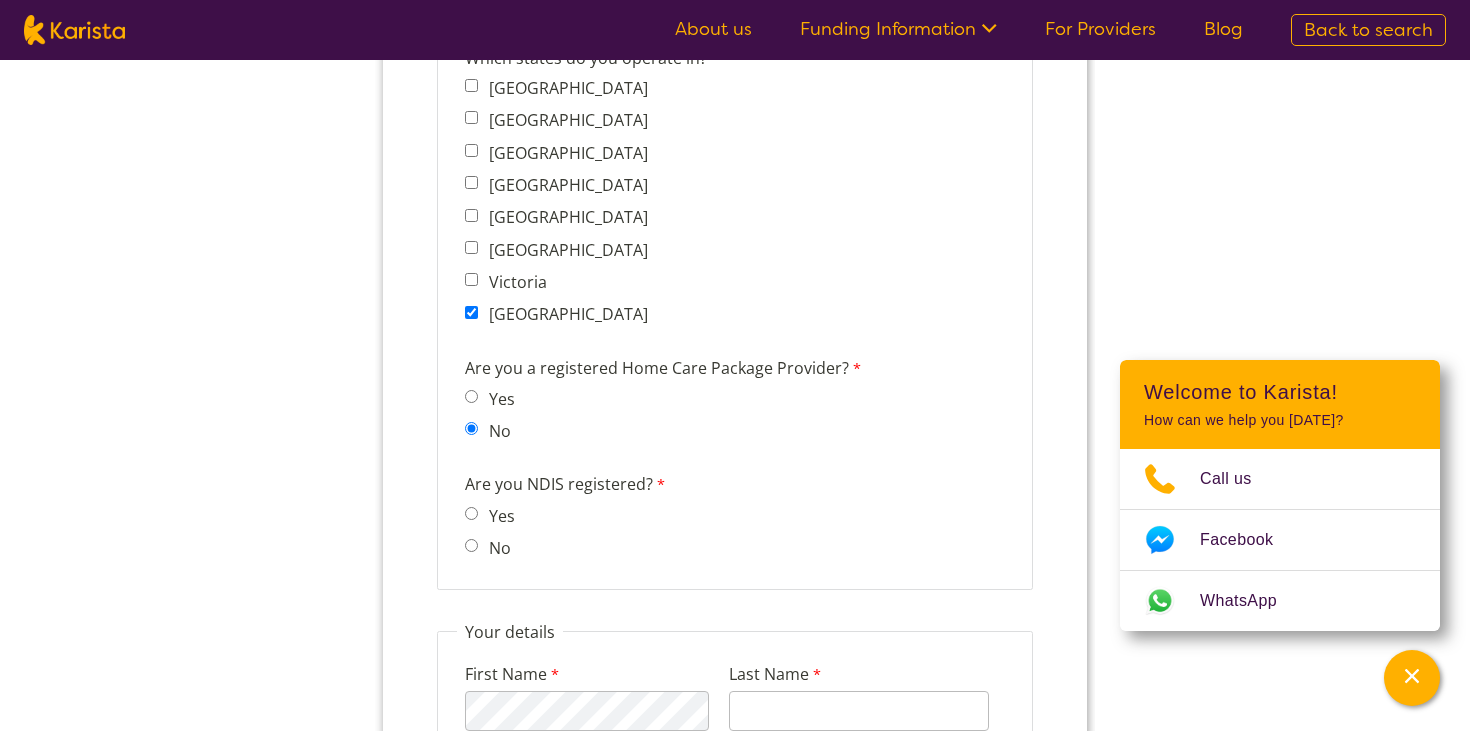 scroll, scrollTop: 1618, scrollLeft: 0, axis: vertical 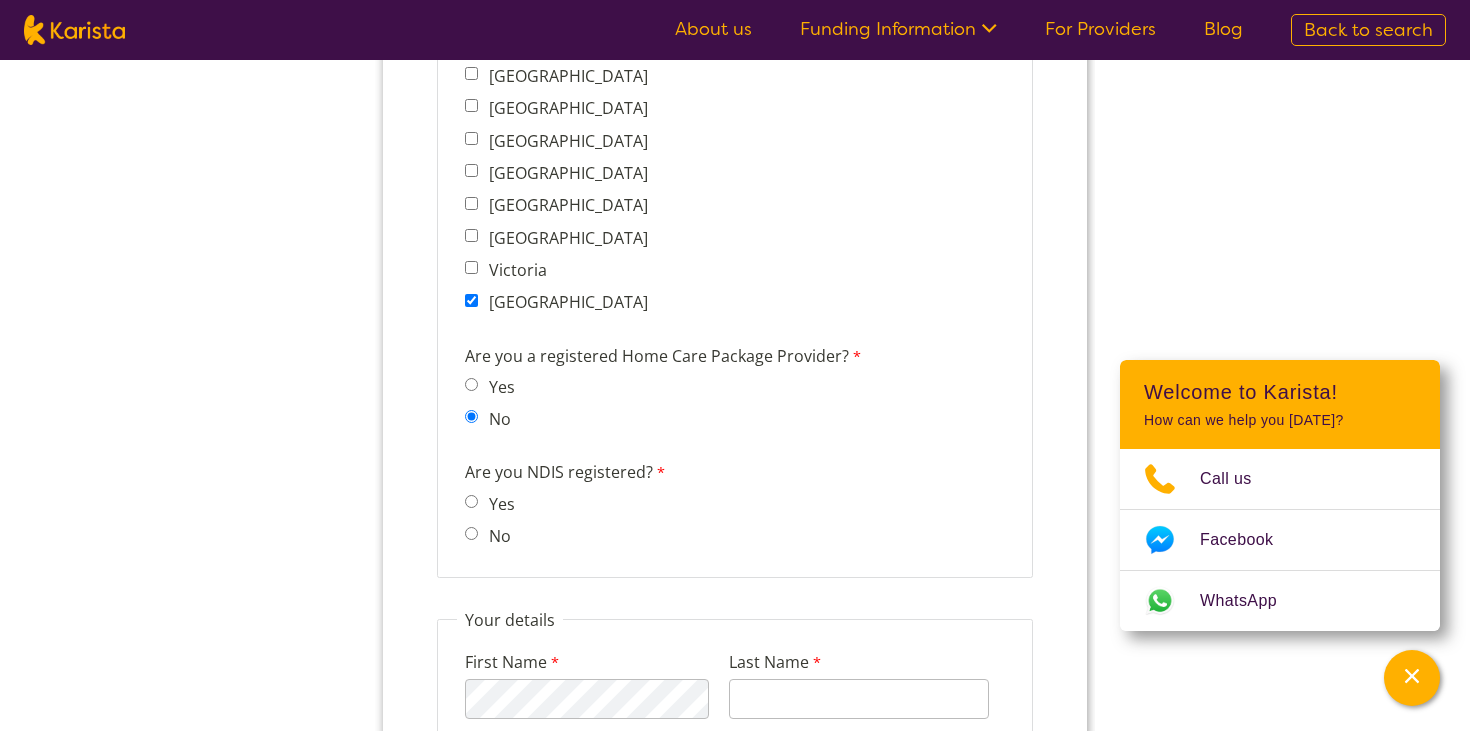 click on "No" at bounding box center [471, 533] 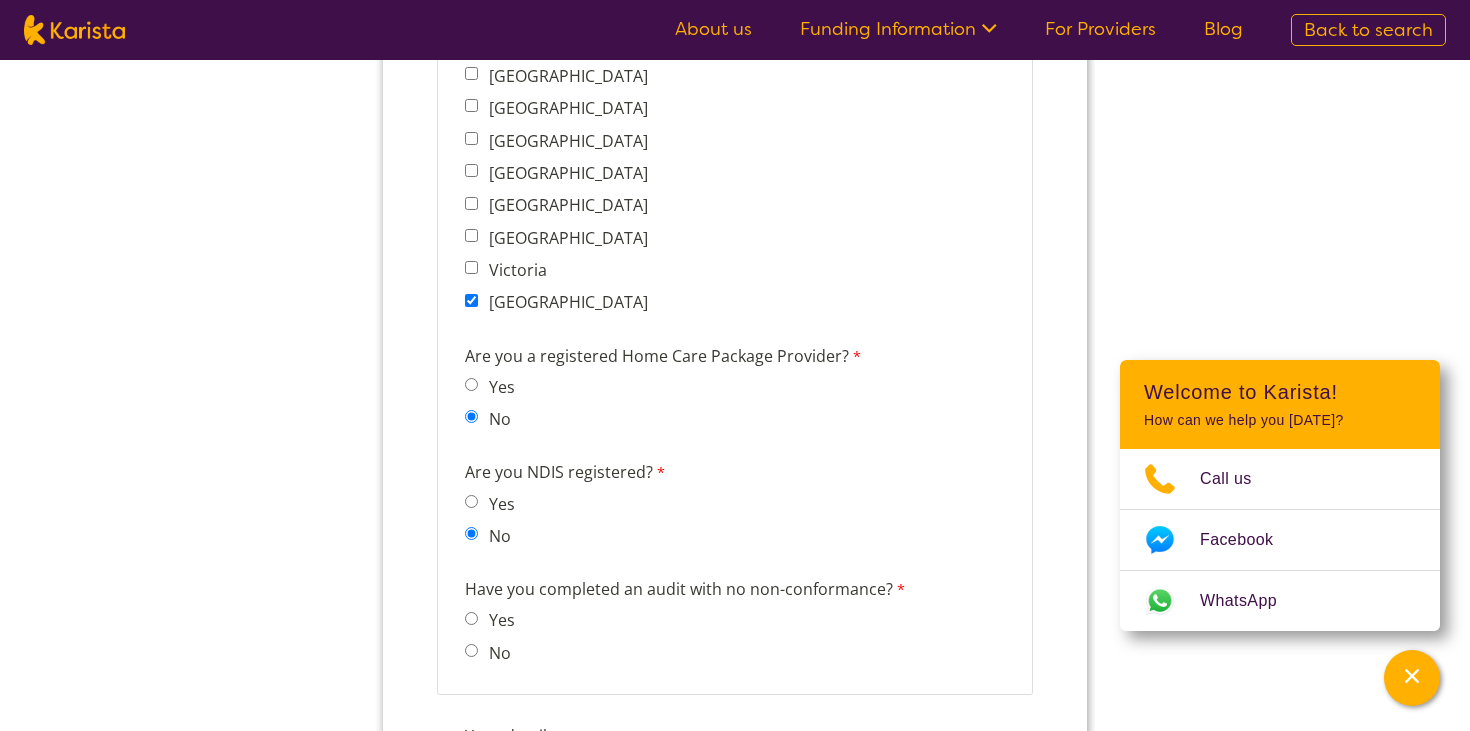 click on "No" at bounding box center (471, 650) 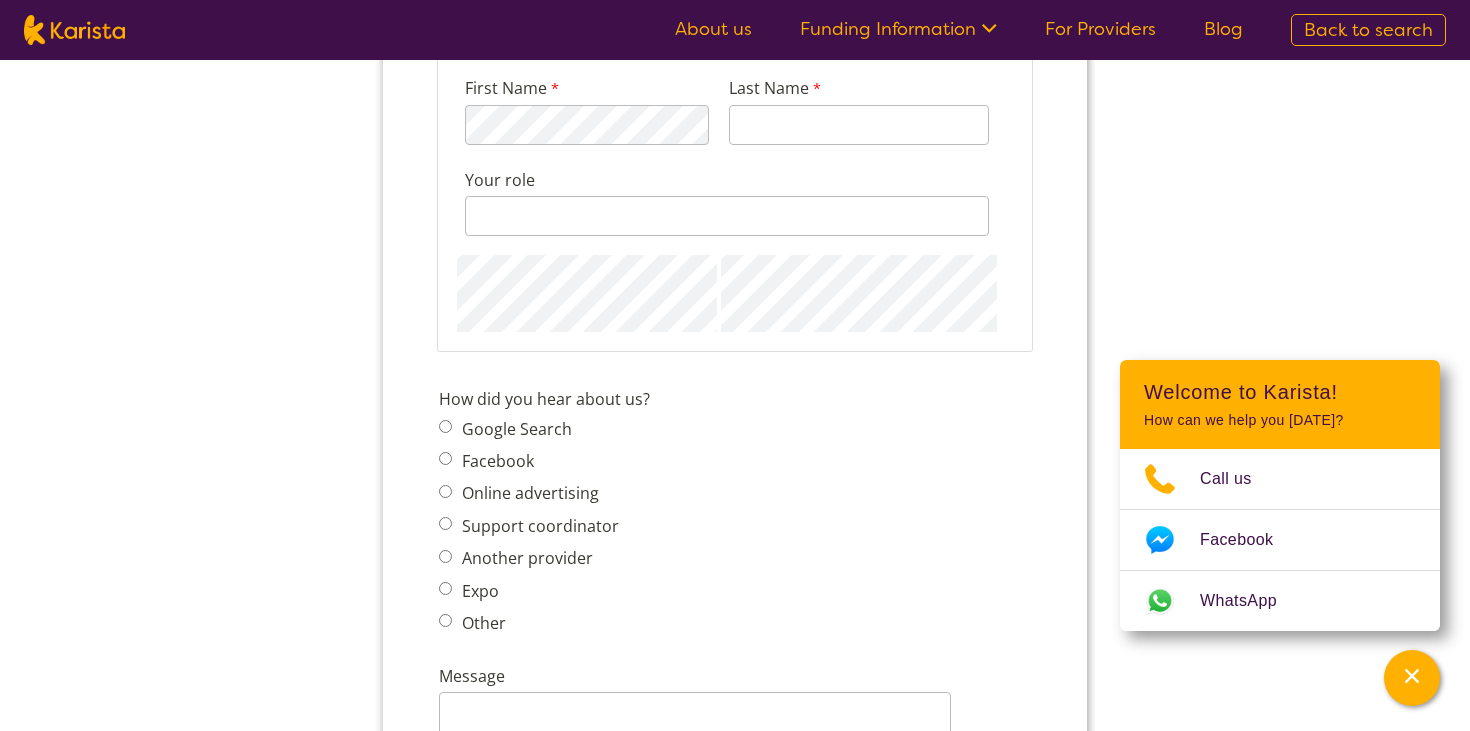 scroll, scrollTop: 2309, scrollLeft: 0, axis: vertical 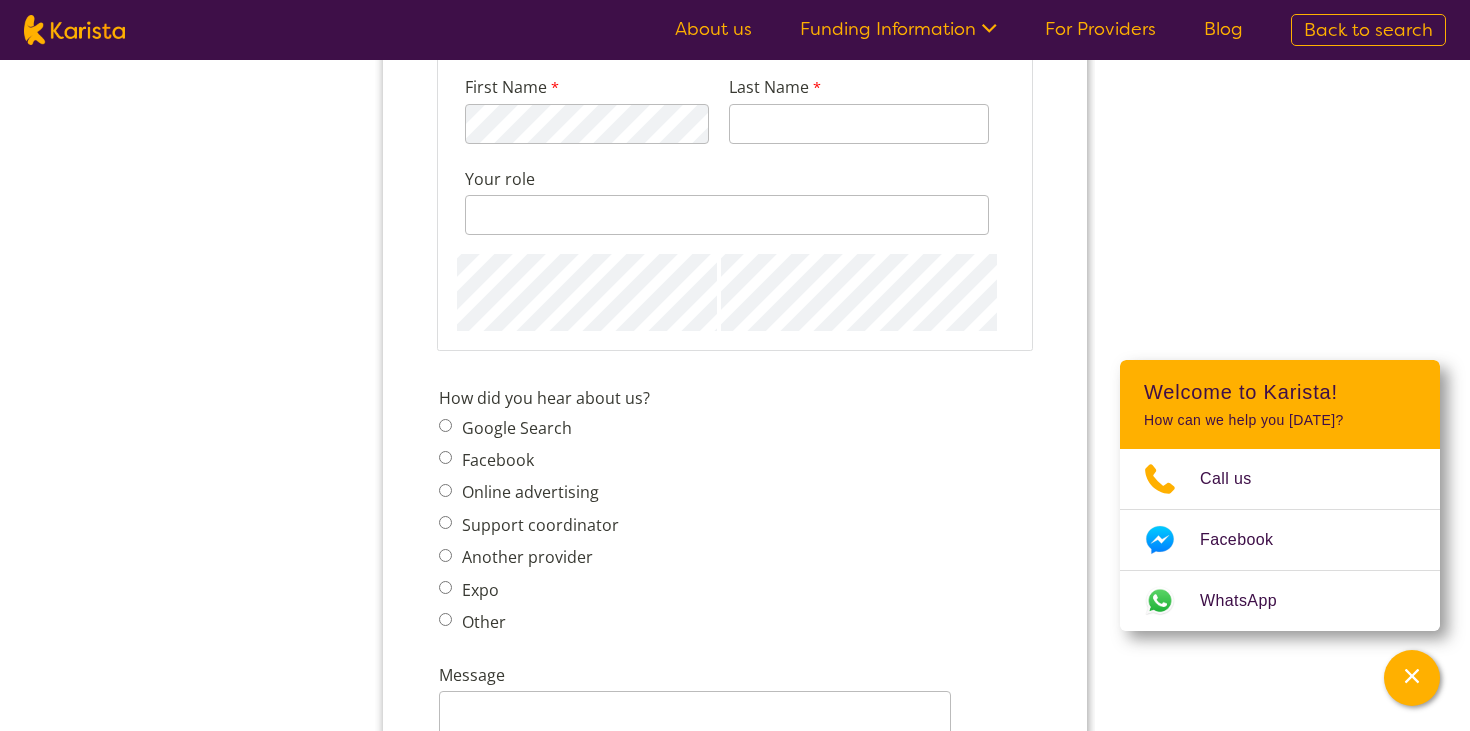 click on "Google Search" at bounding box center (445, 425) 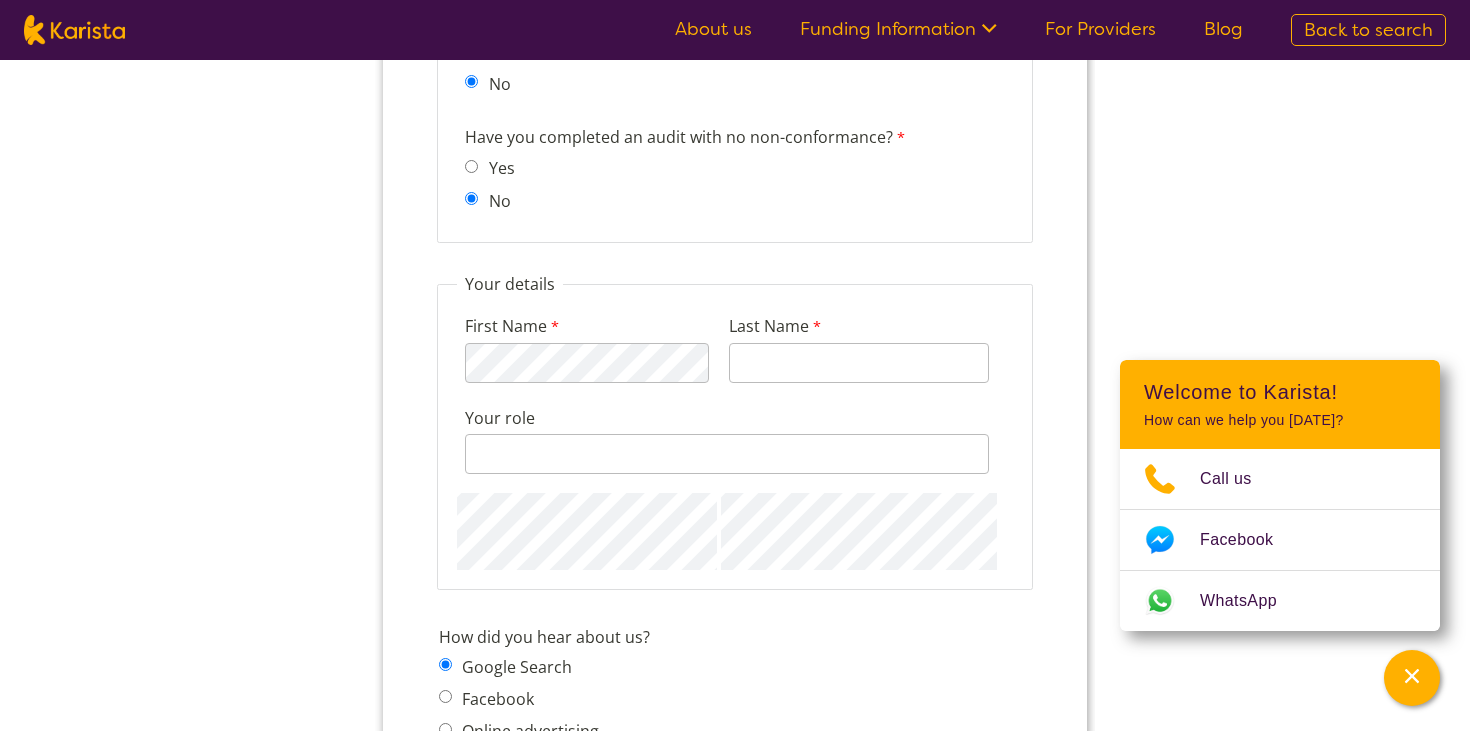 scroll, scrollTop: 2066, scrollLeft: 0, axis: vertical 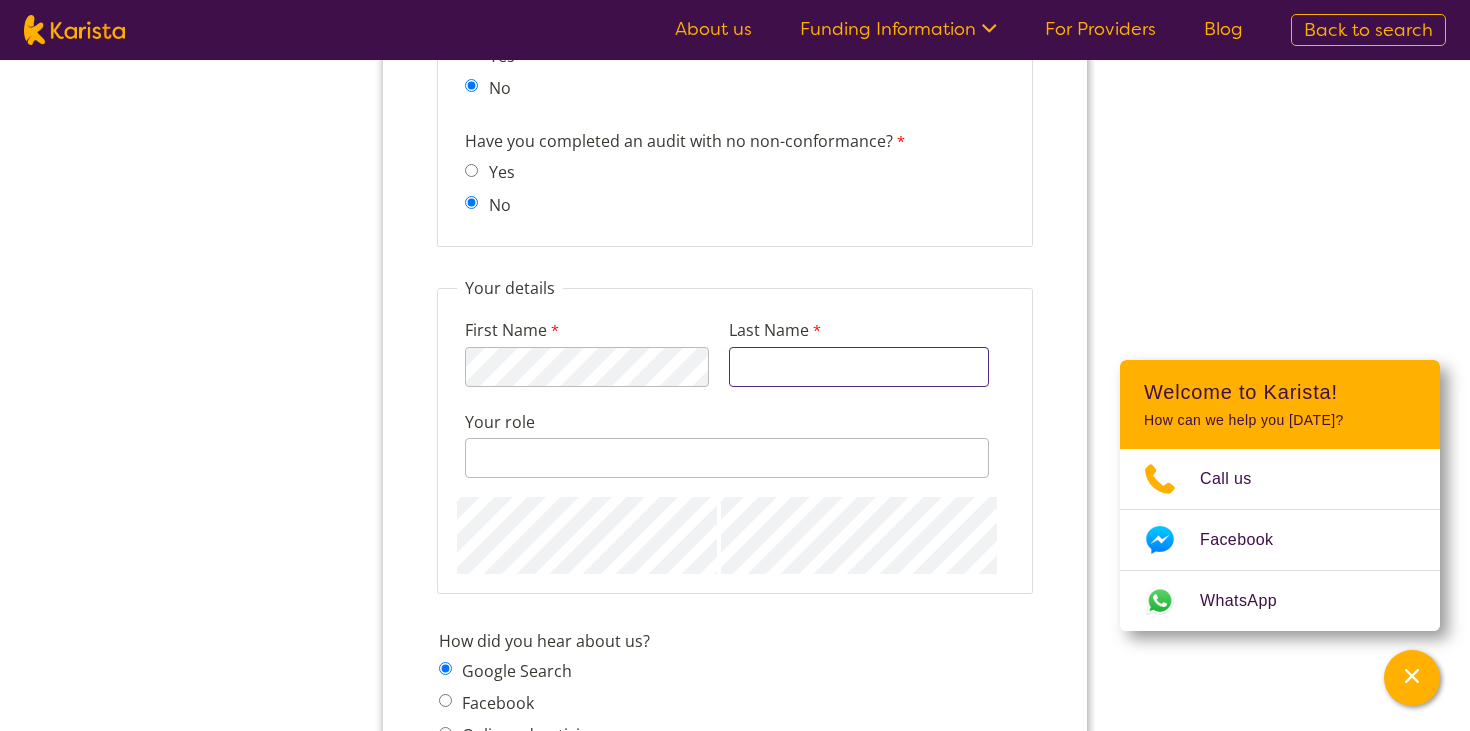 click on "Last Name" at bounding box center [859, 367] 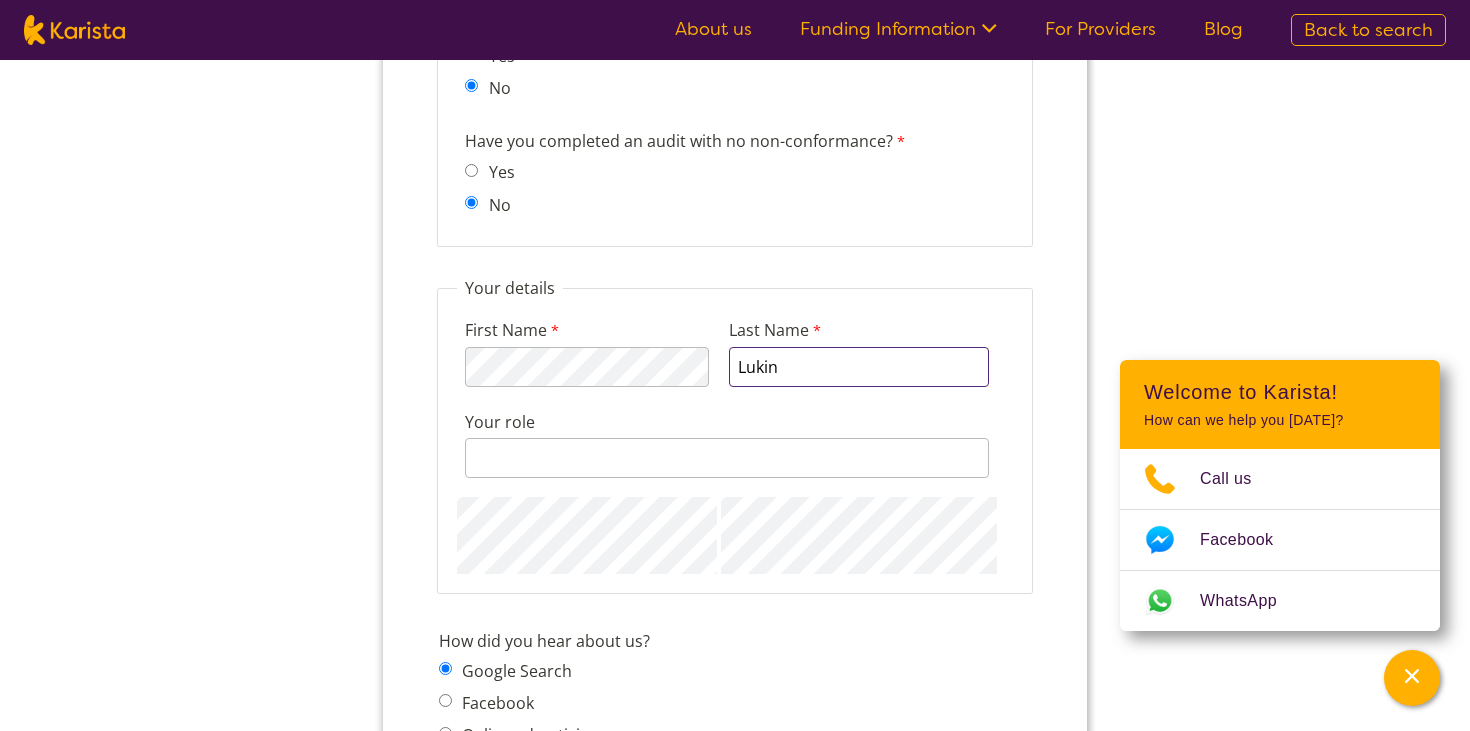 type on "Lukin" 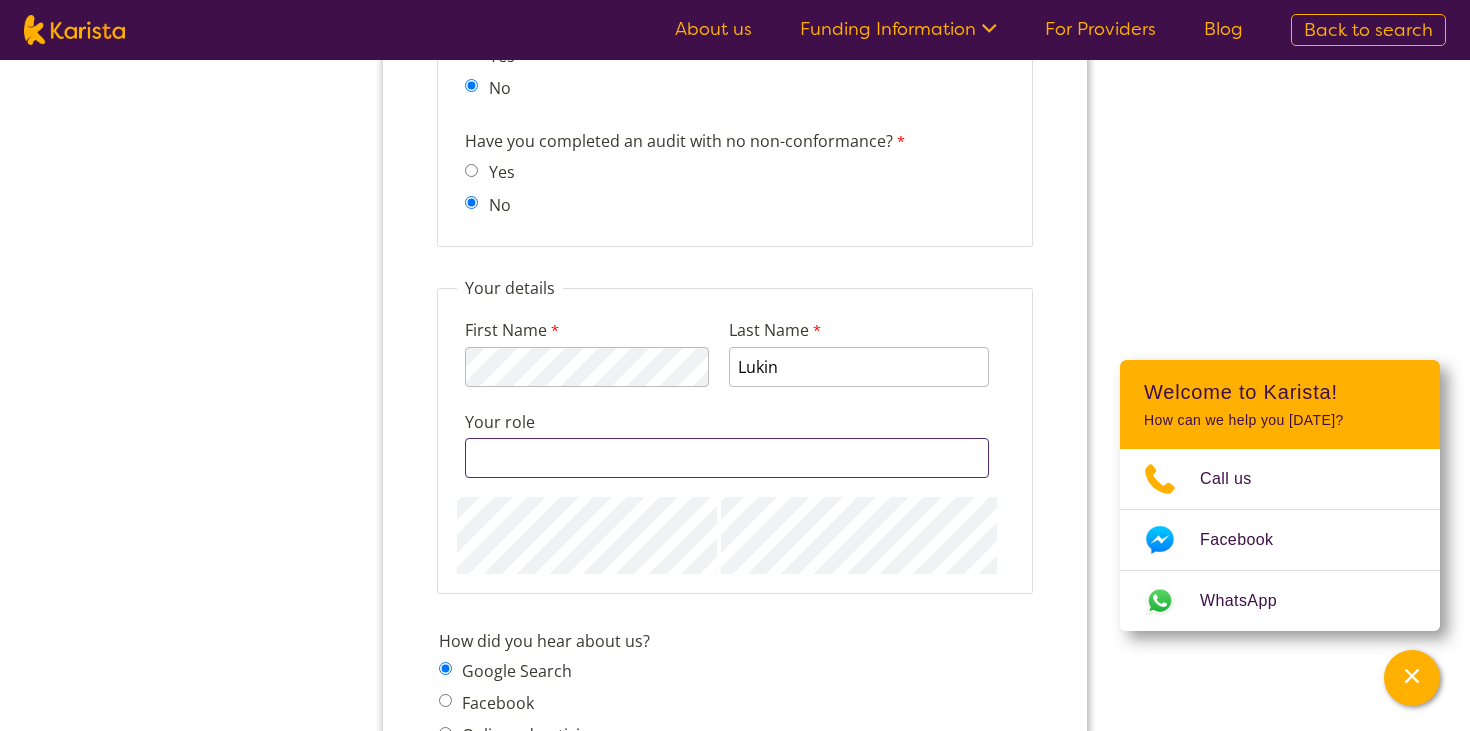 click on "Your role" at bounding box center [727, 458] 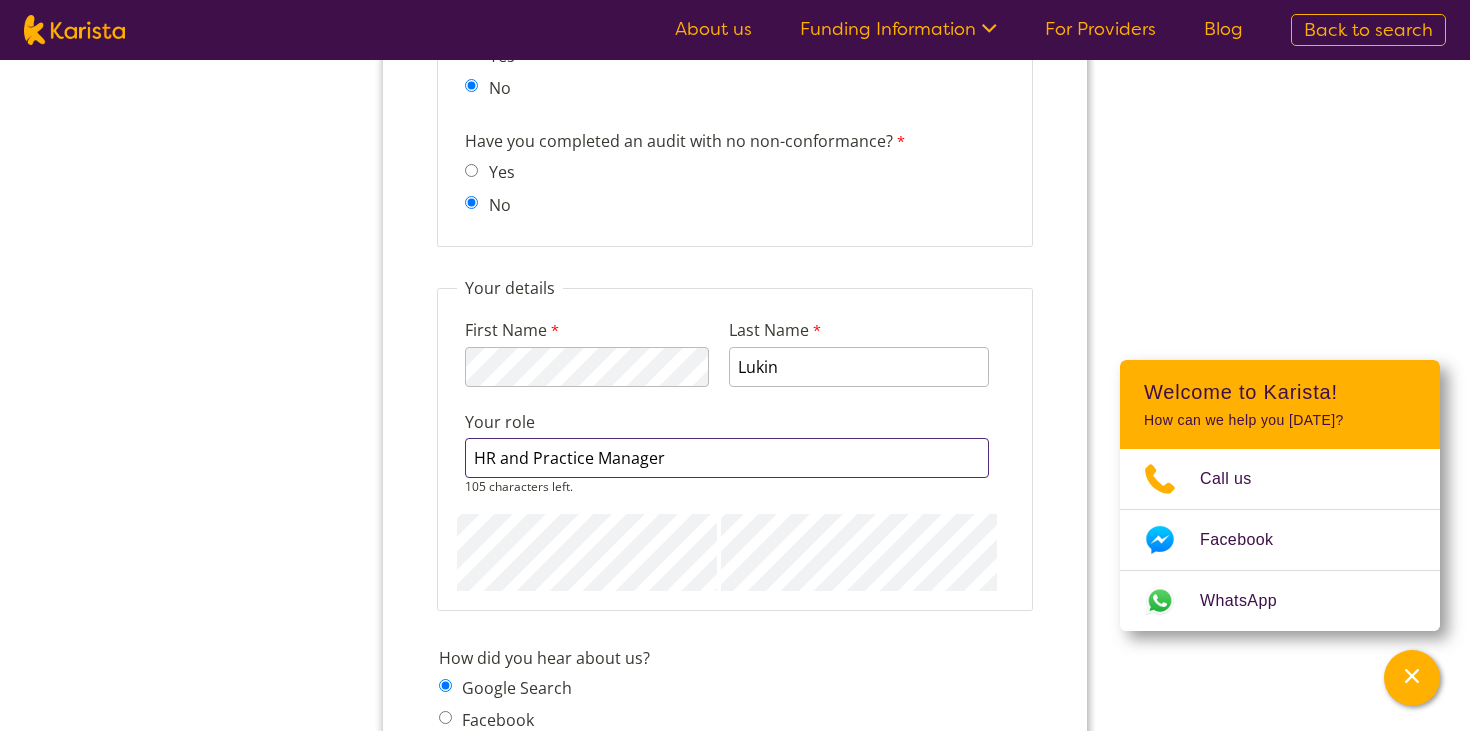 type on "HR and Practice Manager" 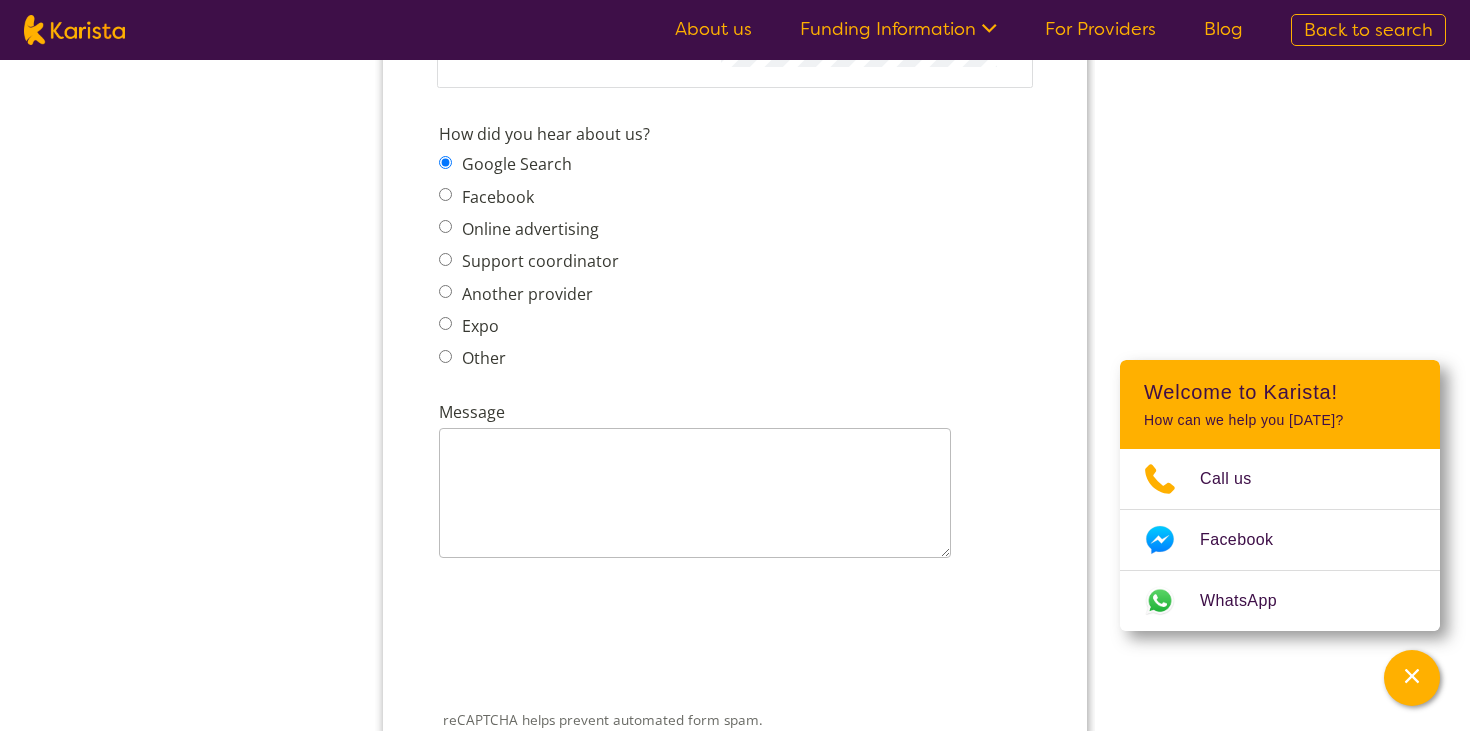 scroll, scrollTop: 2585, scrollLeft: 0, axis: vertical 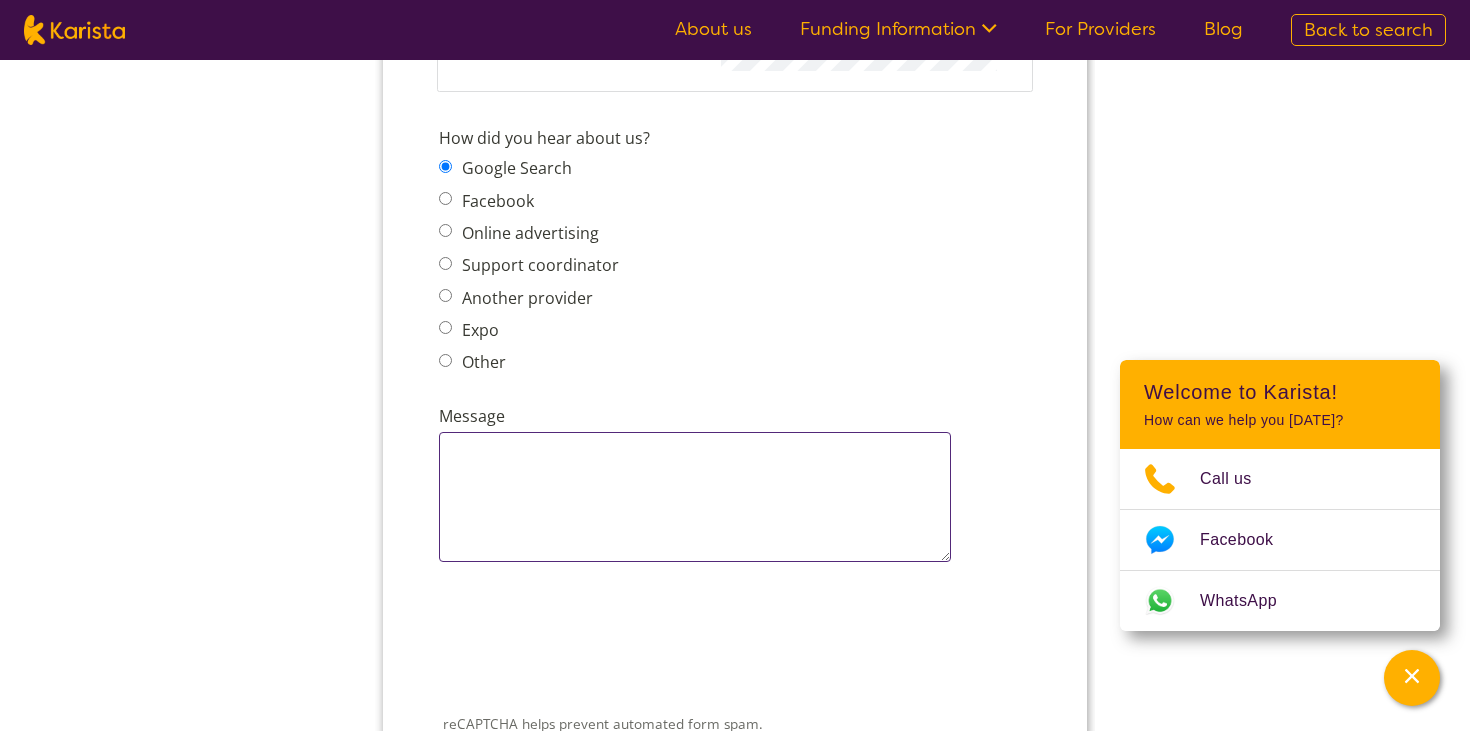 click on "Message" at bounding box center (695, 497) 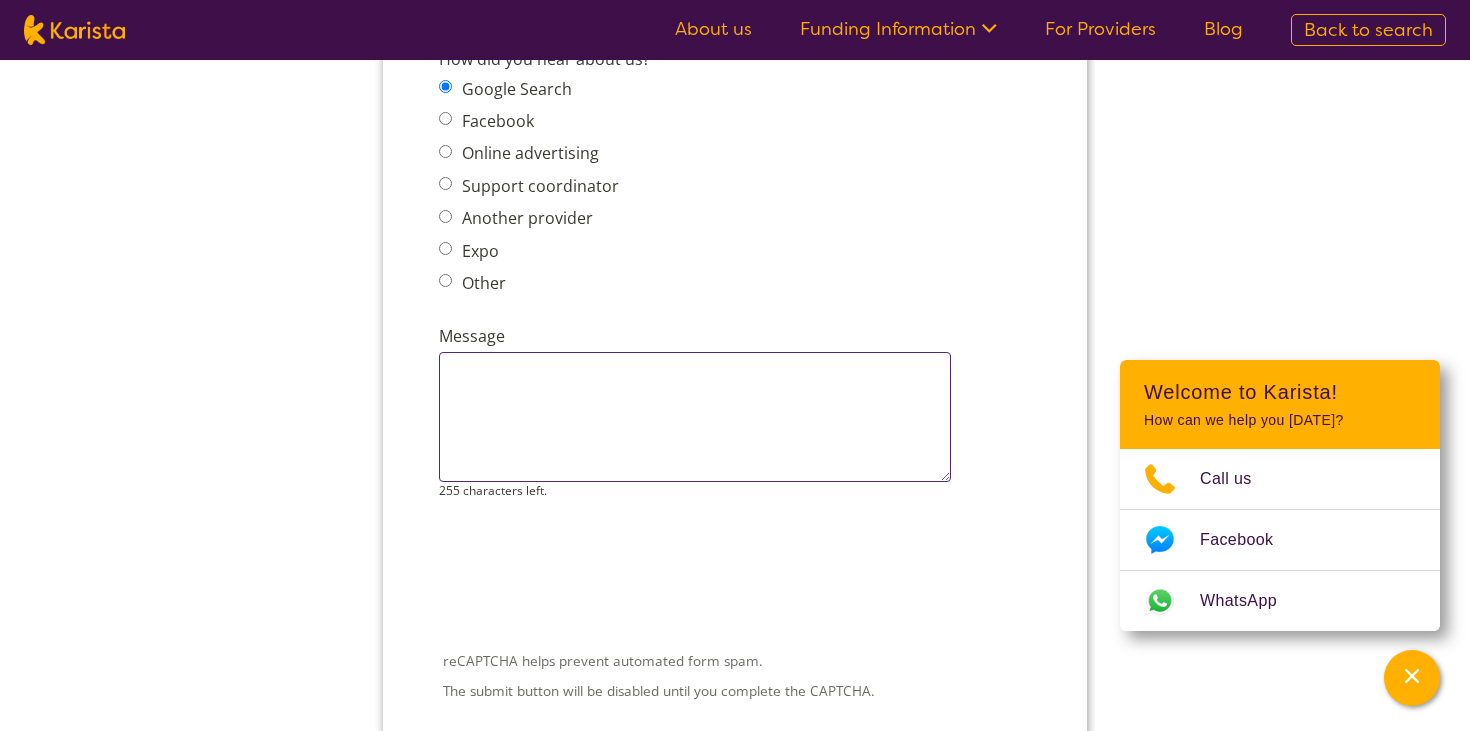 scroll, scrollTop: 2650, scrollLeft: 0, axis: vertical 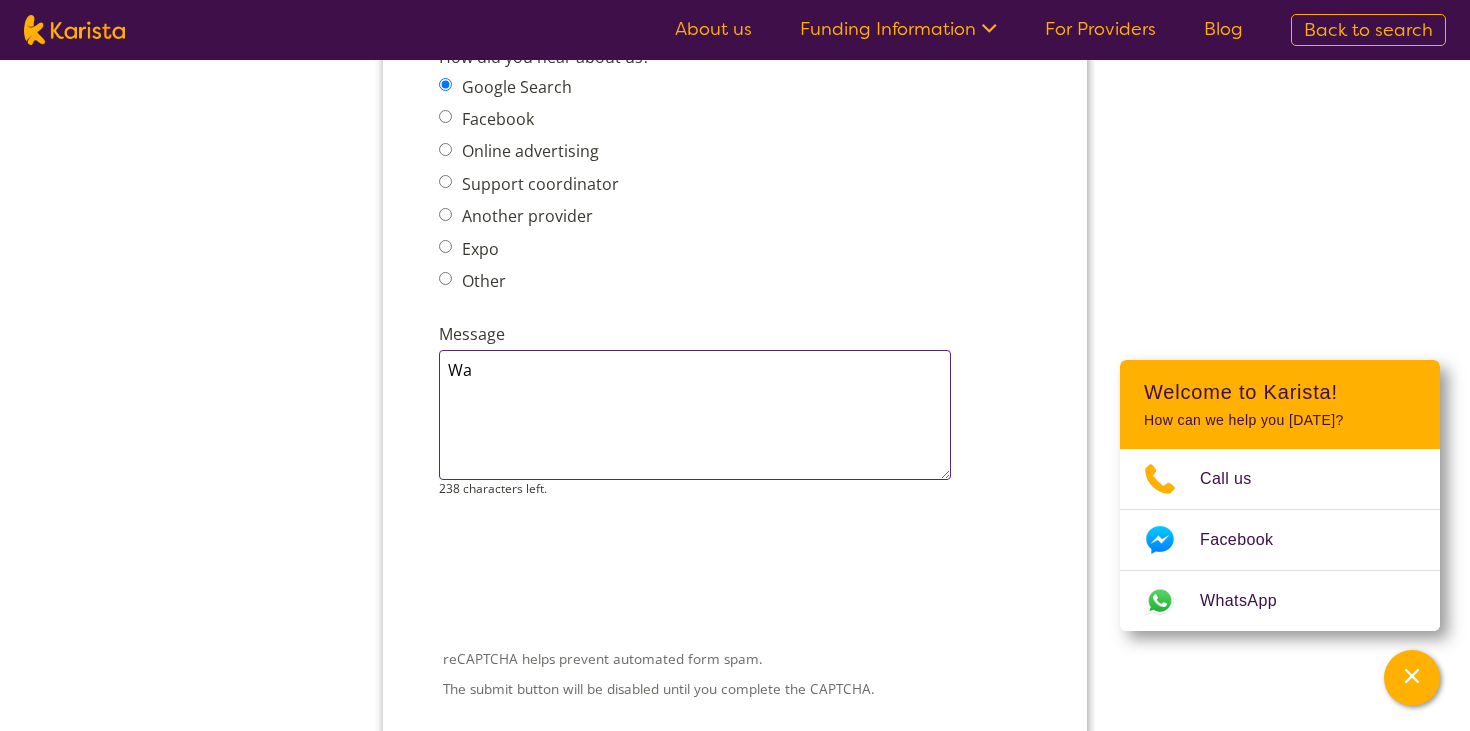 type on "W" 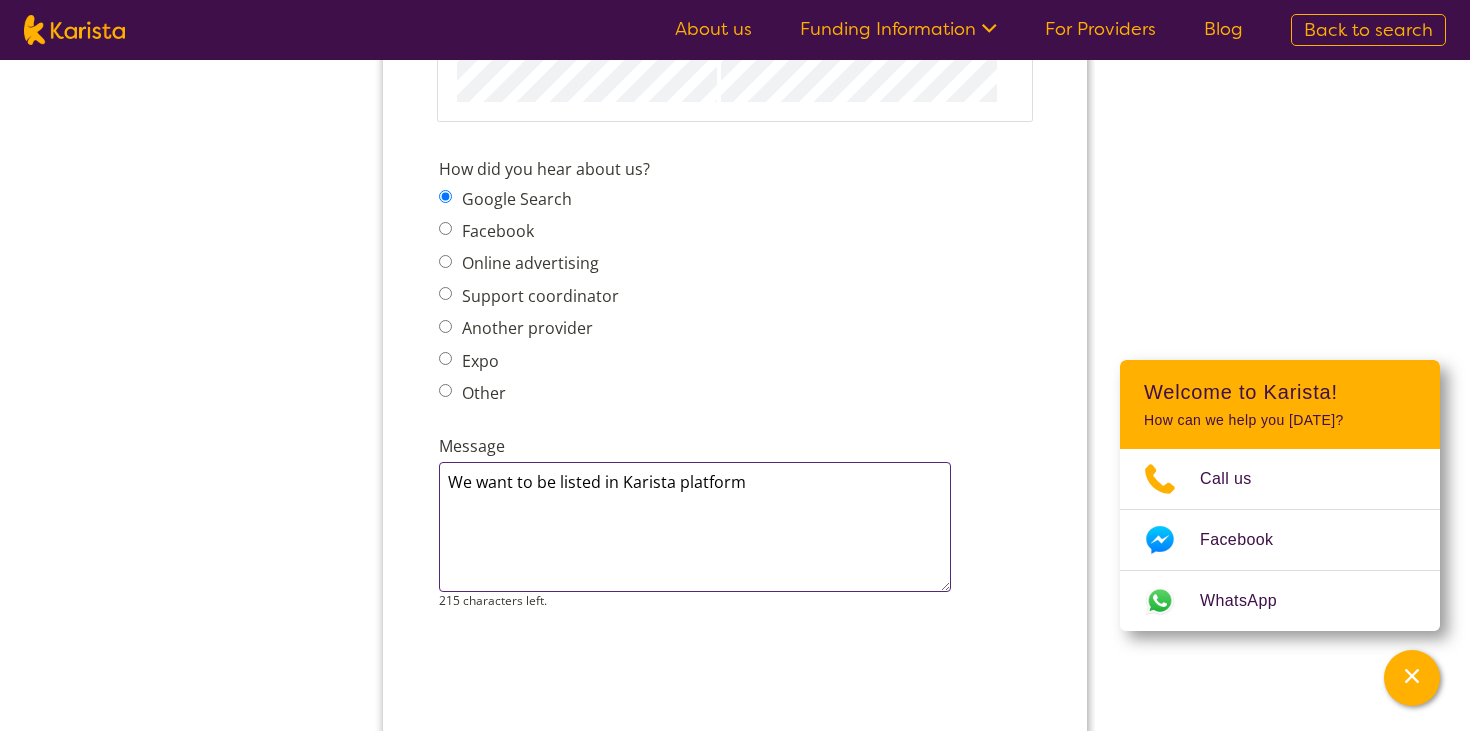 scroll, scrollTop: 2546, scrollLeft: 0, axis: vertical 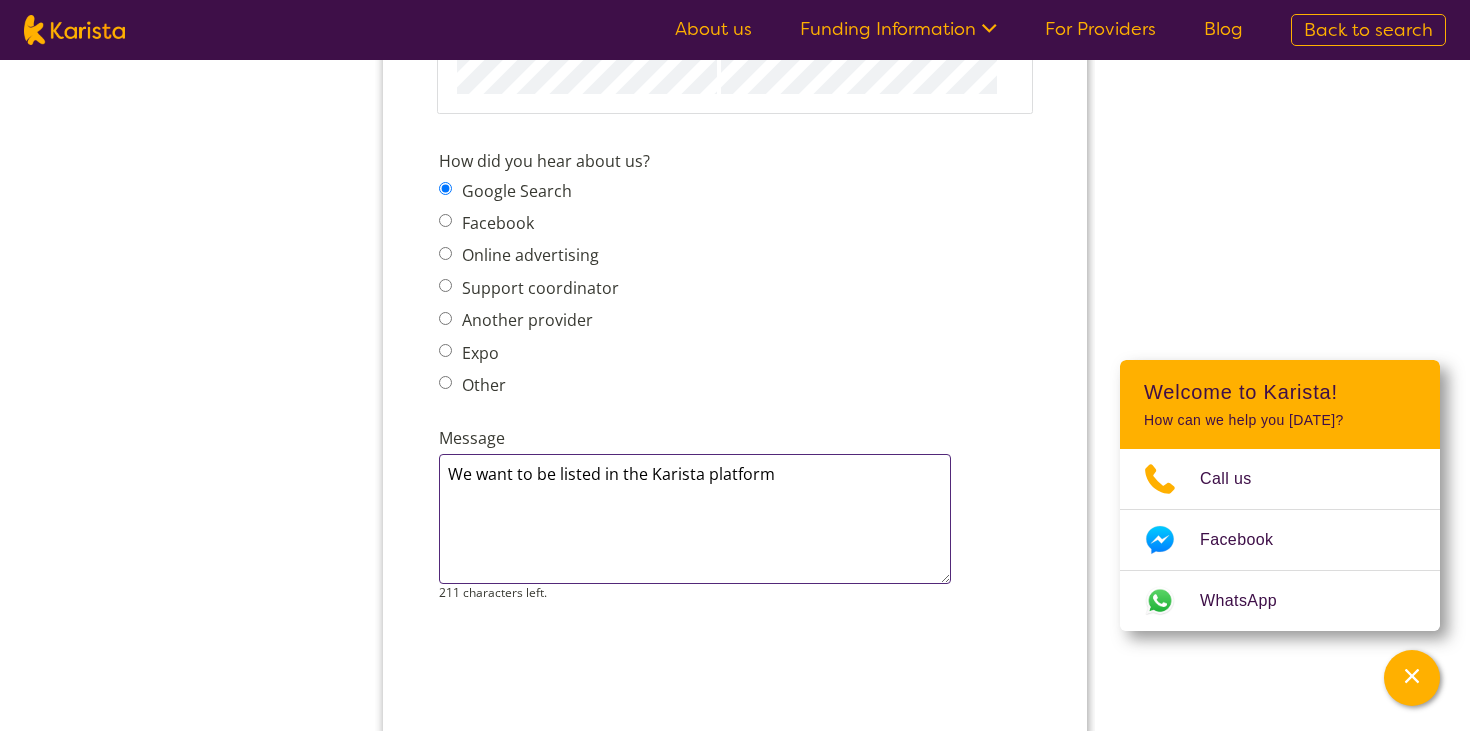 click on "We want to be listed in the Karista platform" at bounding box center (695, 519) 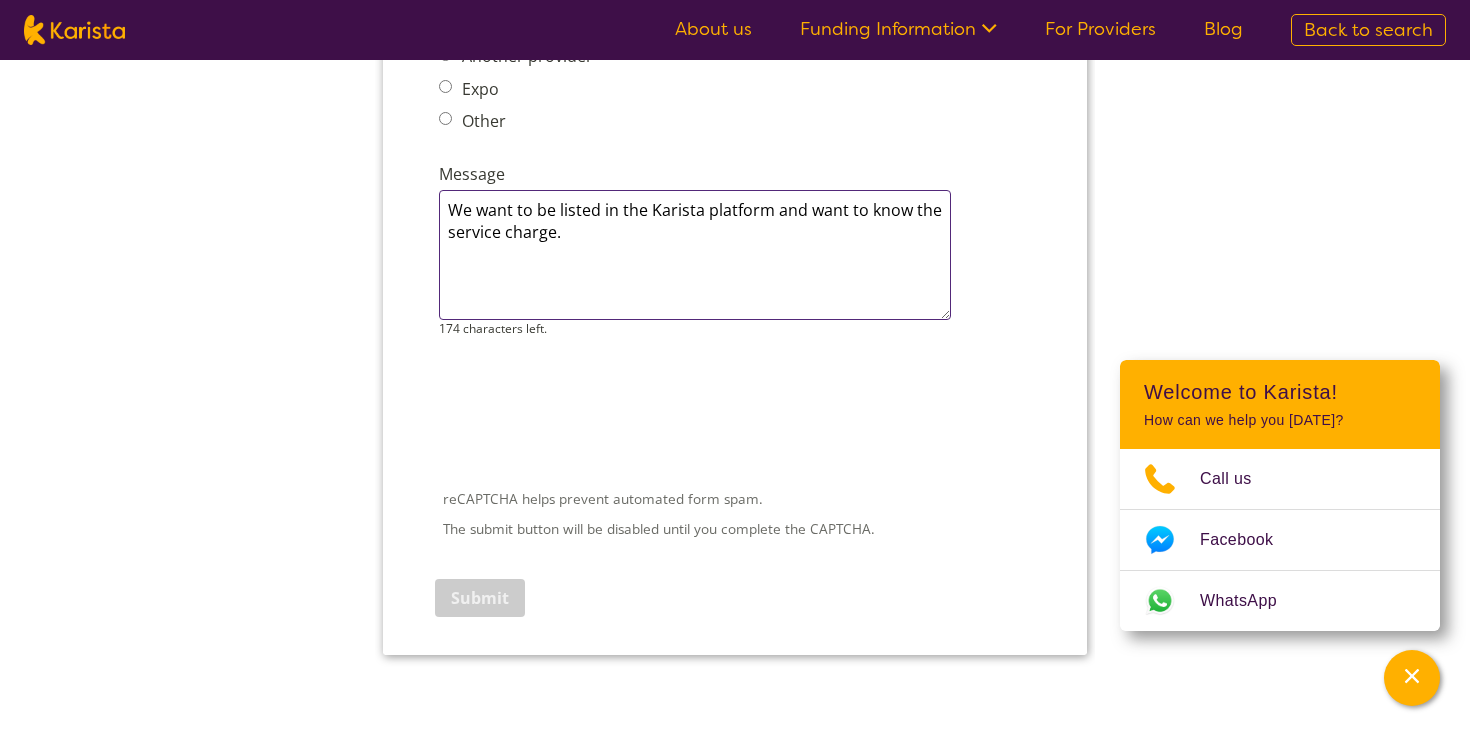 scroll, scrollTop: 2821, scrollLeft: 0, axis: vertical 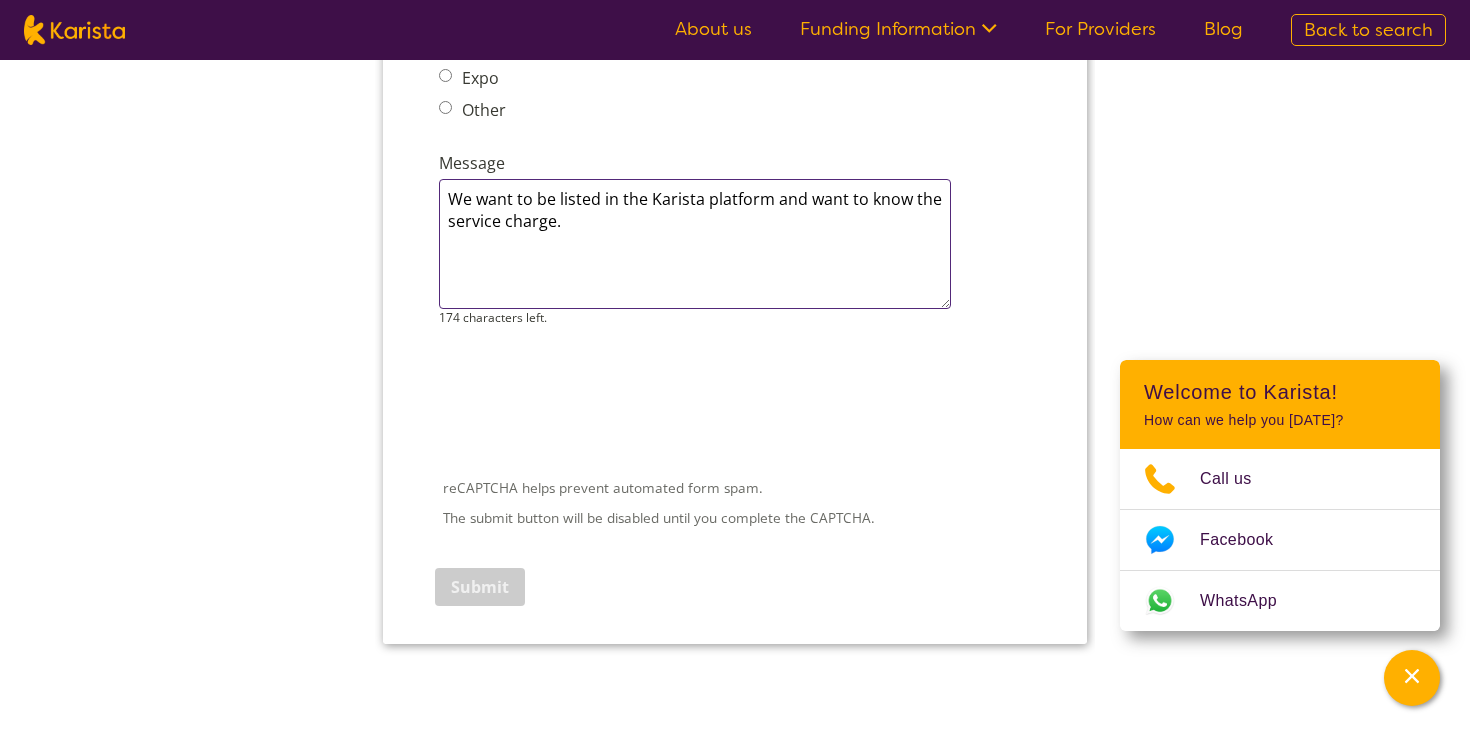 type on "We want to be listed in the Karista platform and want to know the service charge." 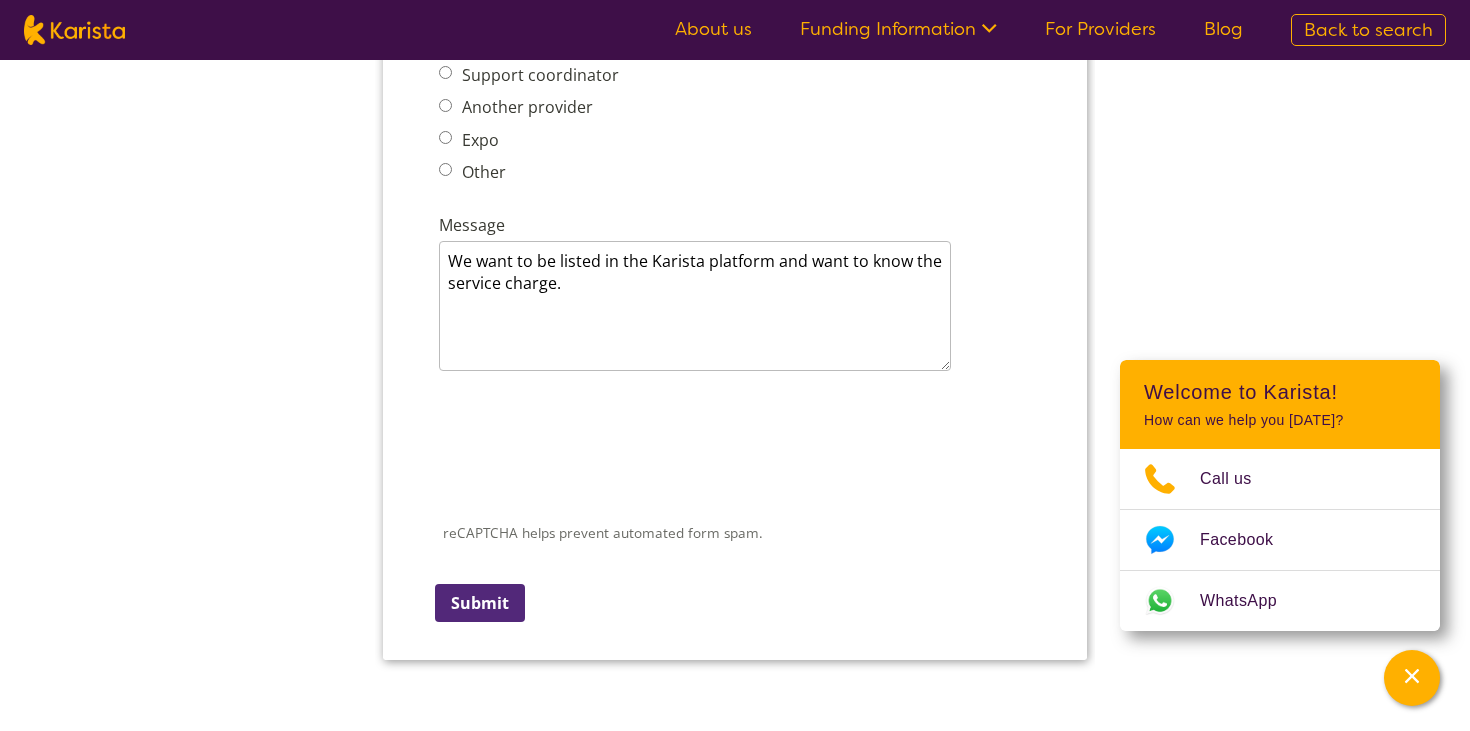 scroll, scrollTop: 2760, scrollLeft: 0, axis: vertical 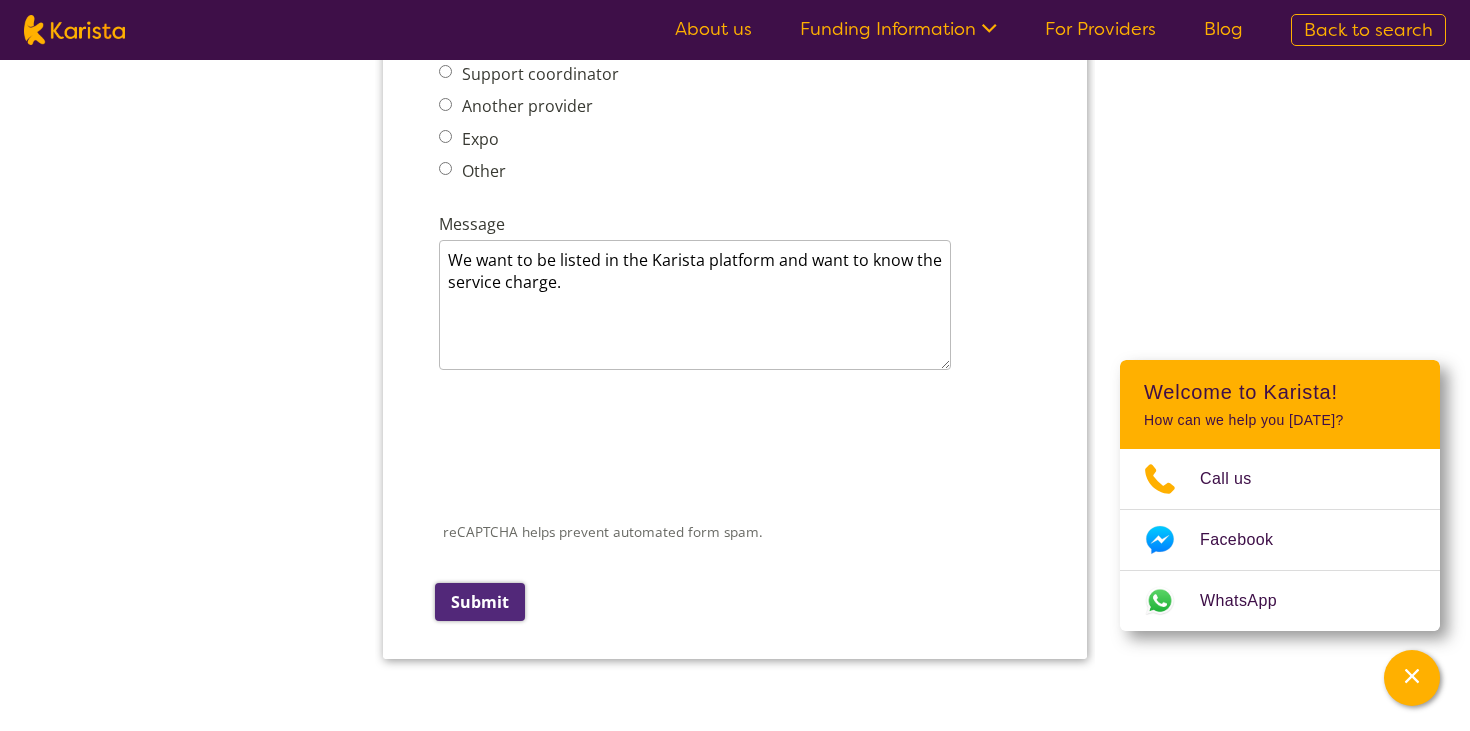 click on "Submit" at bounding box center [480, 602] 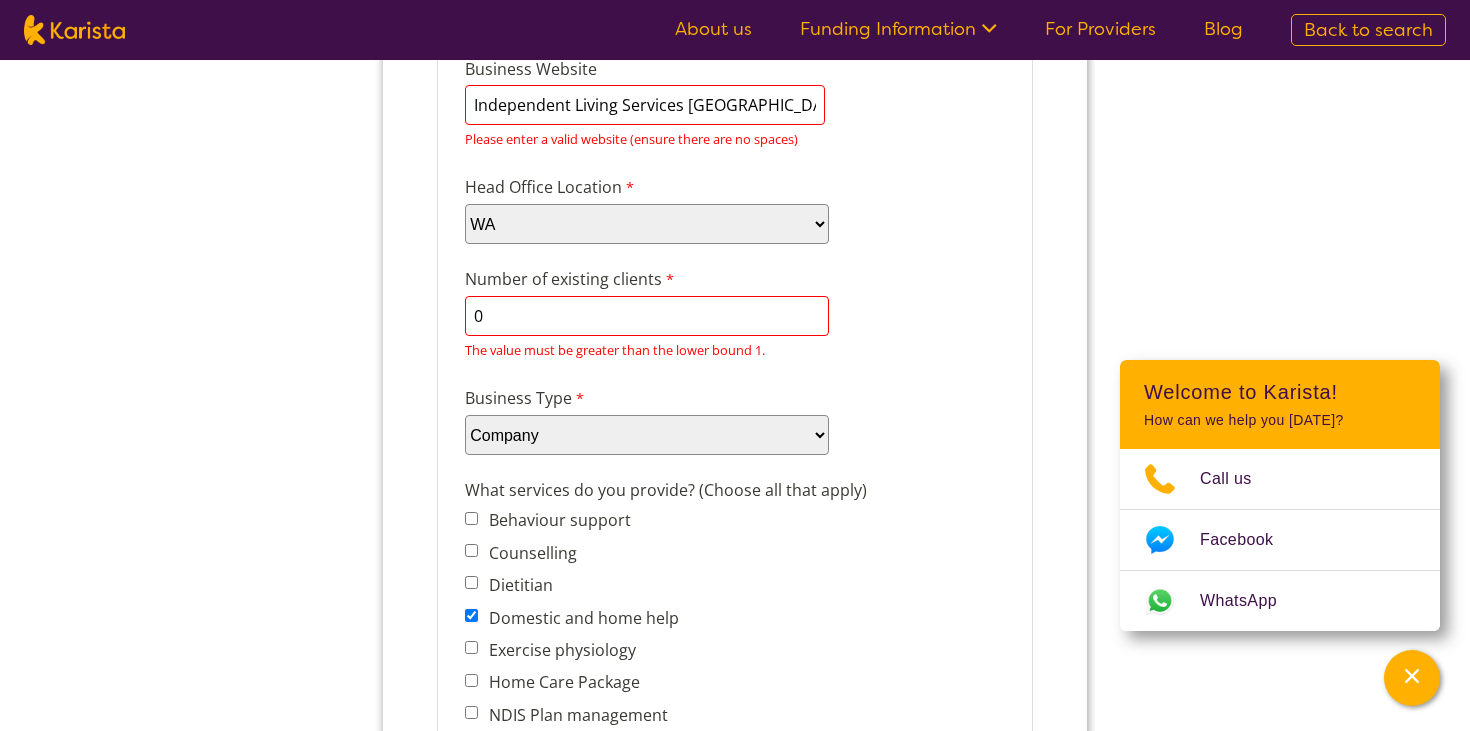 scroll, scrollTop: 30, scrollLeft: 0, axis: vertical 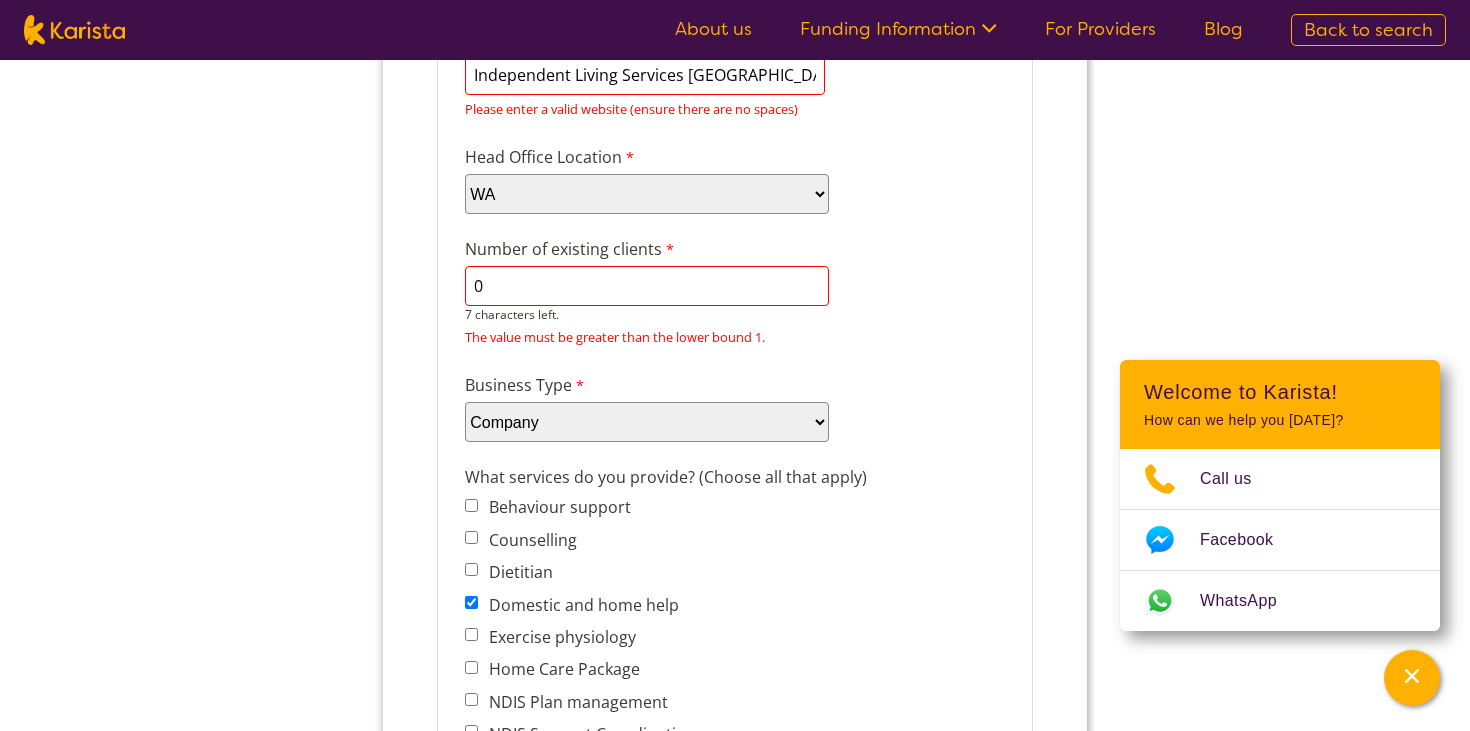 click on "0" at bounding box center [647, 286] 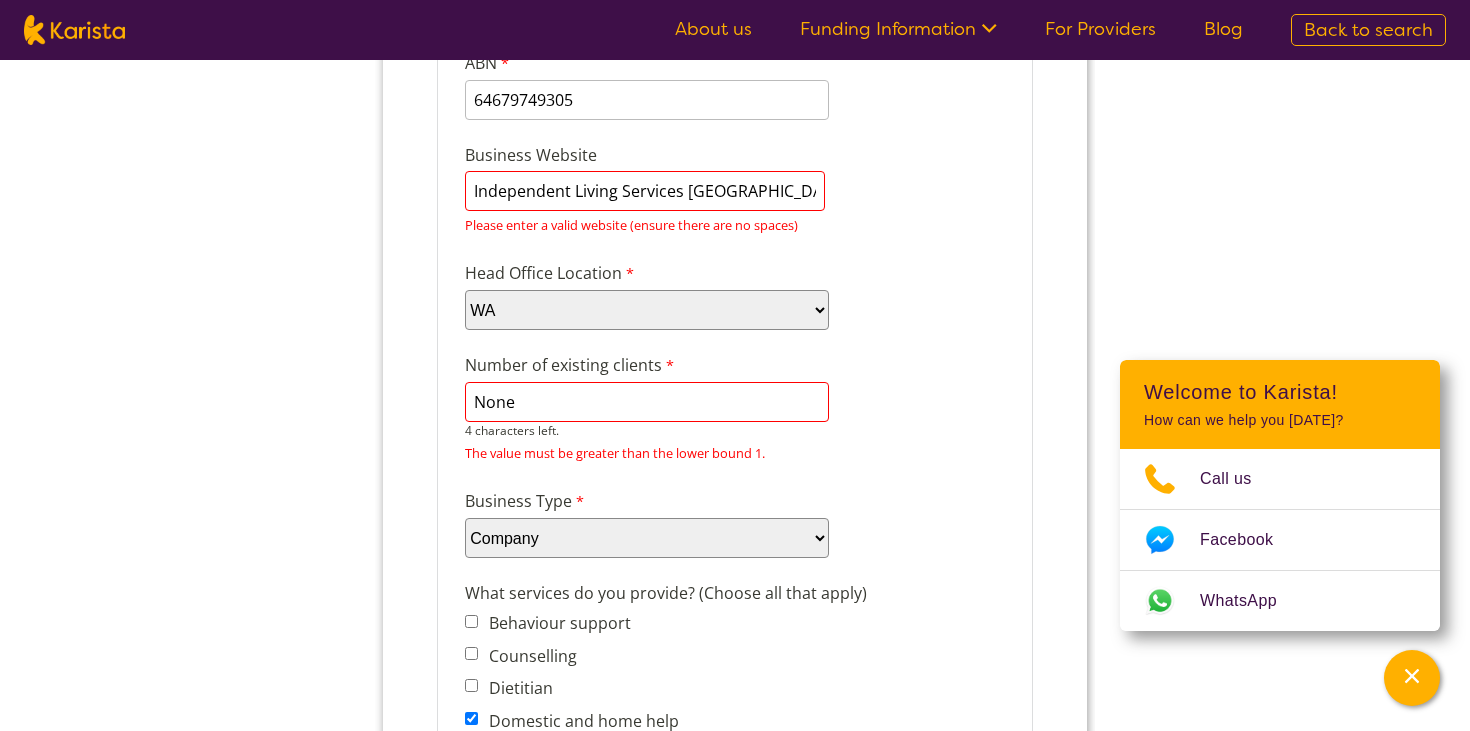 scroll, scrollTop: 344, scrollLeft: 0, axis: vertical 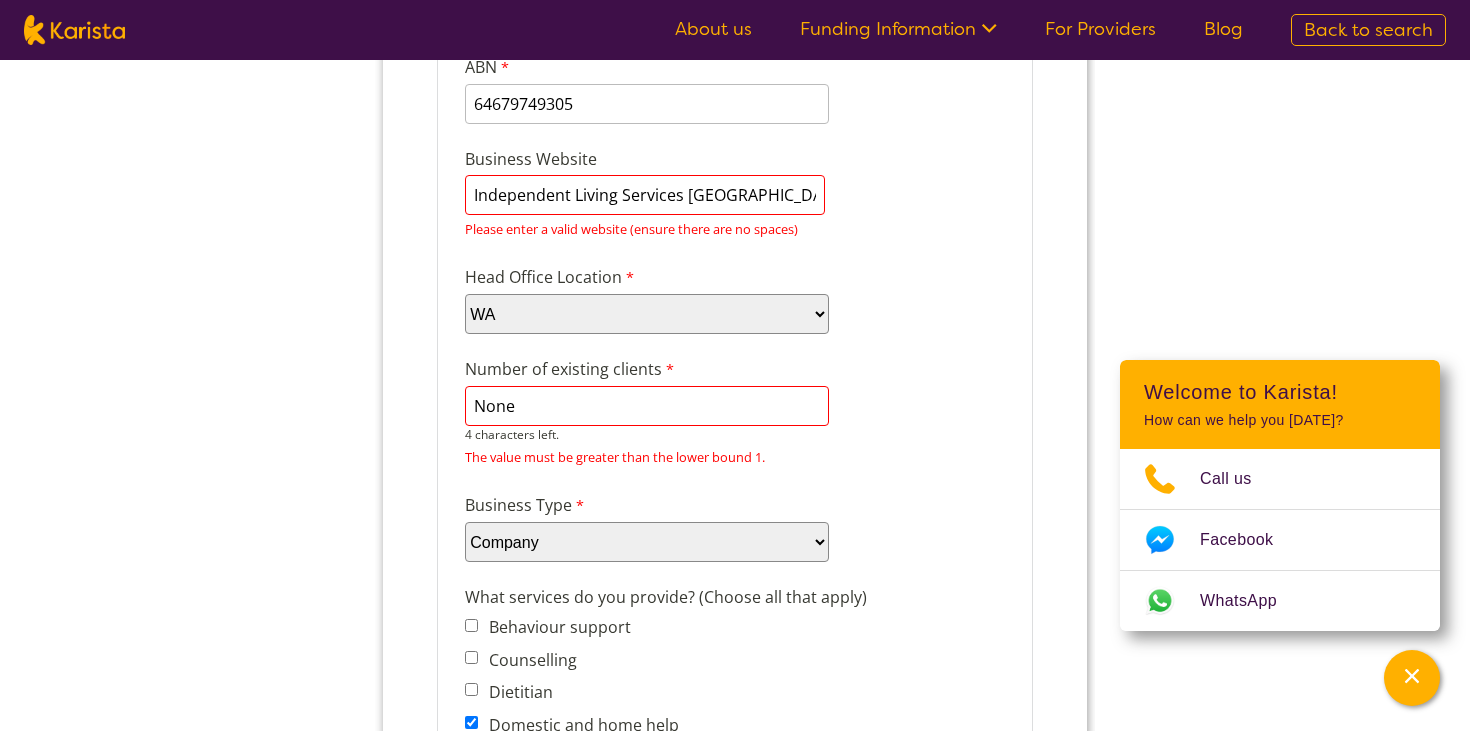 type on "None" 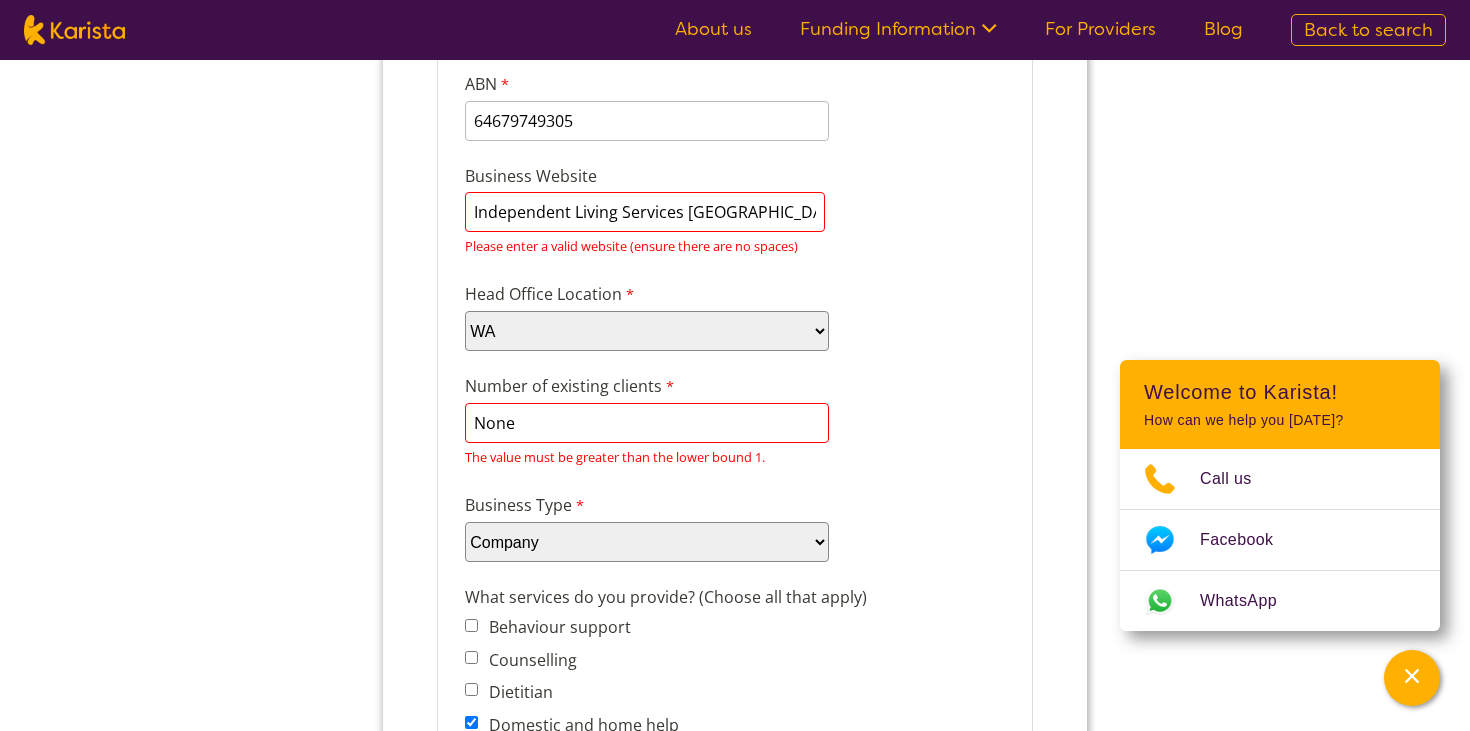 drag, startPoint x: 731, startPoint y: 183, endPoint x: 559, endPoint y: 186, distance: 172.02615 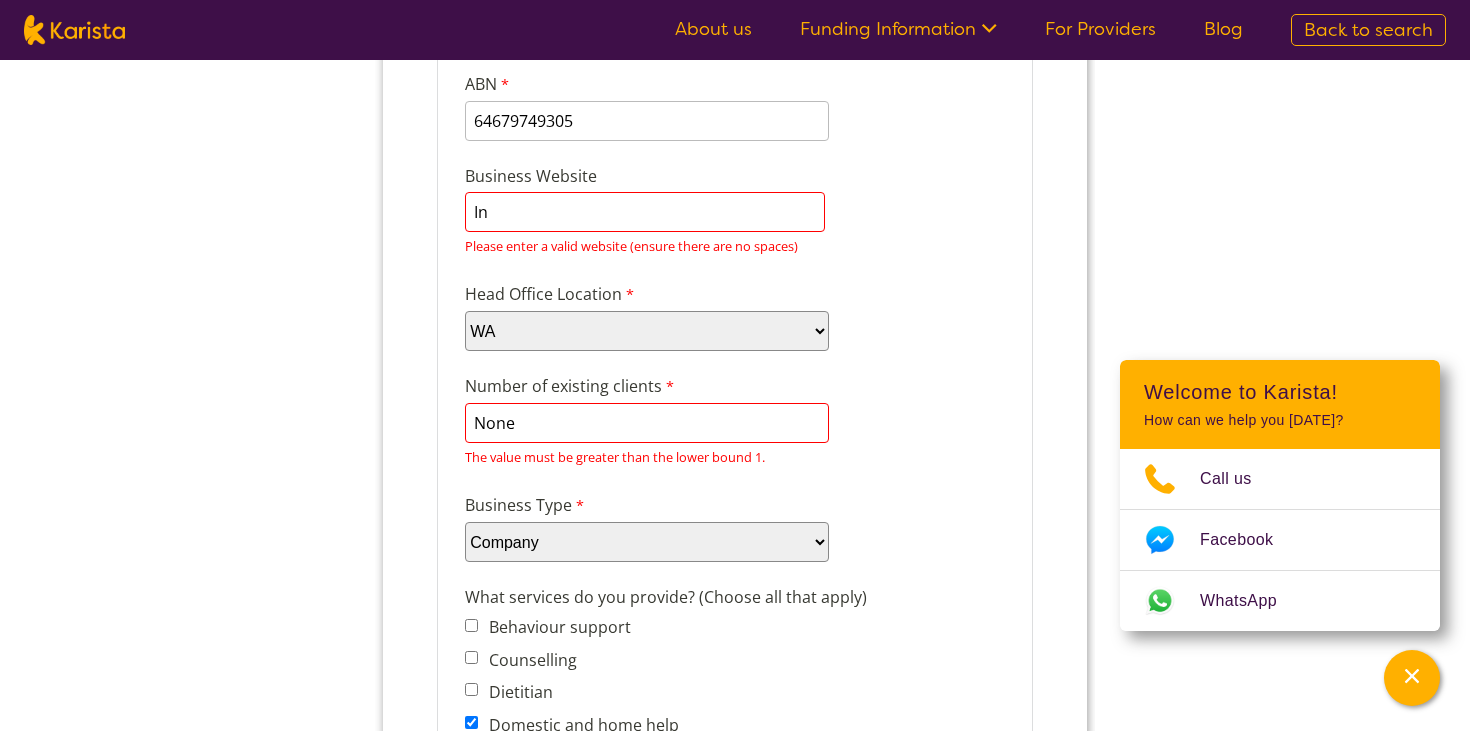 type on "I" 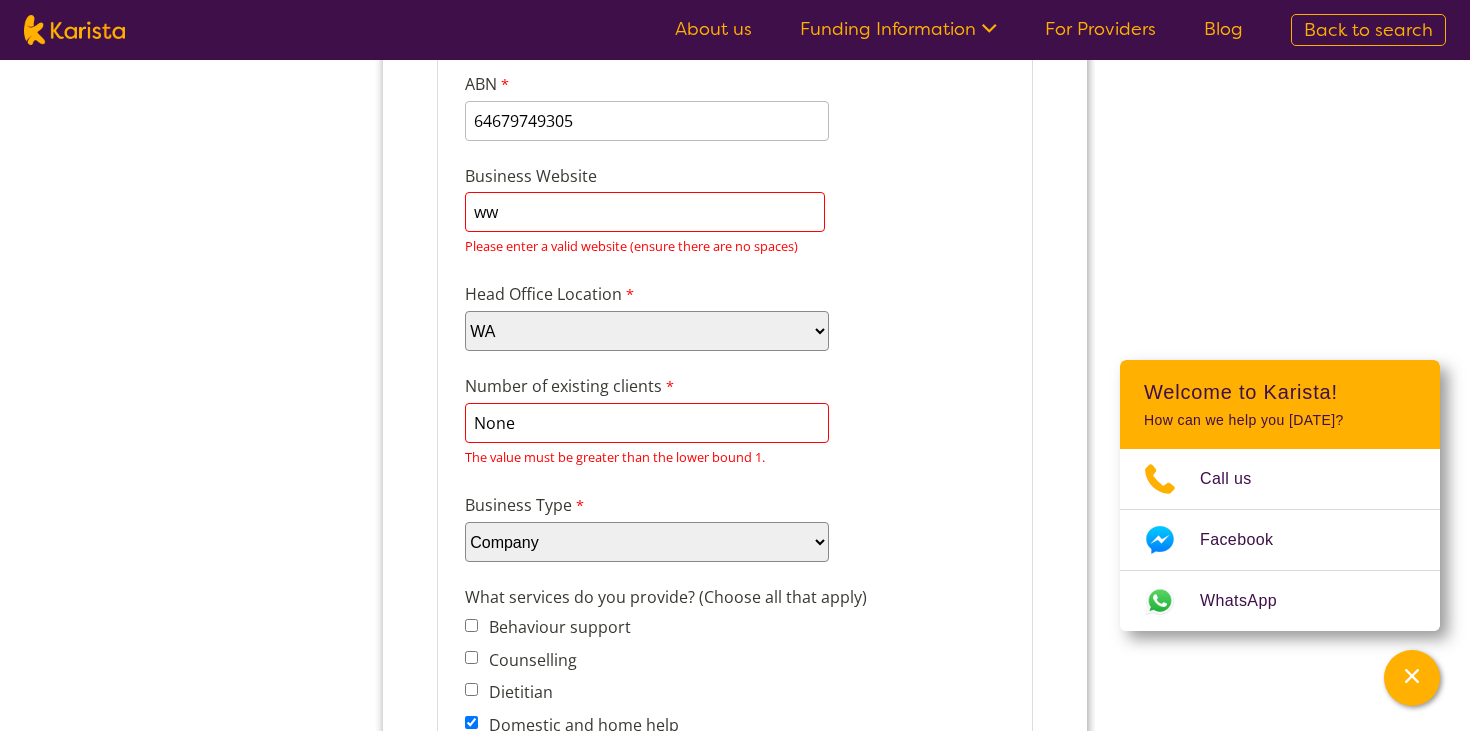 type on "w" 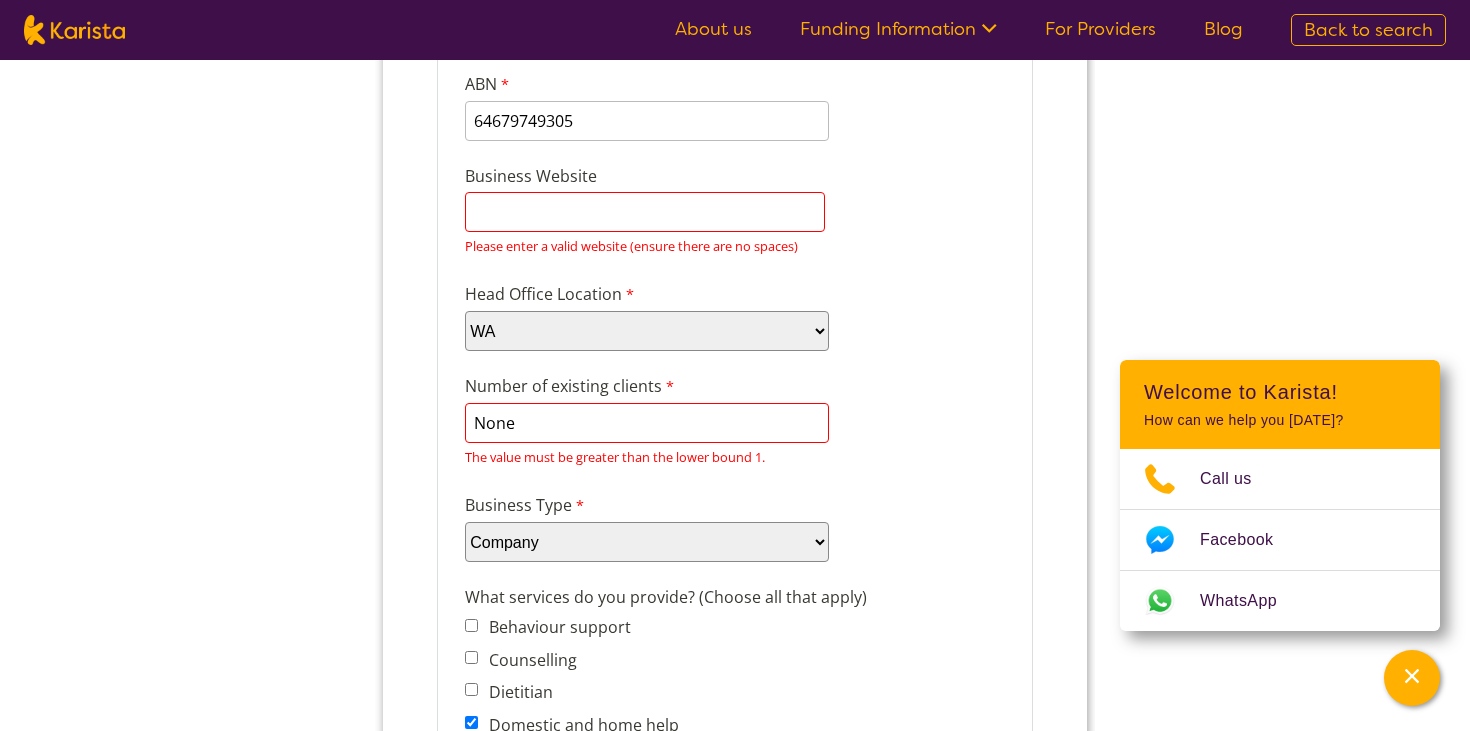scroll, scrollTop: 0, scrollLeft: 0, axis: both 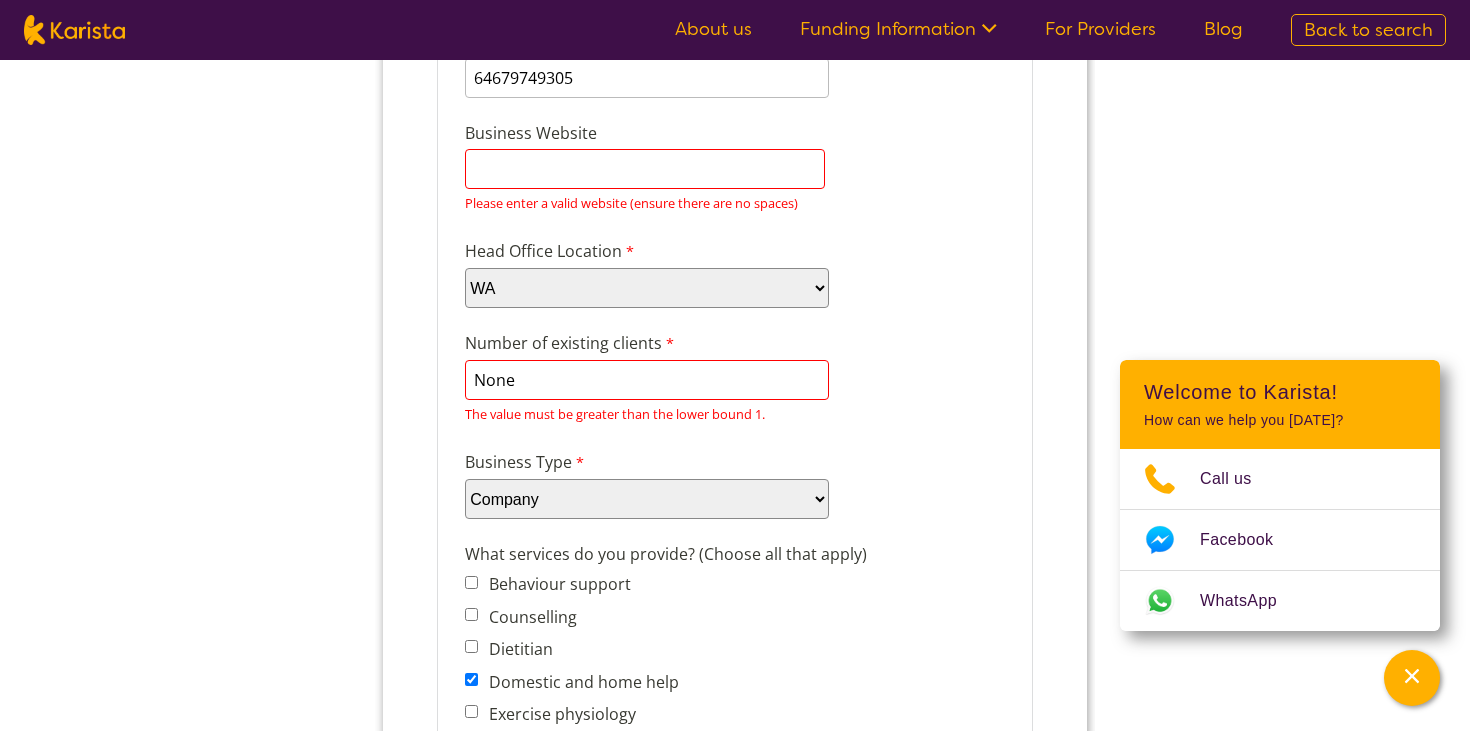 click on "Business Website" at bounding box center [645, 169] 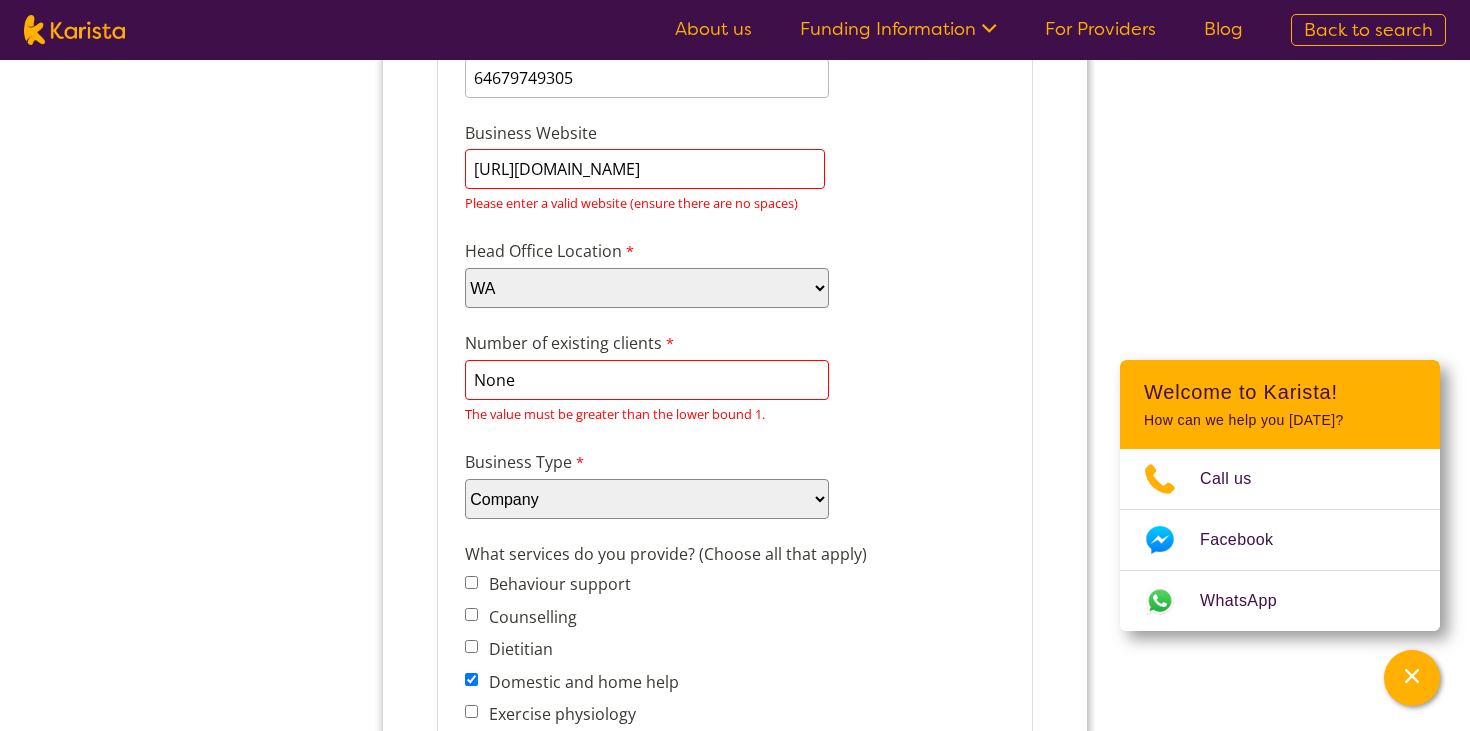 type on "[URL][DOMAIN_NAME]" 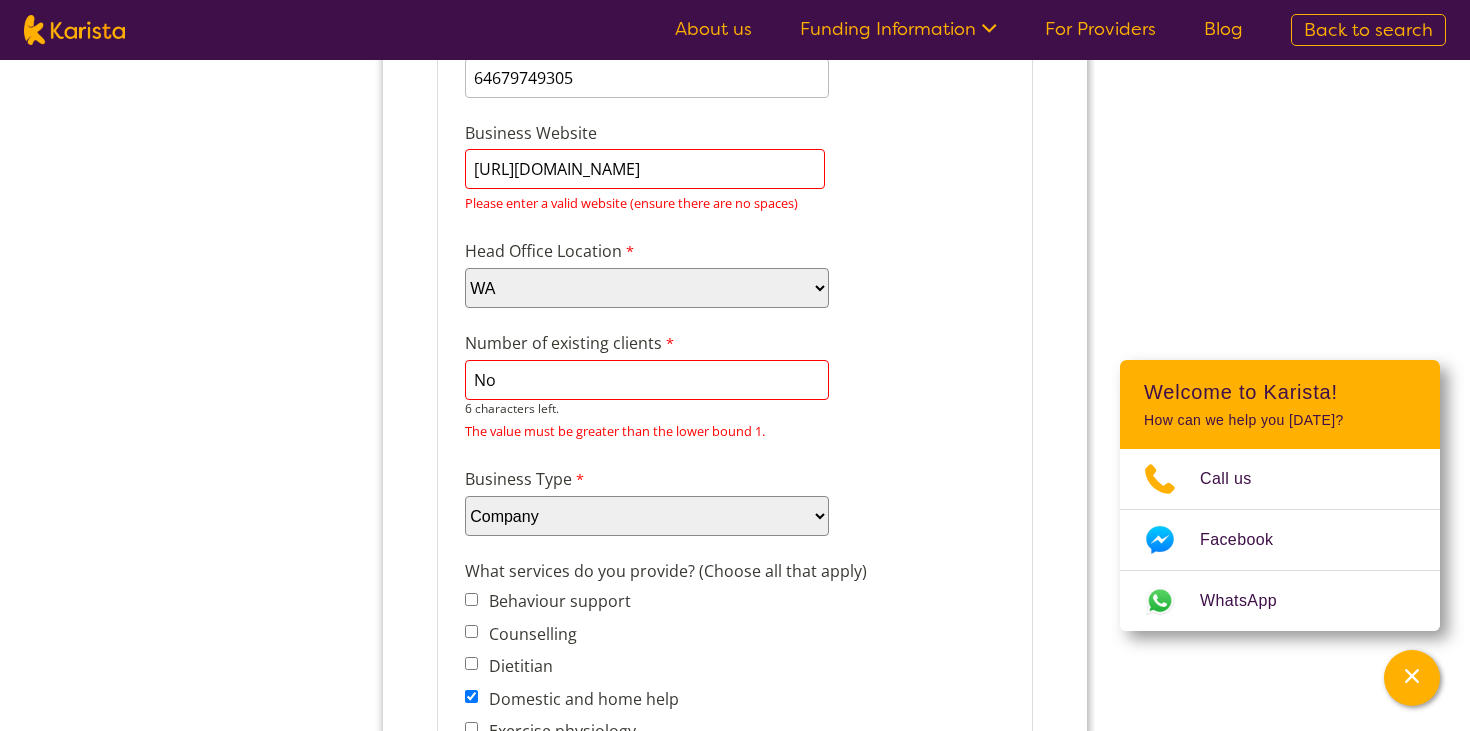 type on "N" 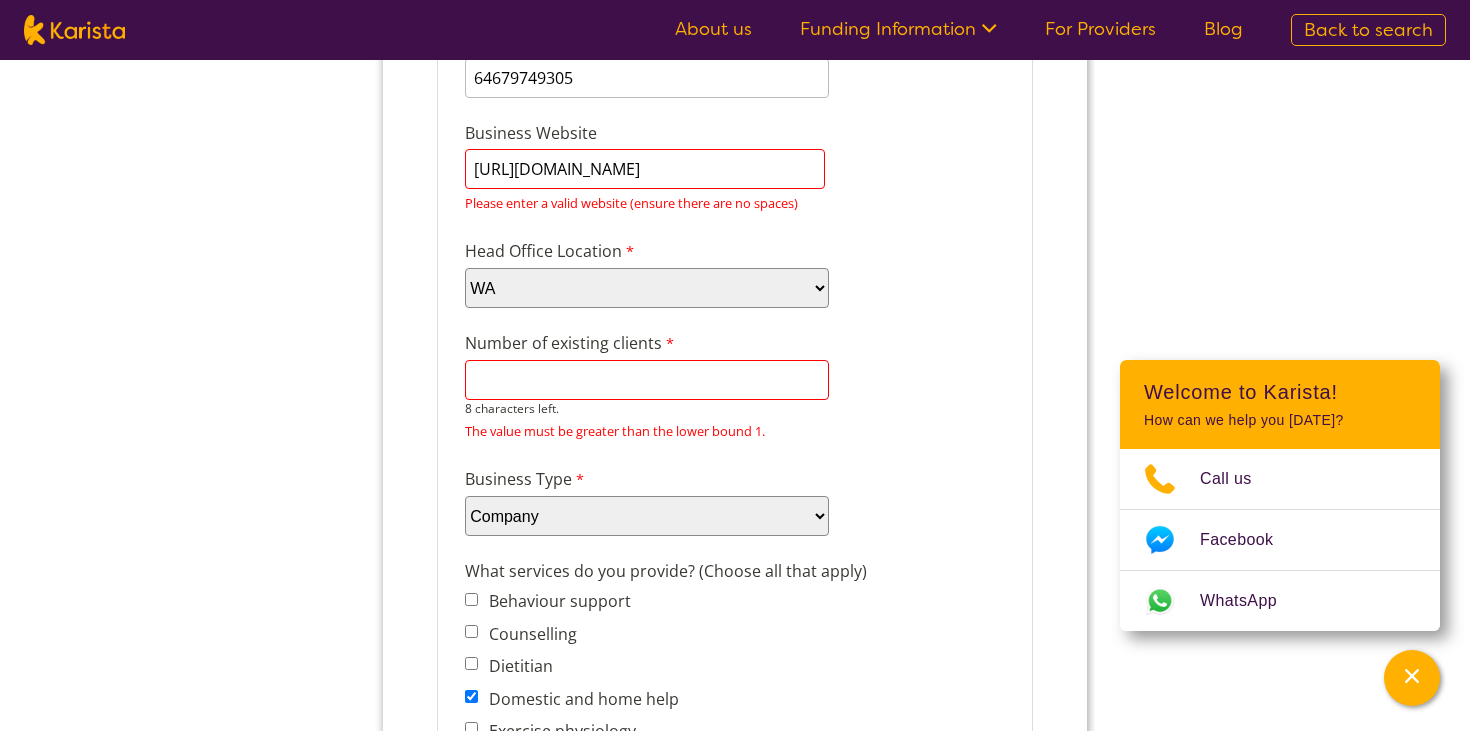type on "o" 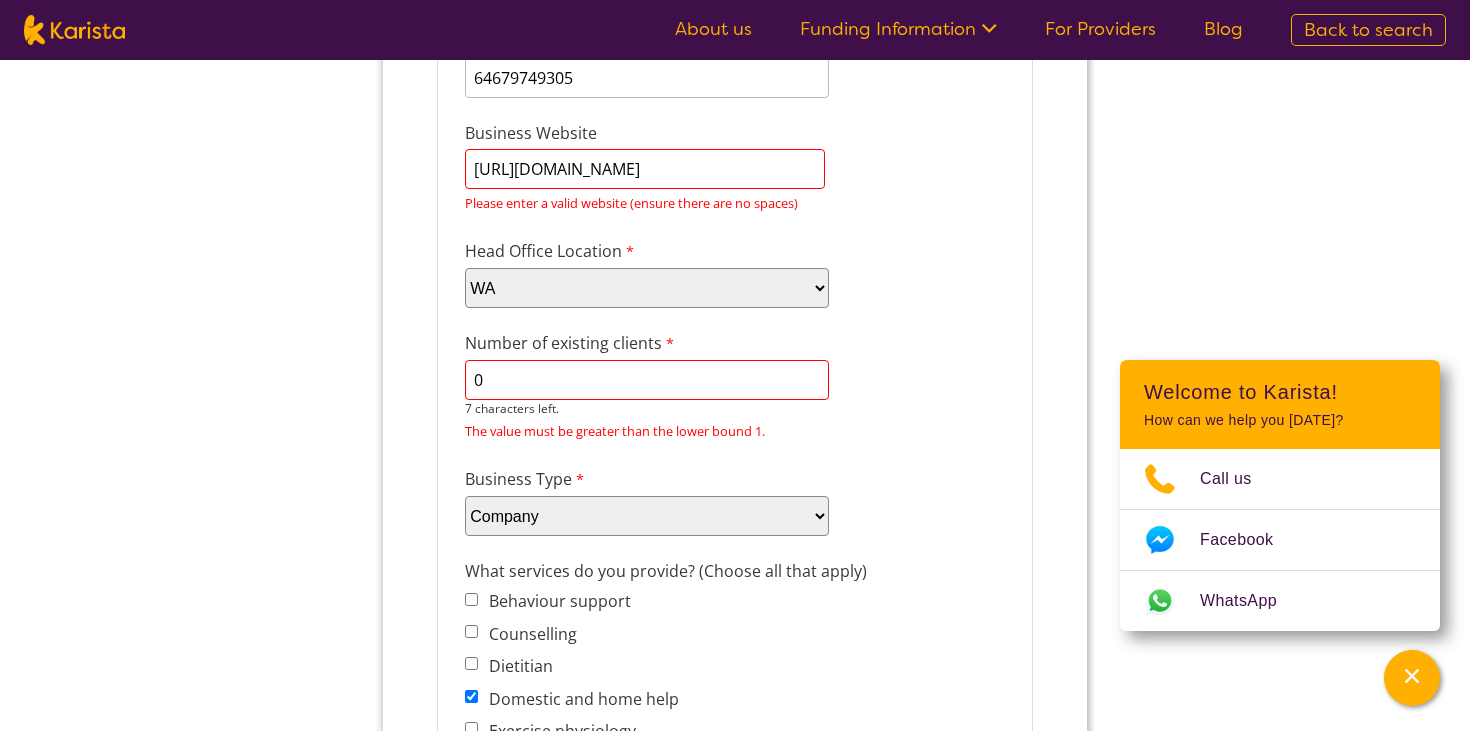 type on "0" 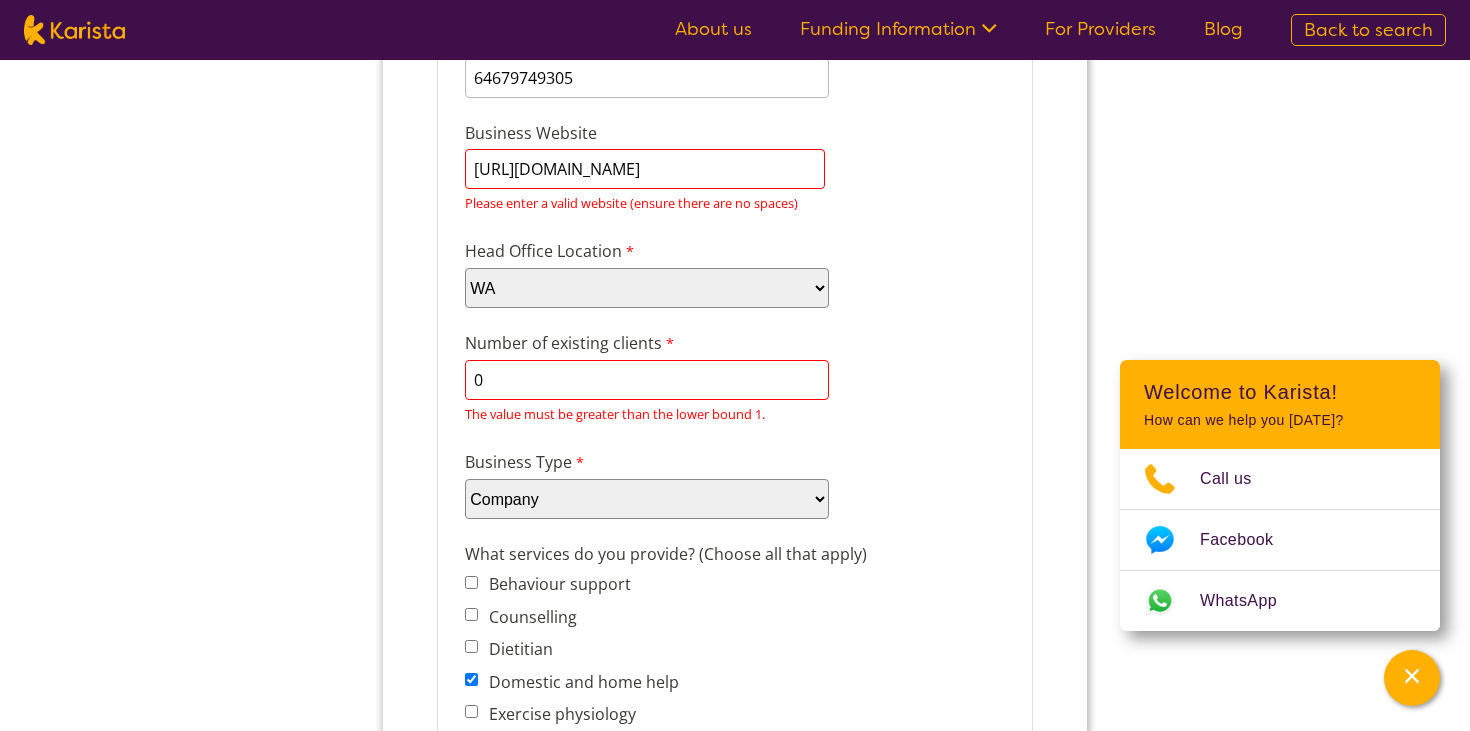 click on "Number of existing clients 0 7 characters left.
The value must be greater than the lower bound 1." at bounding box center (735, 379) 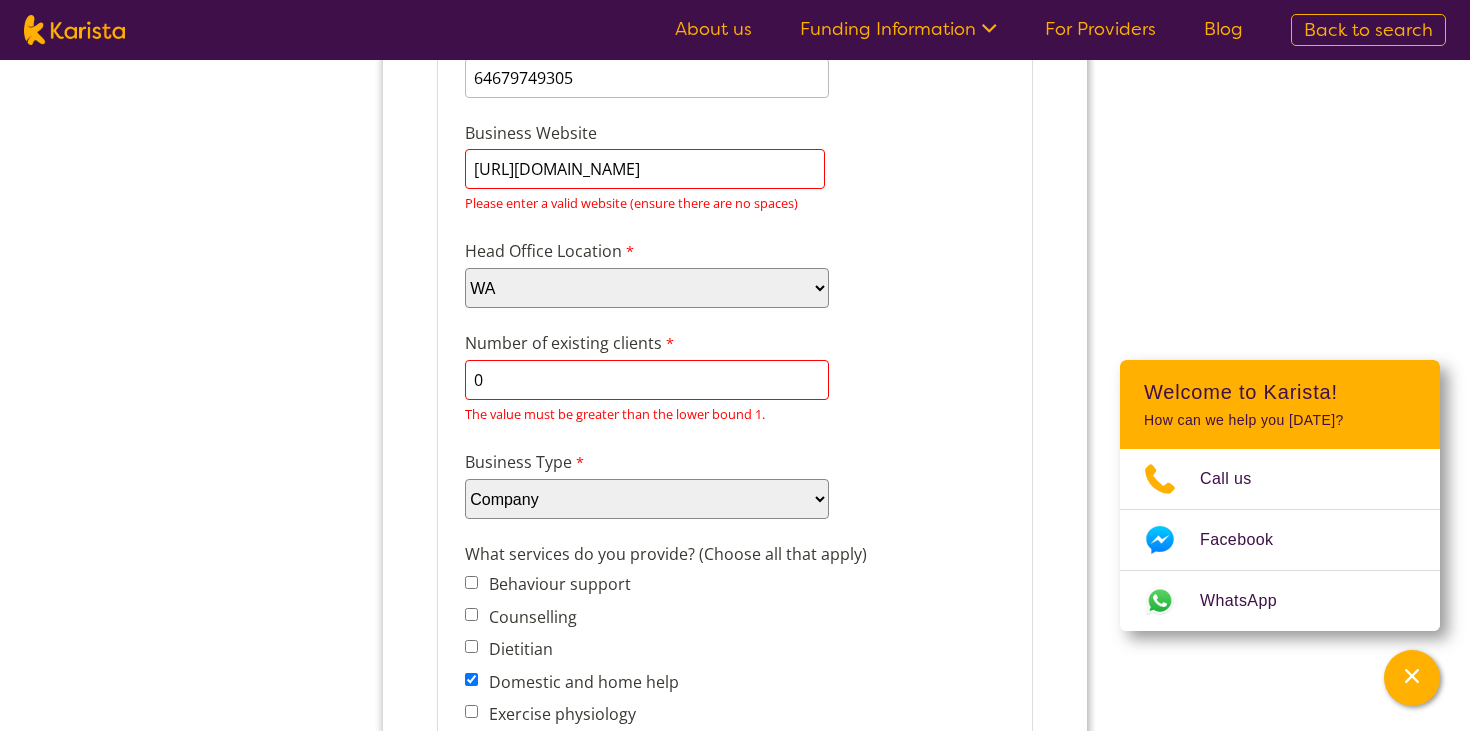 click on "Please select...
ACT
[GEOGRAPHIC_DATA]
NT
QLD
SA
TAS
[GEOGRAPHIC_DATA]
[GEOGRAPHIC_DATA]" at bounding box center (647, 288) 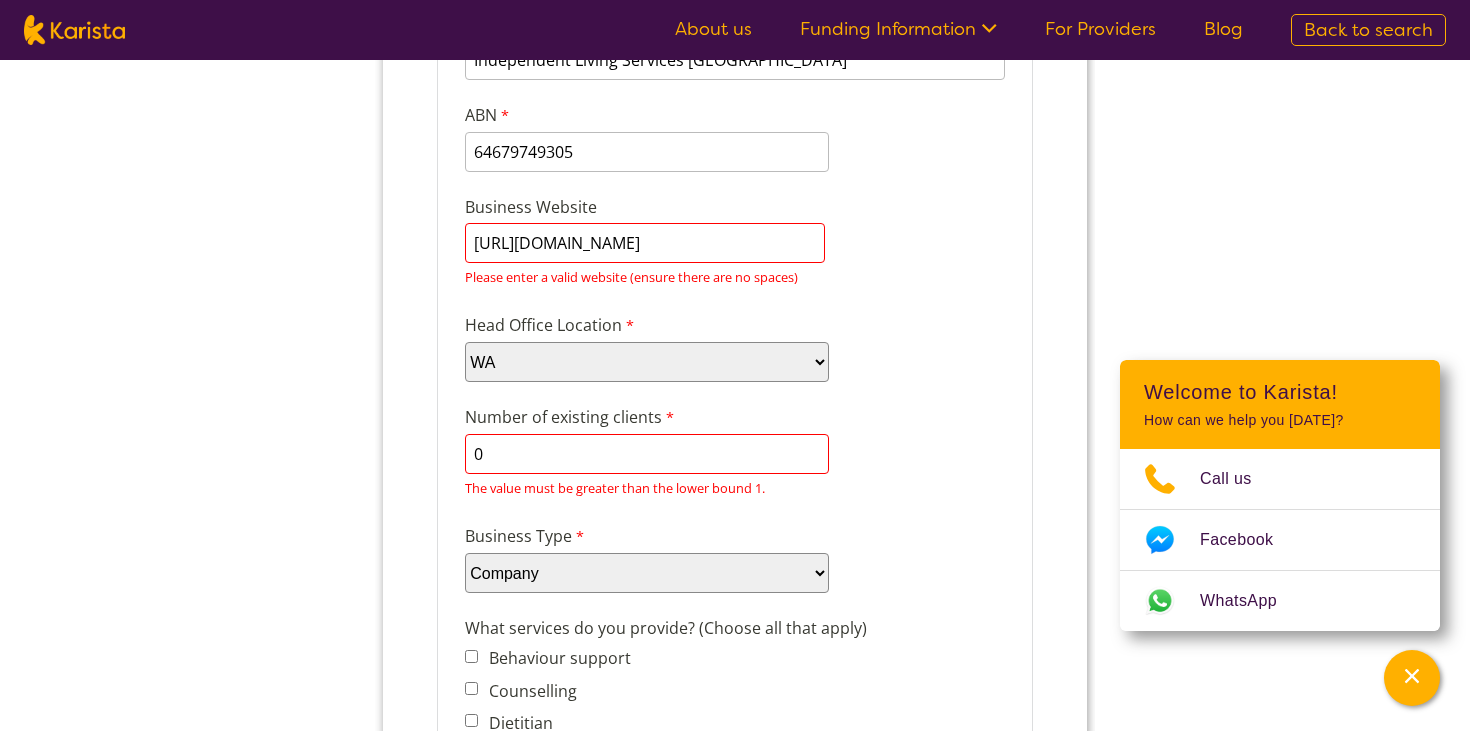 scroll, scrollTop: 311, scrollLeft: 0, axis: vertical 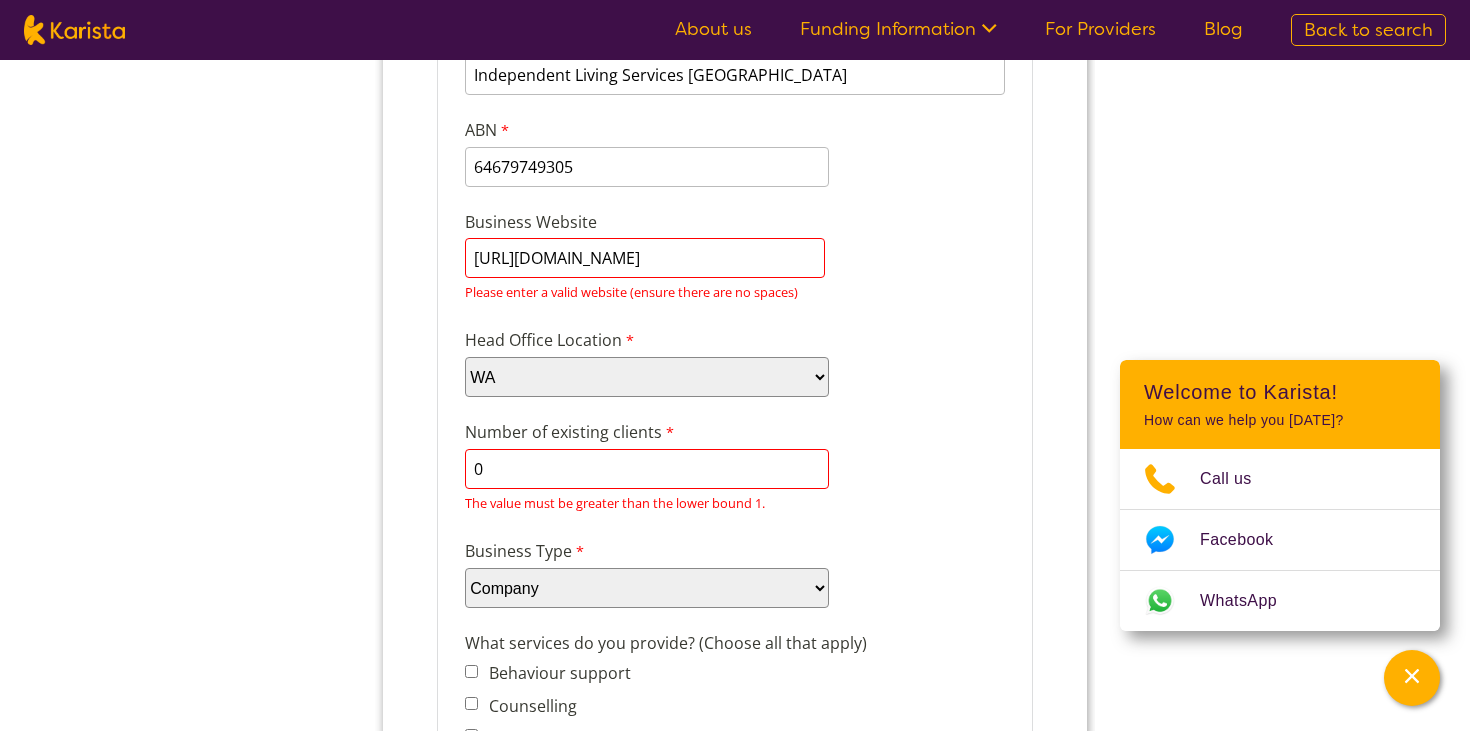 click on "[URL][DOMAIN_NAME]" at bounding box center [645, 258] 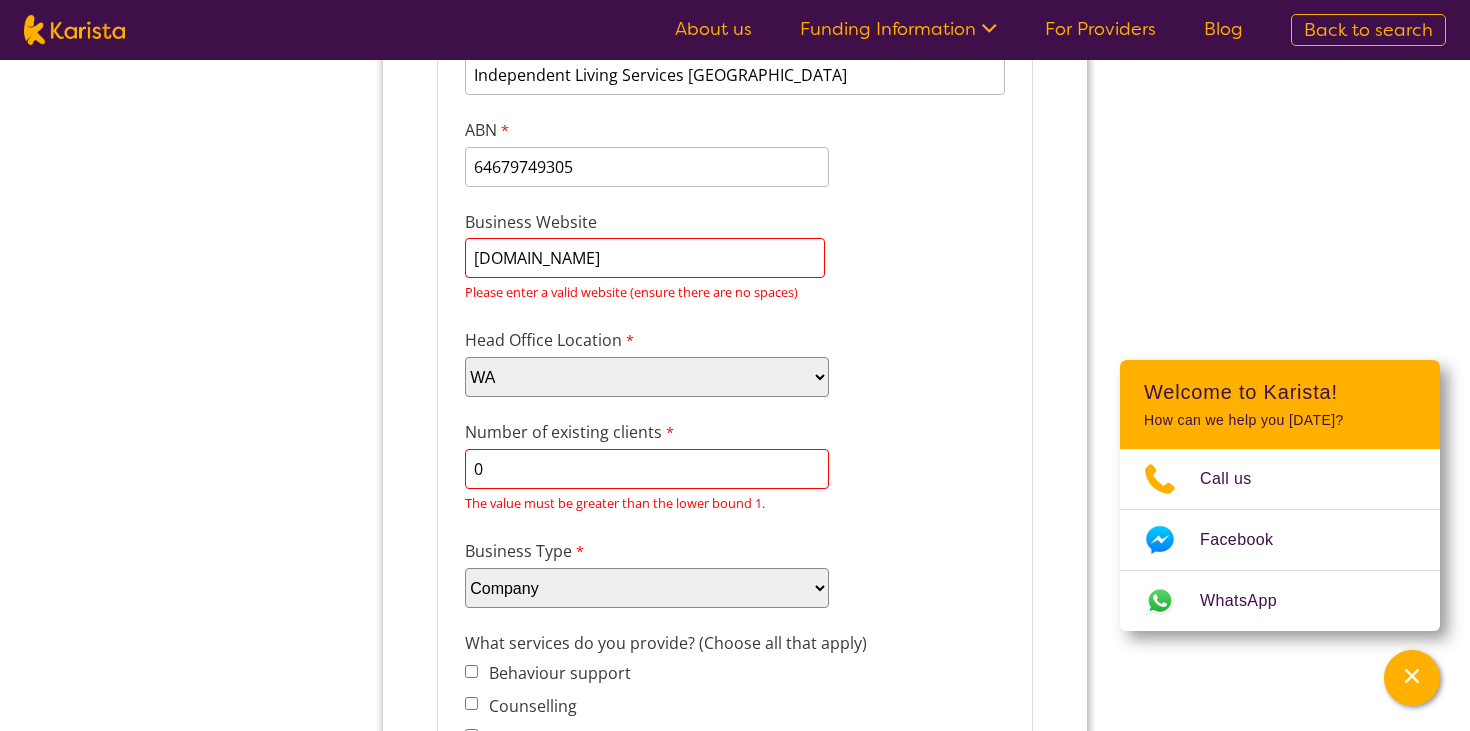 type on "[DOMAIN_NAME]" 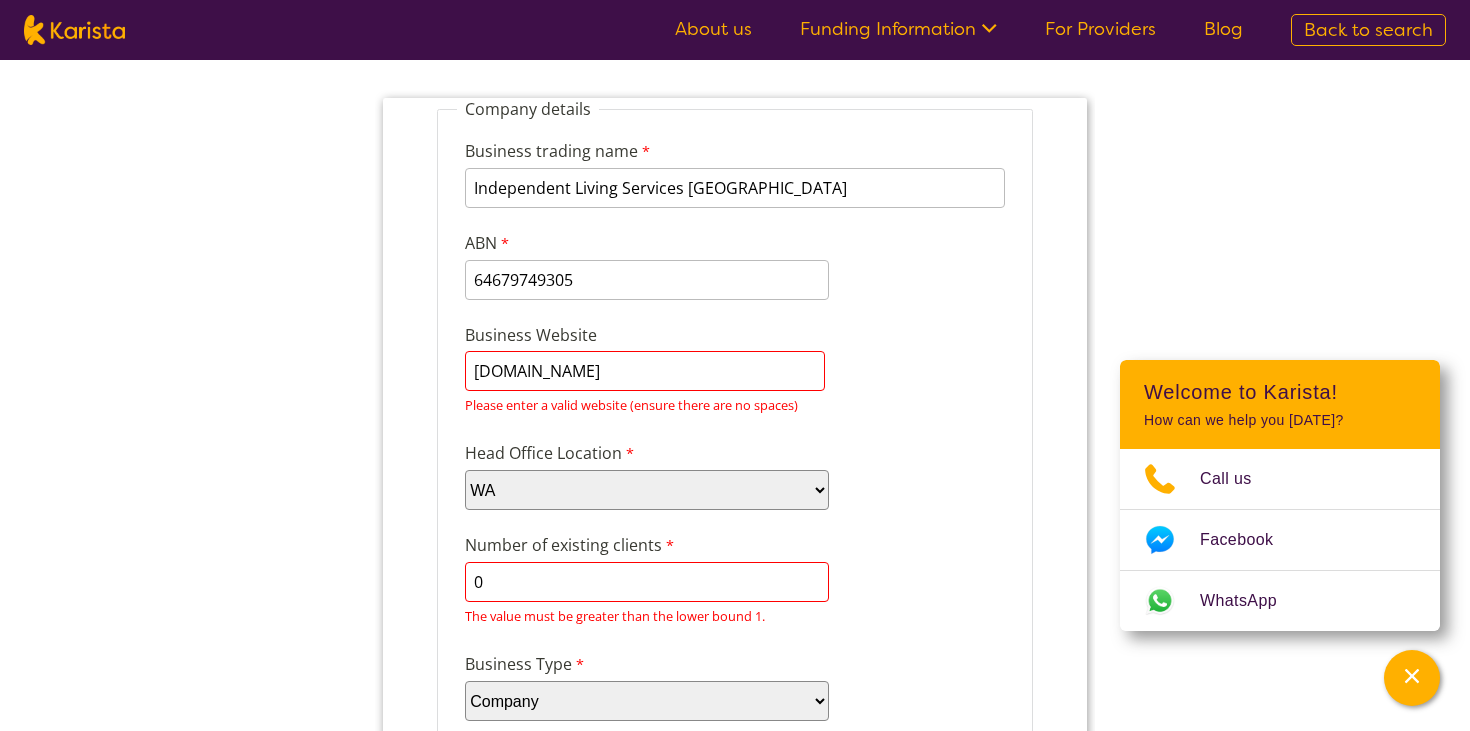 scroll, scrollTop: 191, scrollLeft: 0, axis: vertical 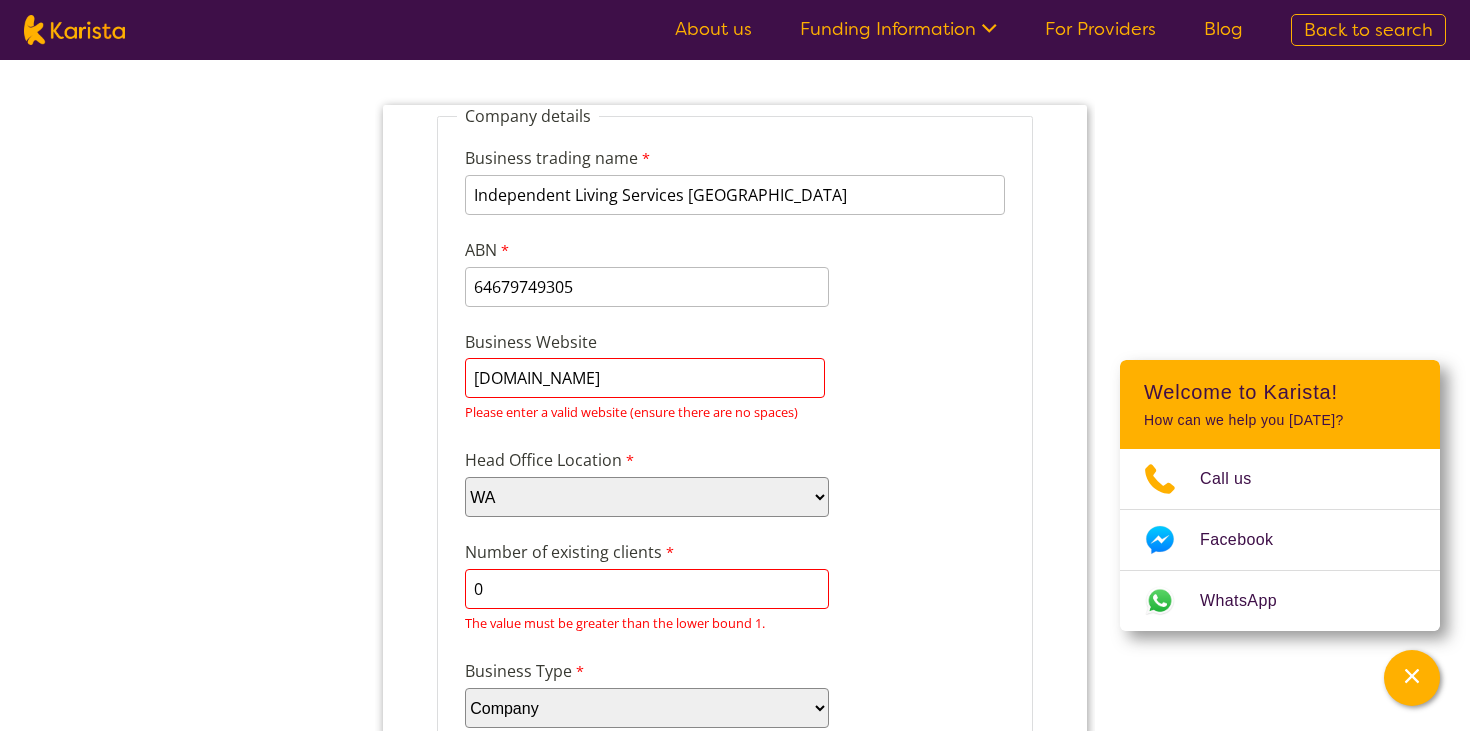 drag, startPoint x: 795, startPoint y: 378, endPoint x: 469, endPoint y: 387, distance: 326.1242 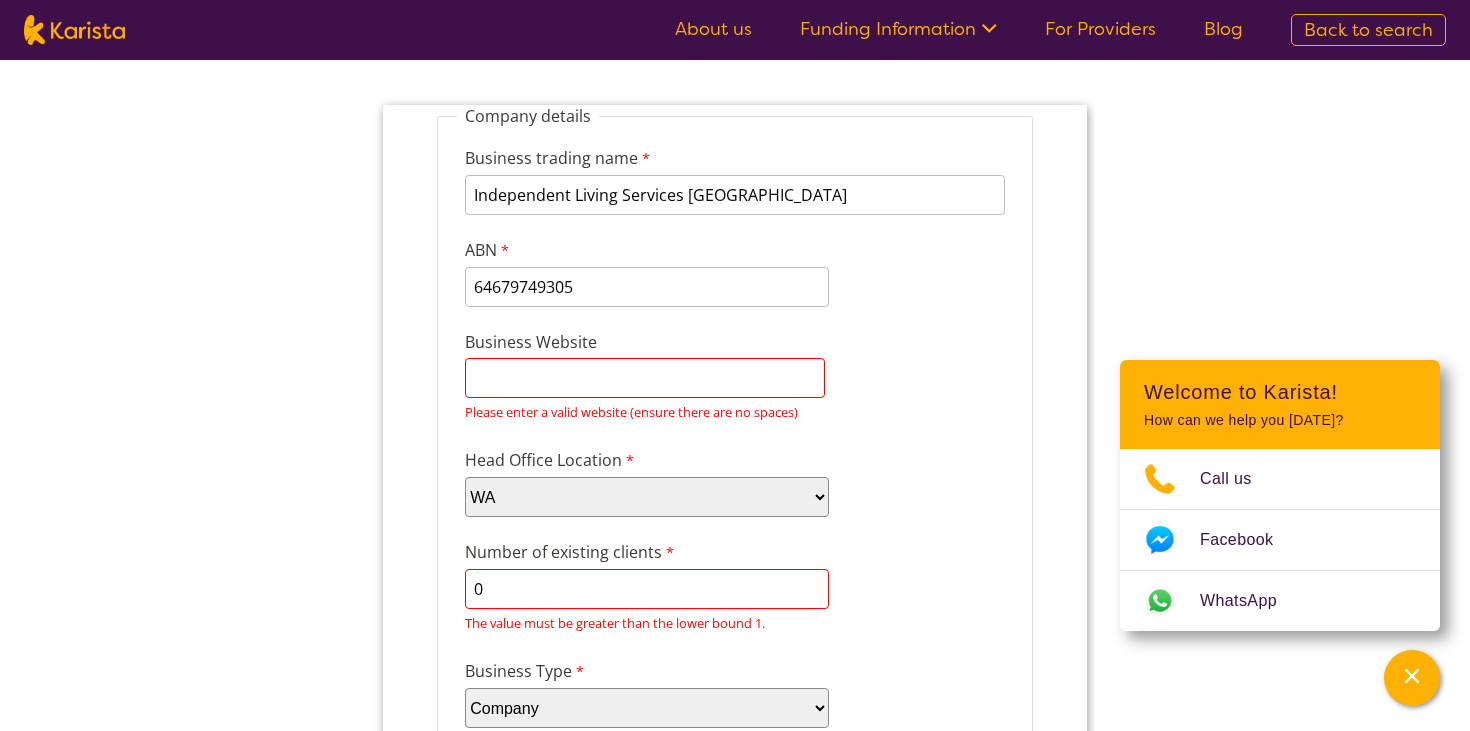 paste on "[URL][DOMAIN_NAME]" 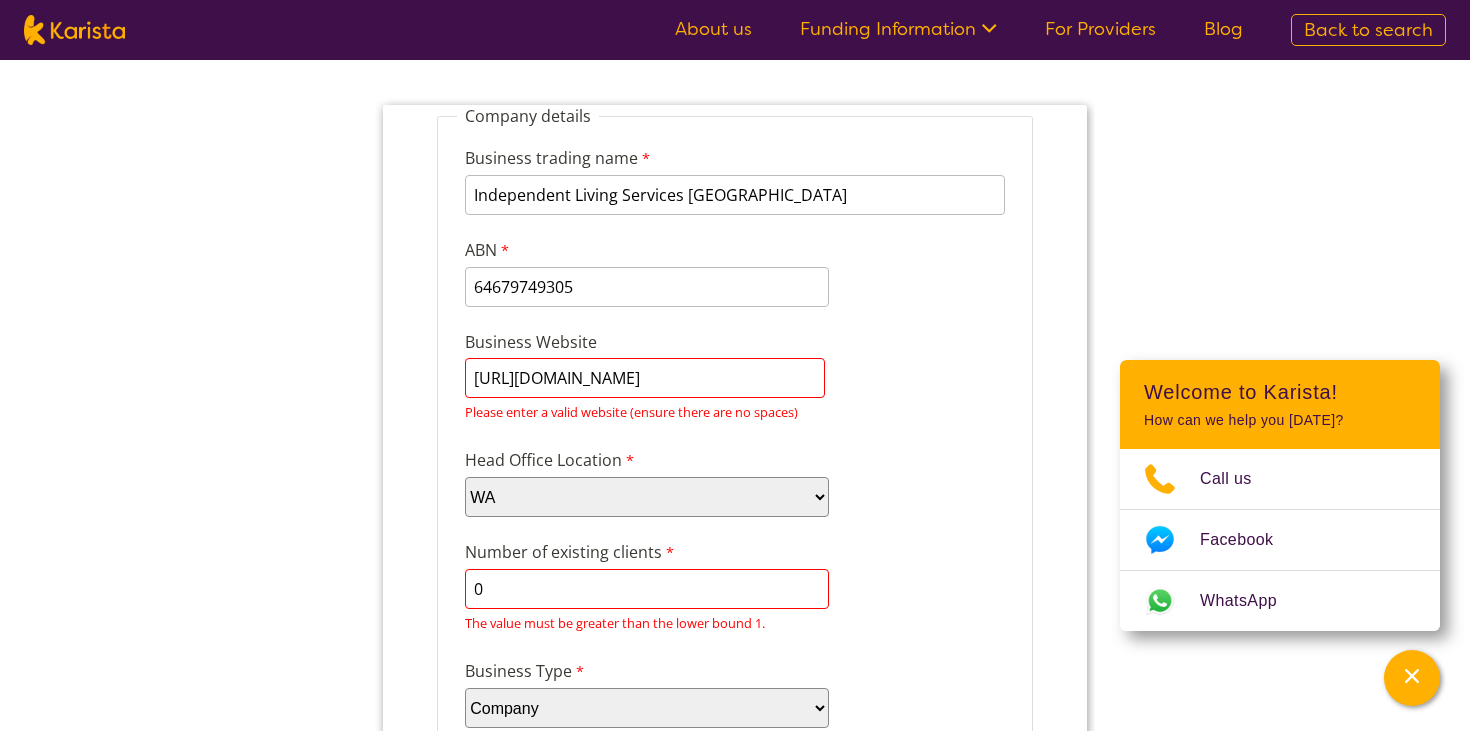 type on "[URL][DOMAIN_NAME]" 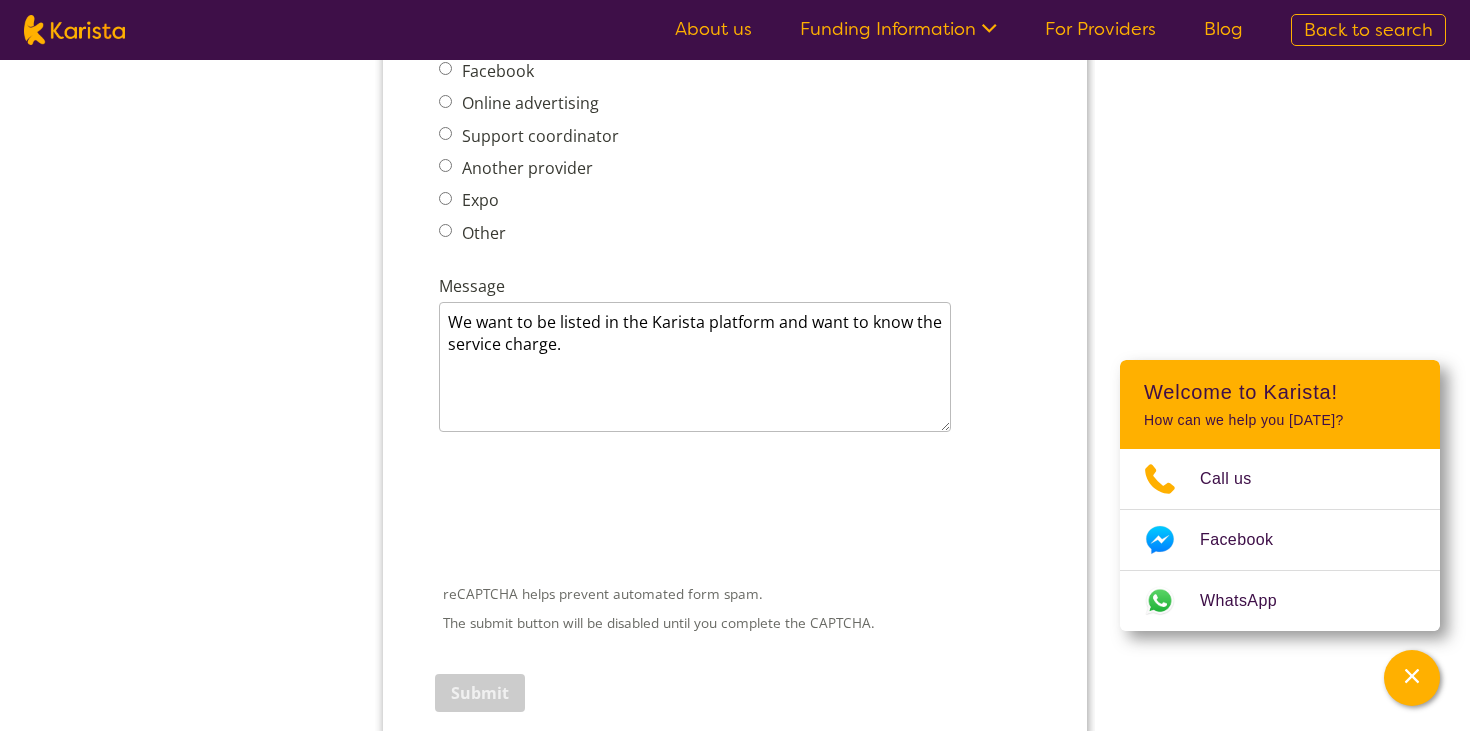 scroll, scrollTop: 2751, scrollLeft: 0, axis: vertical 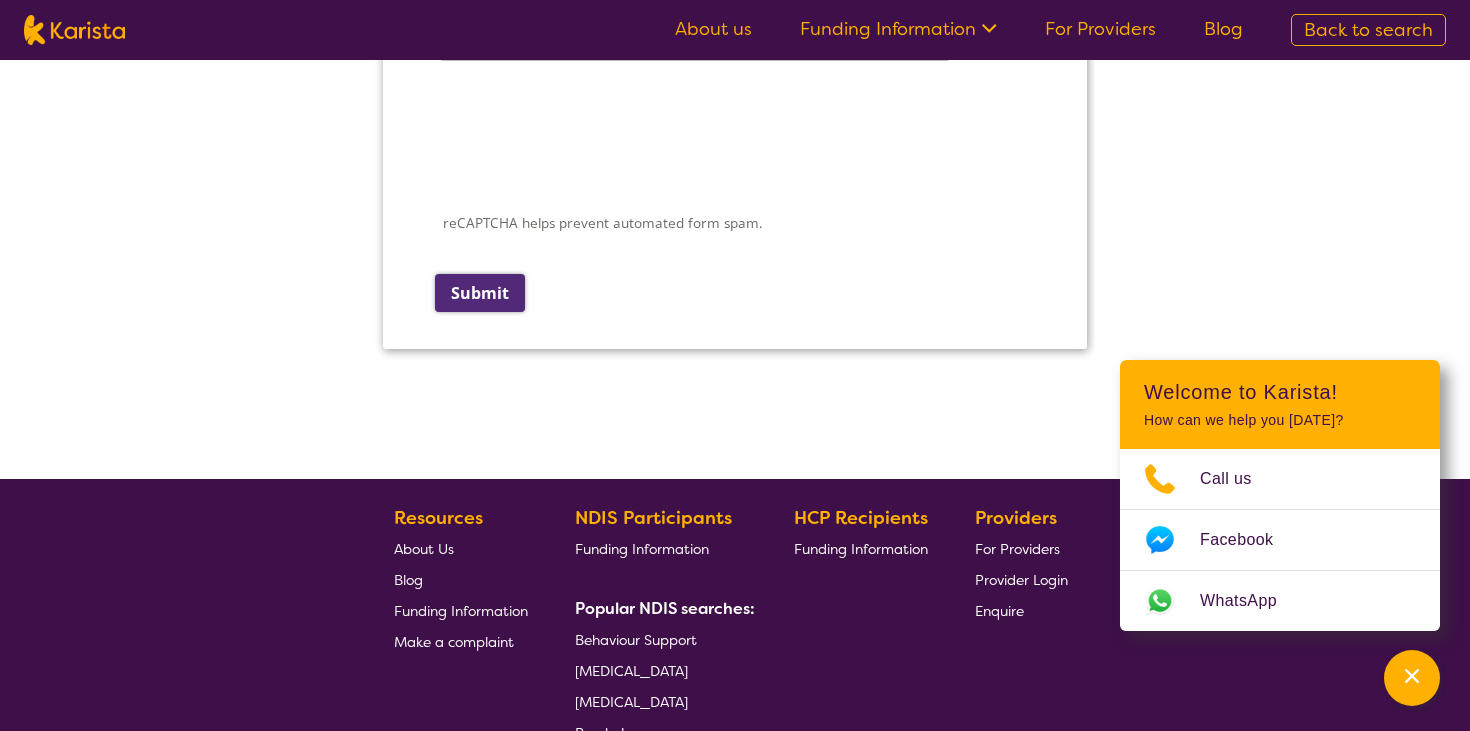 click on "Submit" at bounding box center [480, 293] 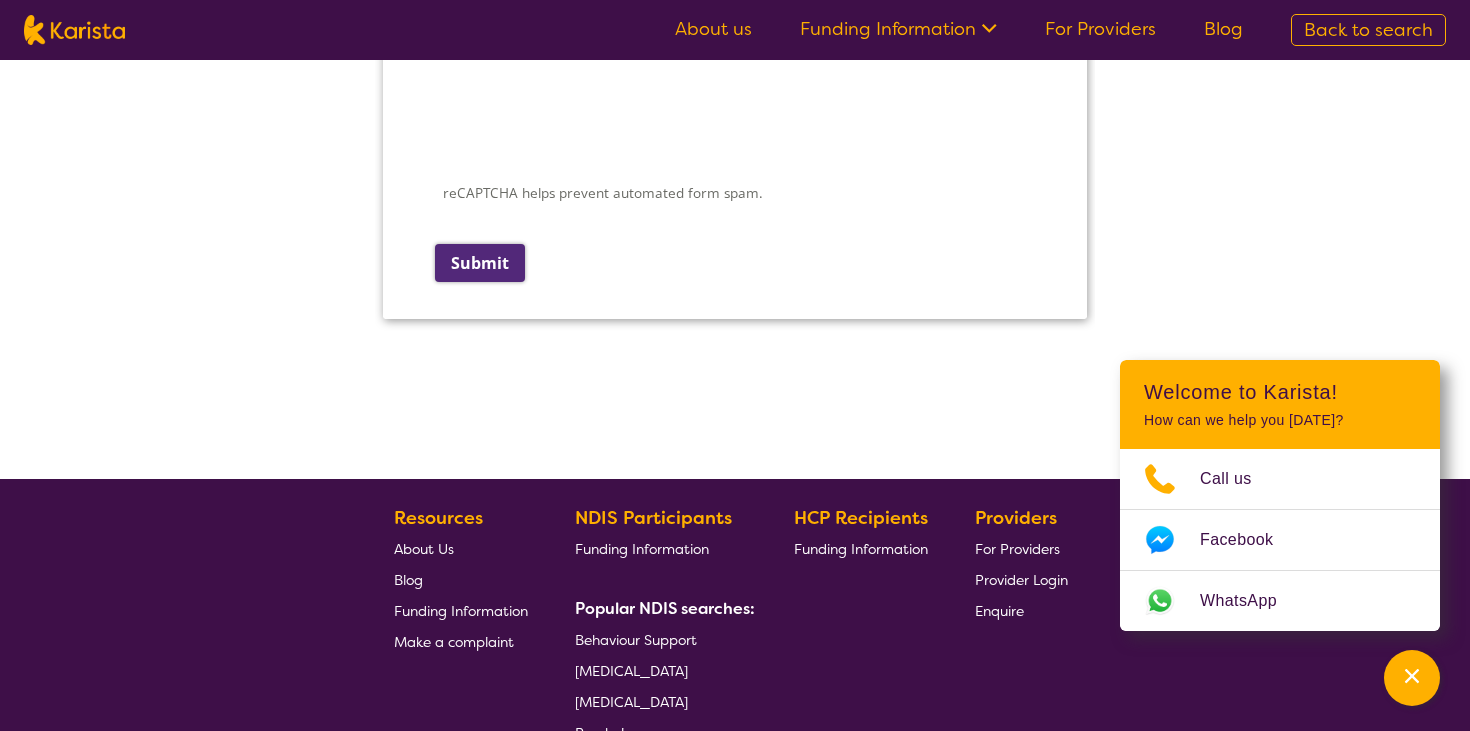 scroll, scrollTop: 517, scrollLeft: 0, axis: vertical 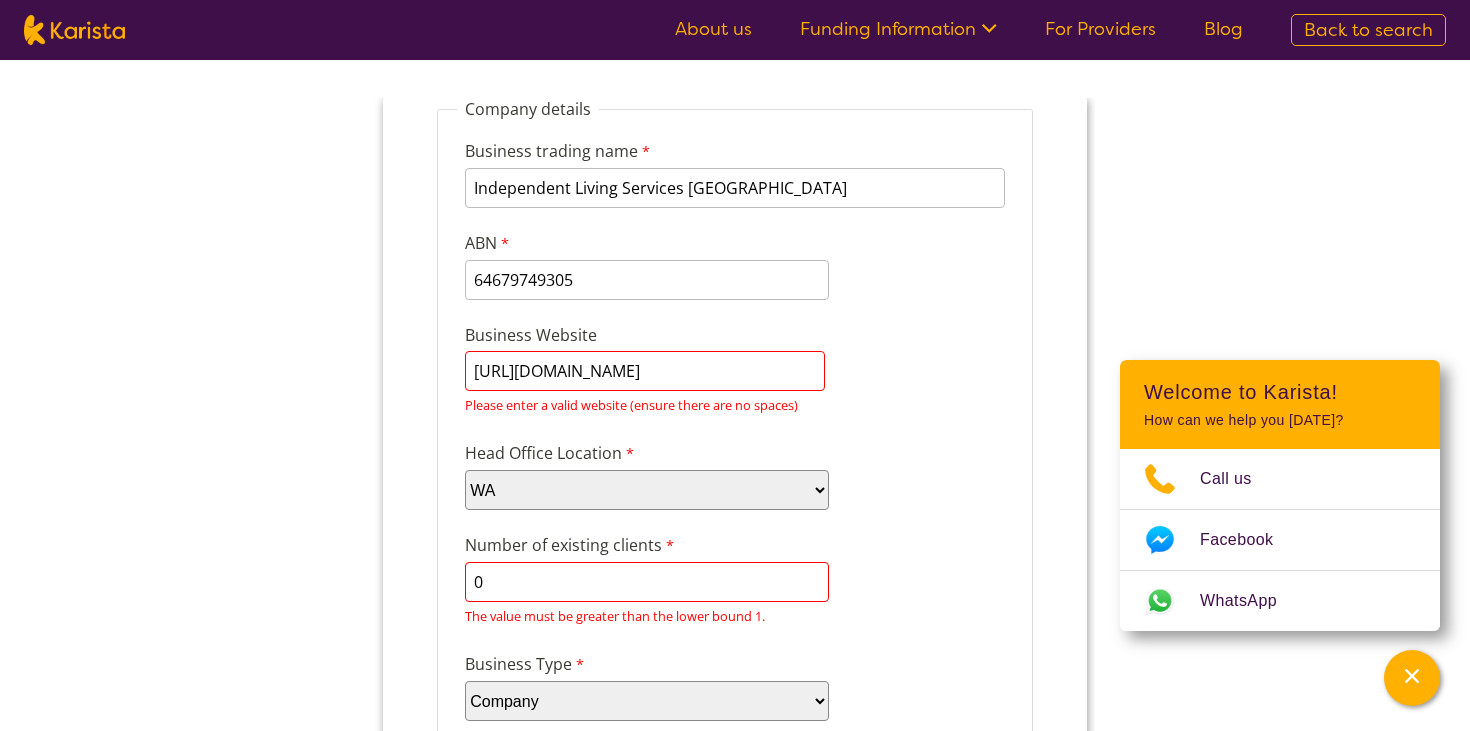 drag, startPoint x: 808, startPoint y: 361, endPoint x: 553, endPoint y: 335, distance: 256.32205 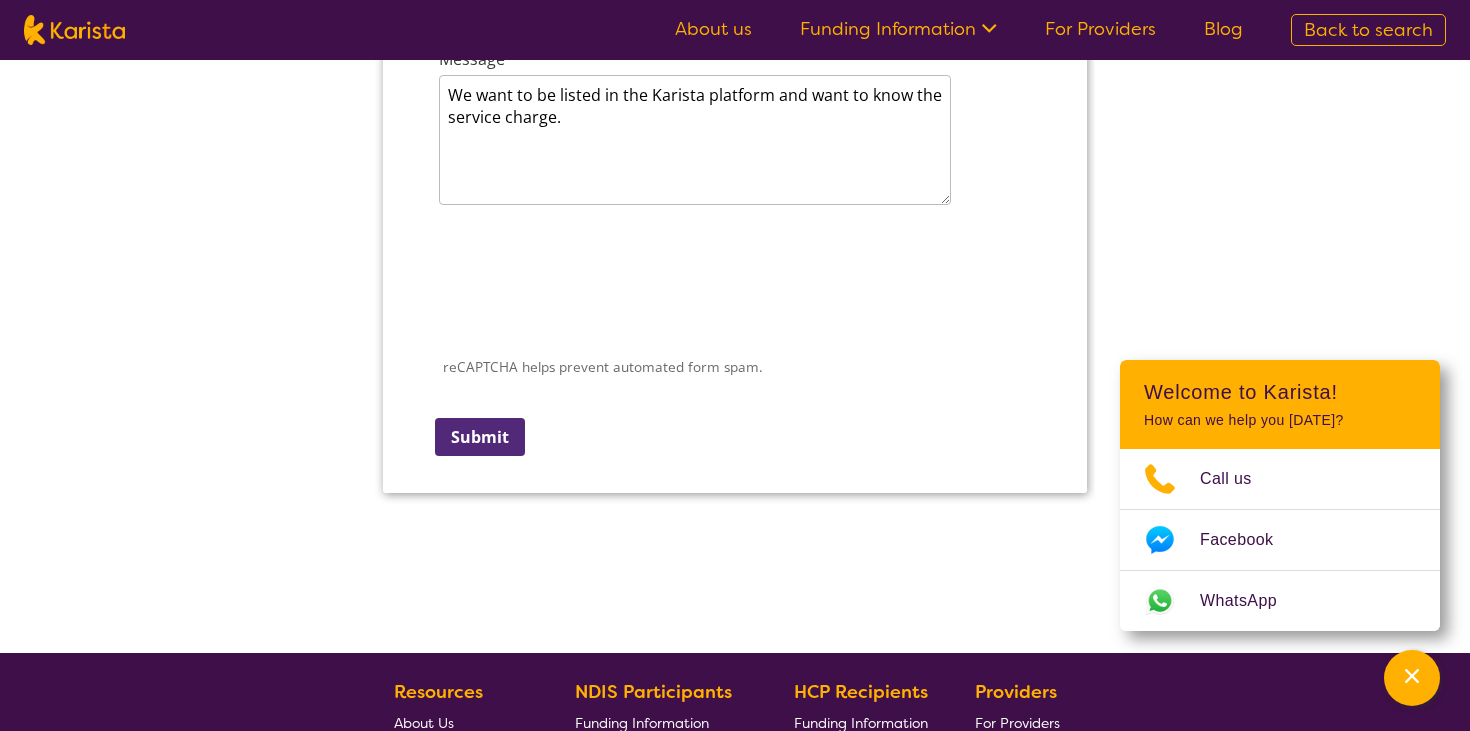 scroll, scrollTop: 2997, scrollLeft: 0, axis: vertical 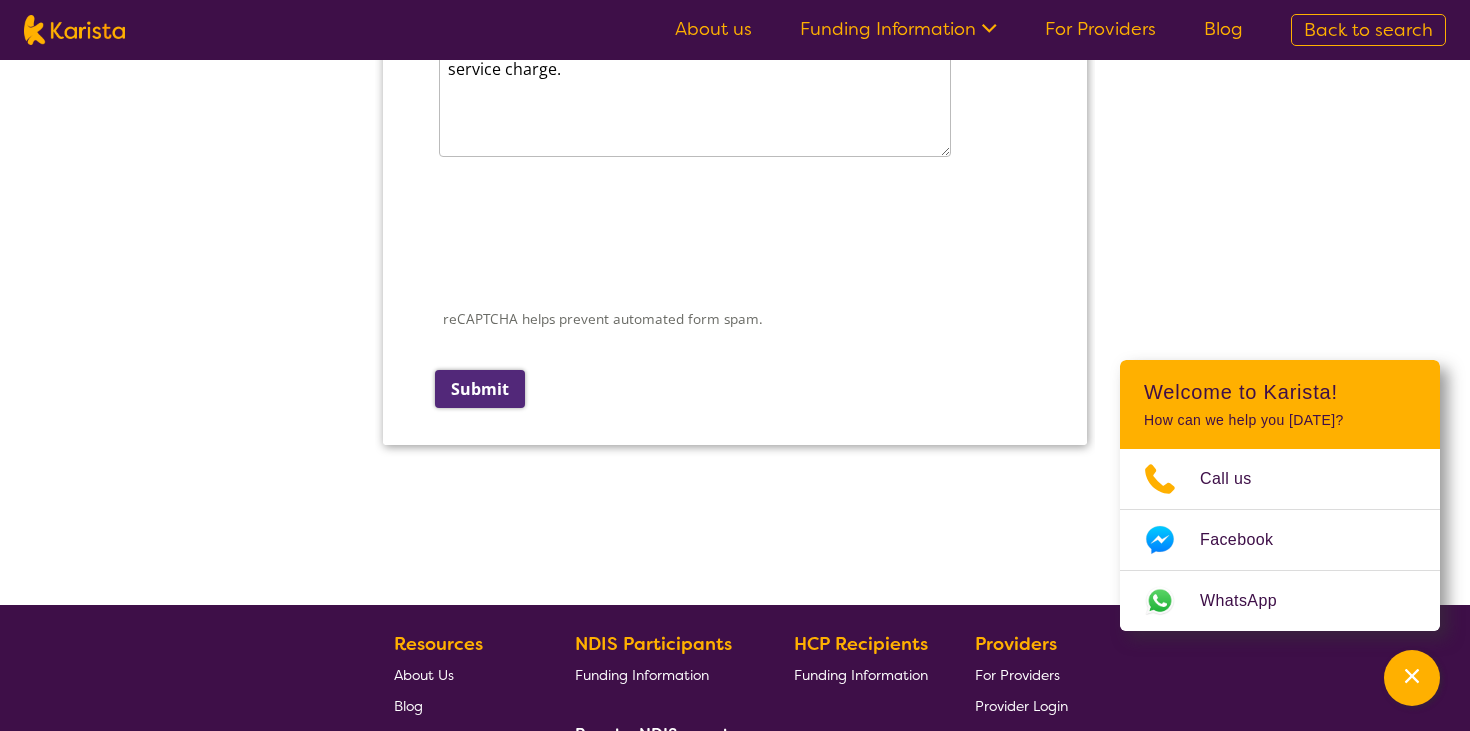 type on "[DOMAIN_NAME]" 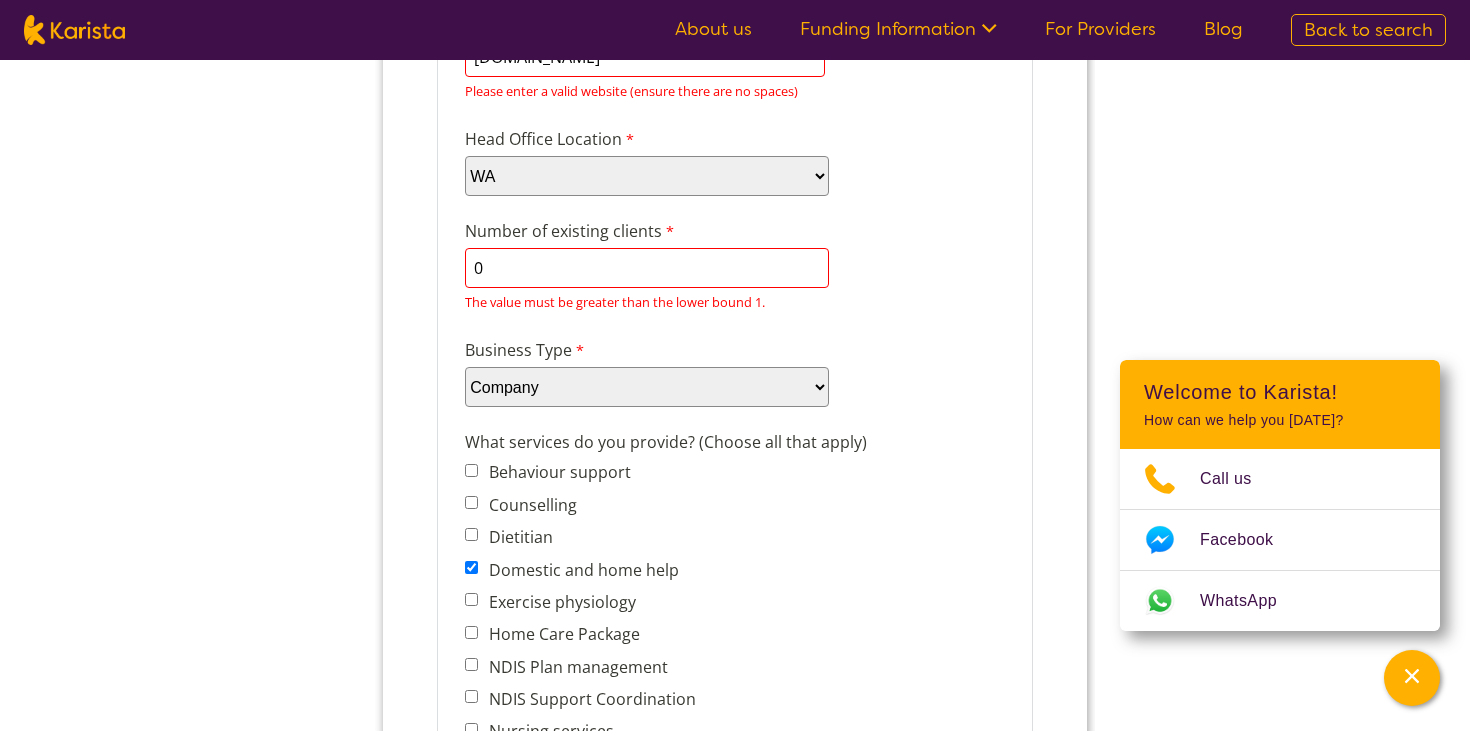 scroll, scrollTop: 487, scrollLeft: 0, axis: vertical 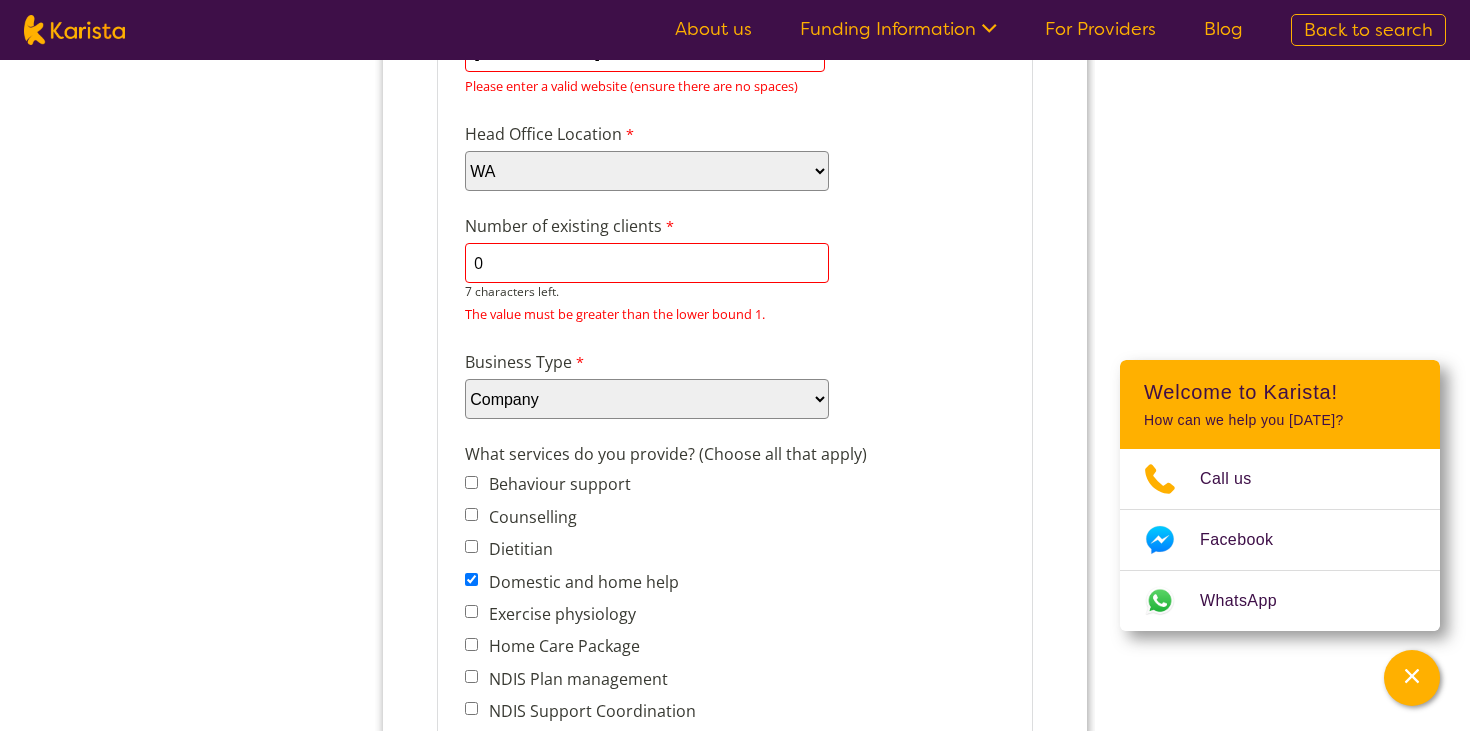 click on "0" at bounding box center (647, 263) 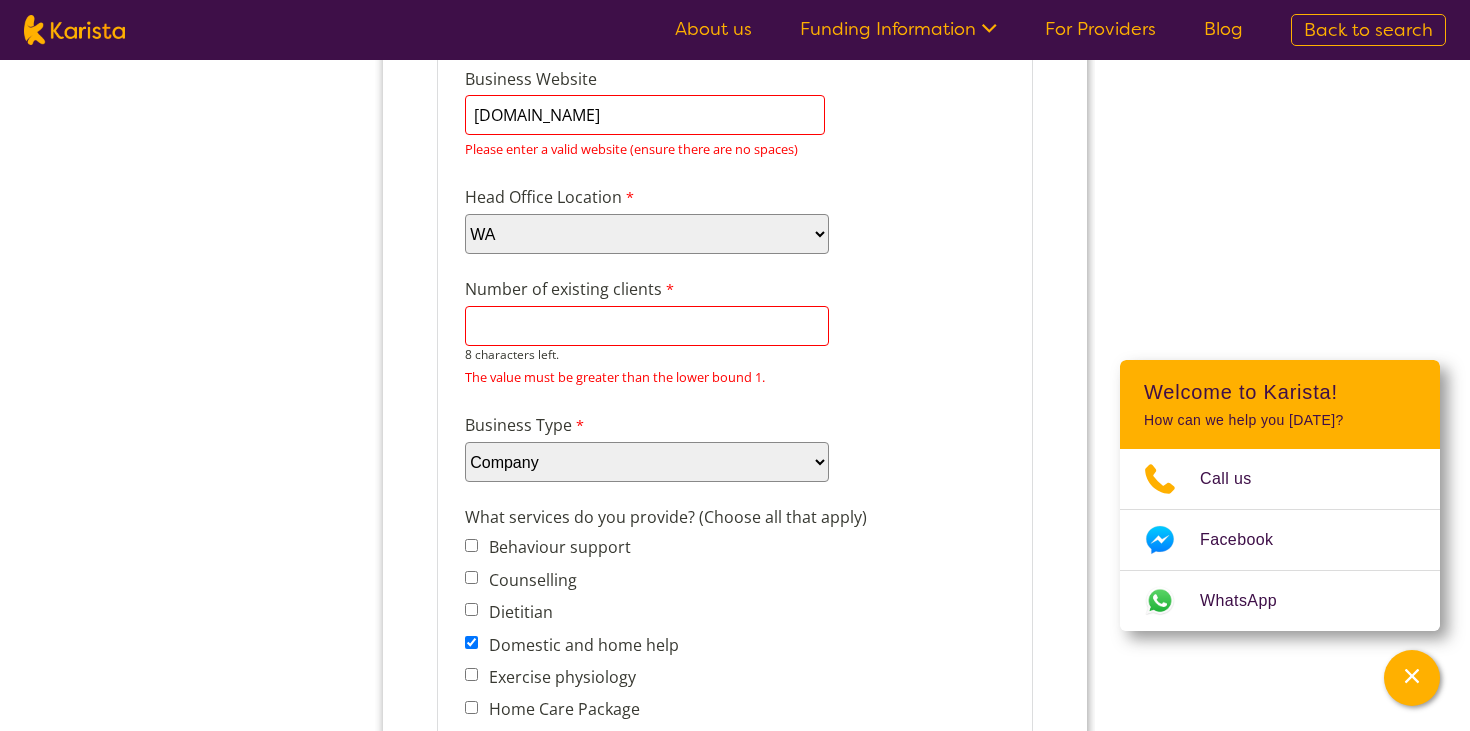 scroll, scrollTop: 395, scrollLeft: 0, axis: vertical 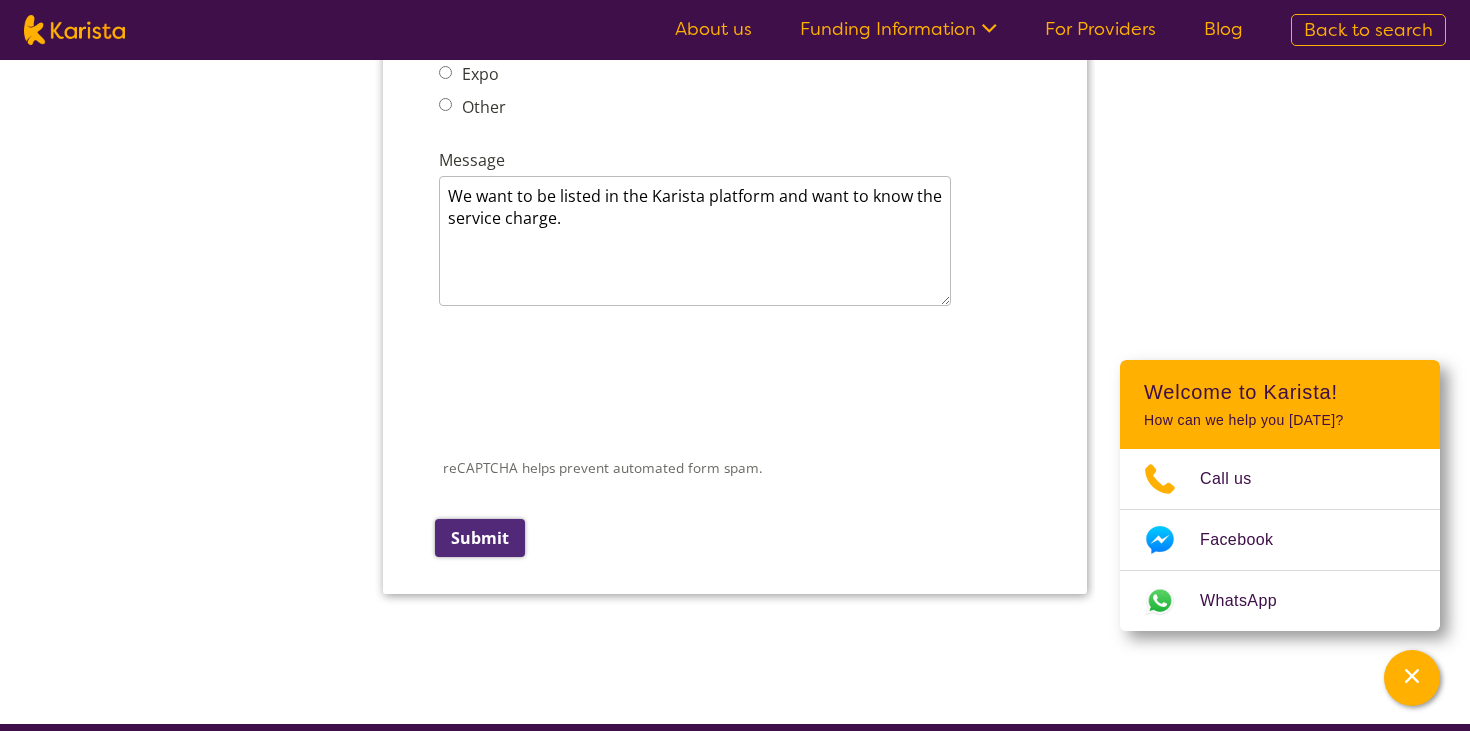 click on "Submit" at bounding box center [480, 538] 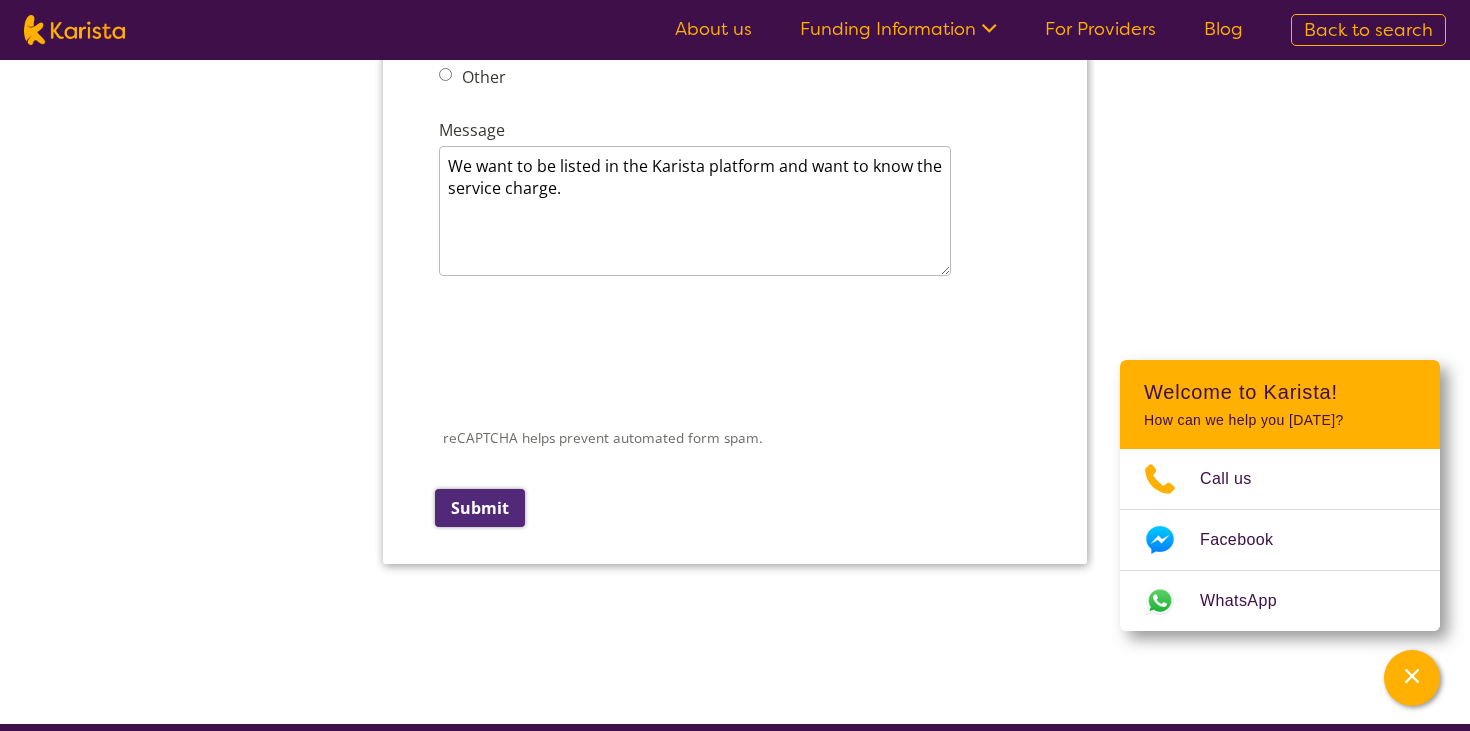 scroll, scrollTop: 517, scrollLeft: 0, axis: vertical 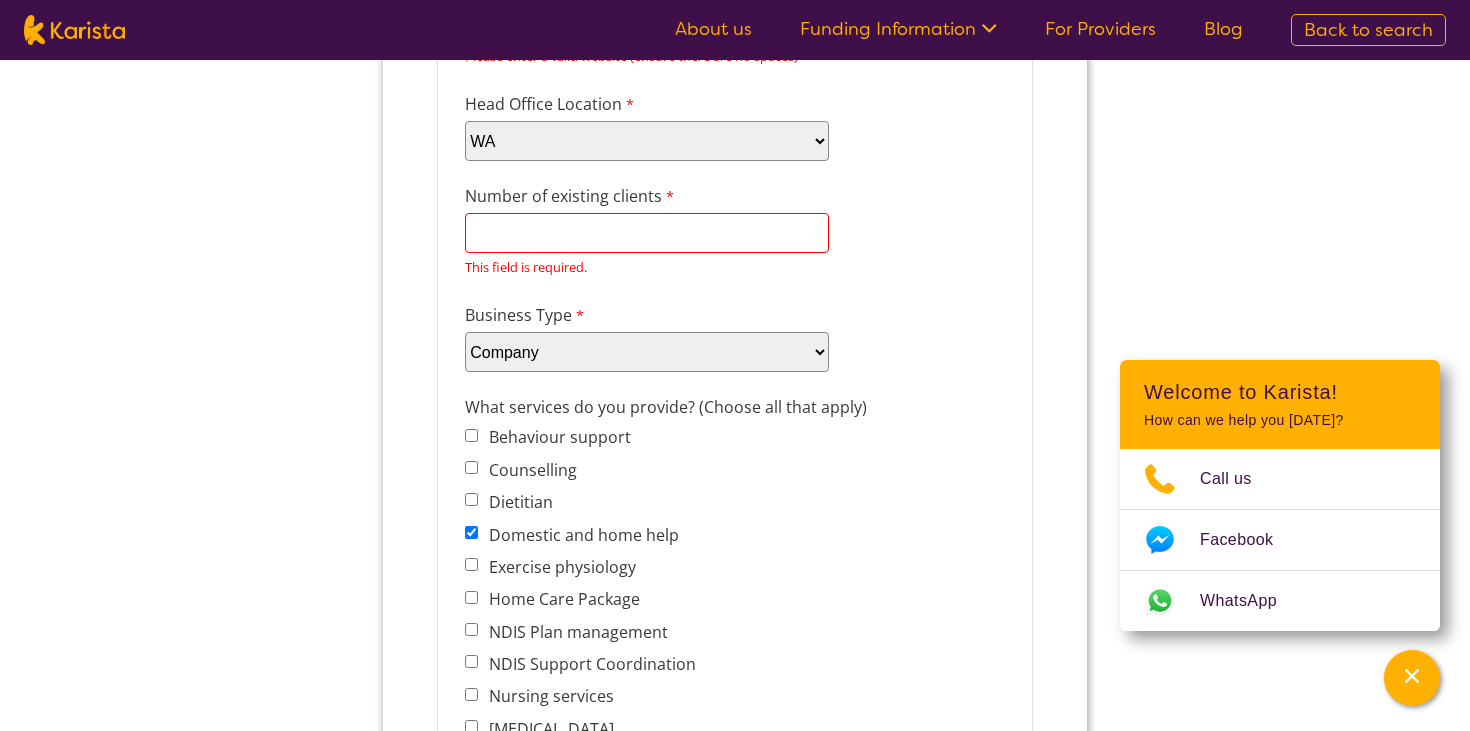 click on "Head Office Location Please select...
ACT
[GEOGRAPHIC_DATA]
NT
QLD
SA
TAS
[GEOGRAPHIC_DATA]
[GEOGRAPHIC_DATA]" at bounding box center [735, 126] 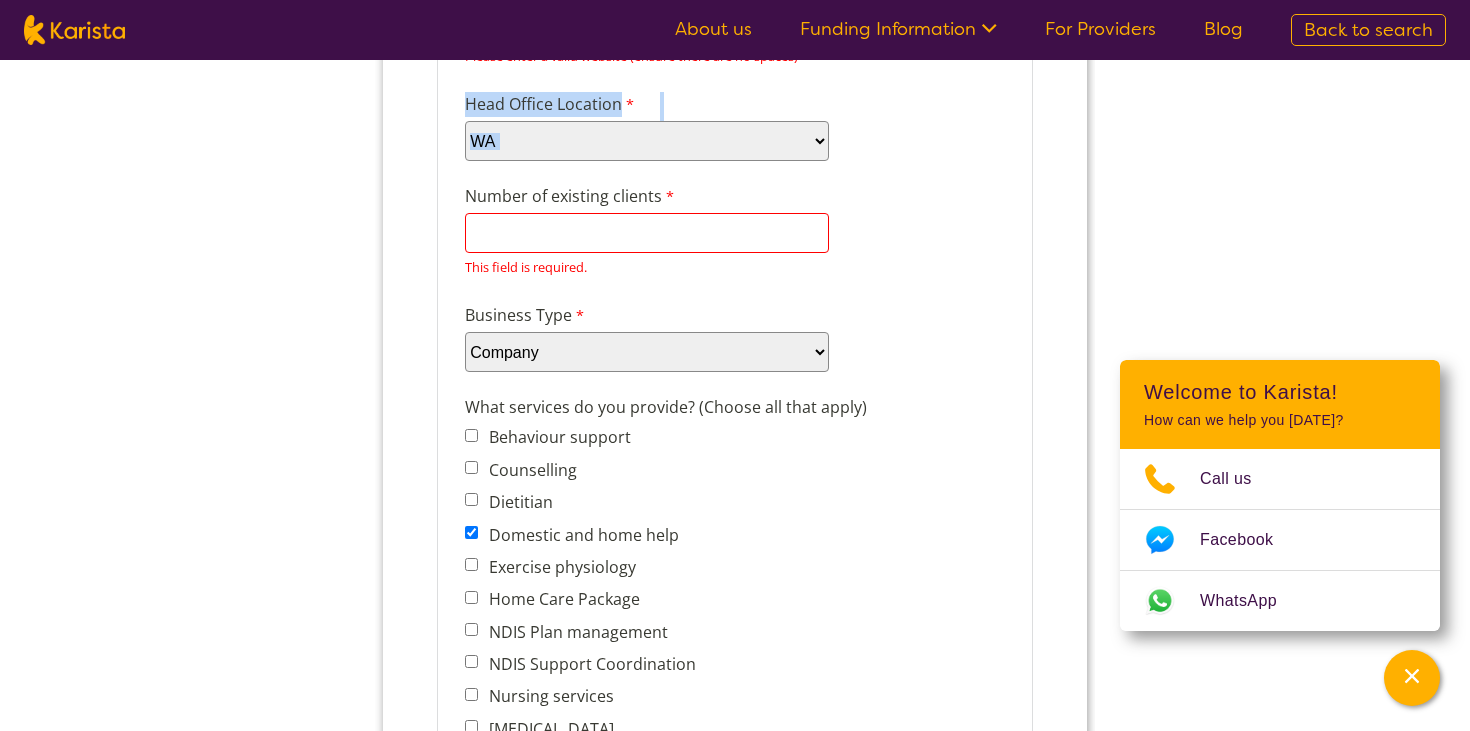 drag, startPoint x: 903, startPoint y: 91, endPoint x: 860, endPoint y: 119, distance: 51.312767 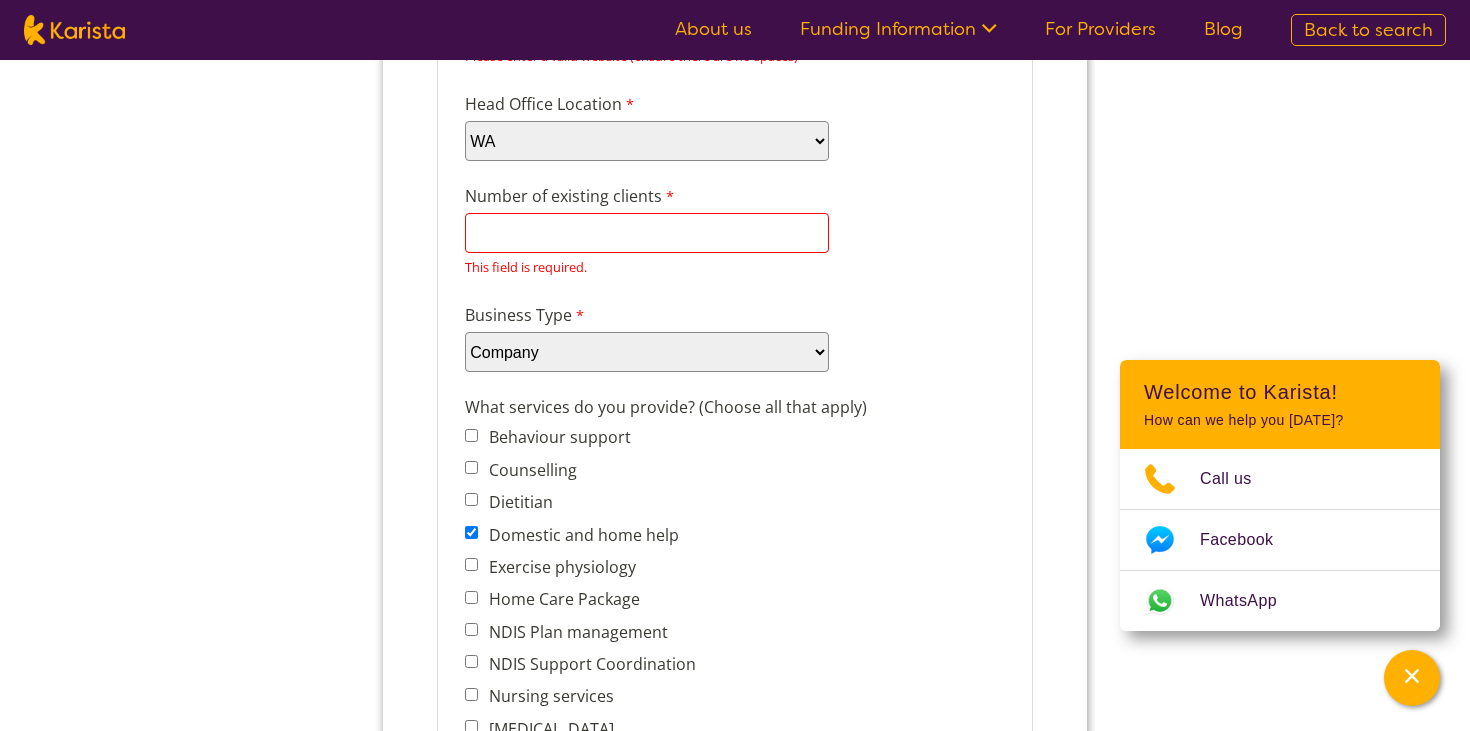 scroll, scrollTop: 30, scrollLeft: 0, axis: vertical 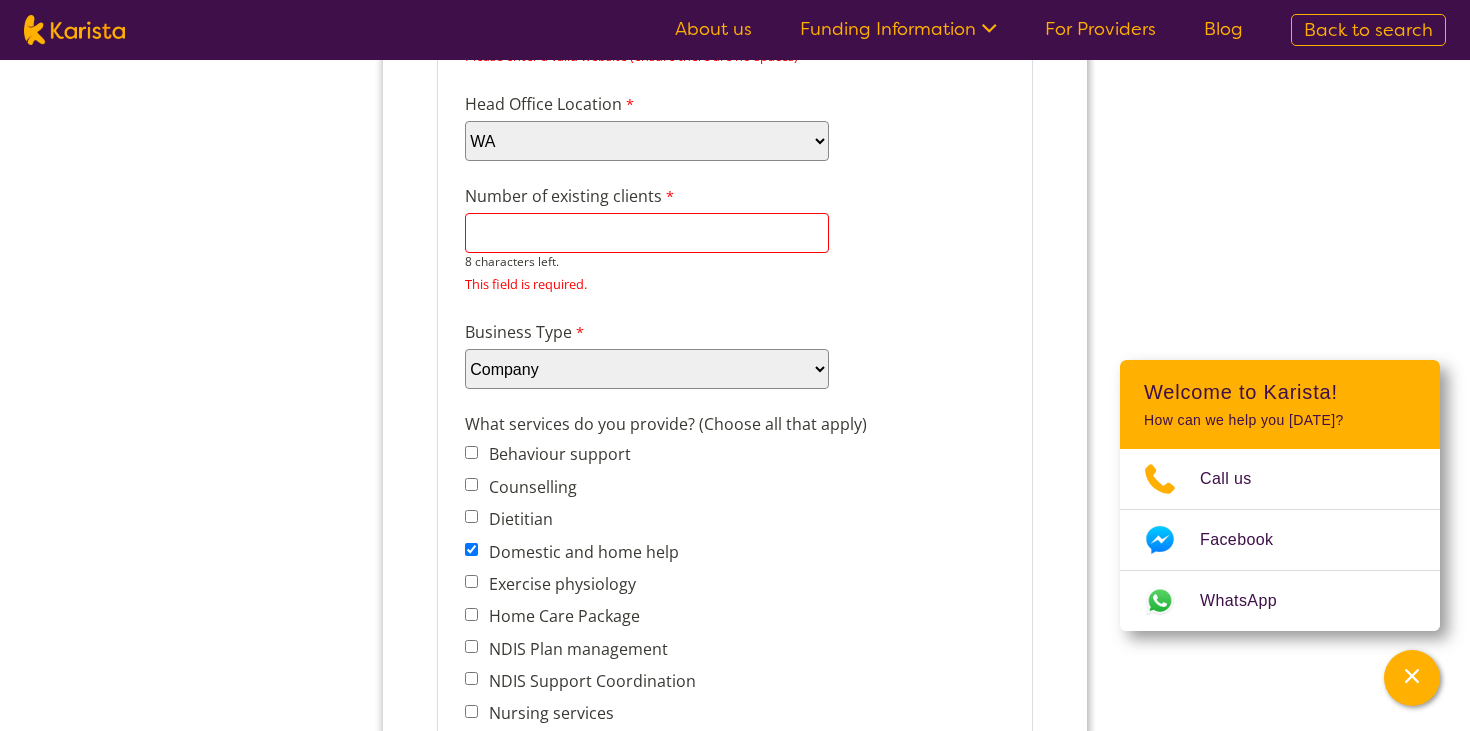 click on "Number of existing clients" at bounding box center [647, 233] 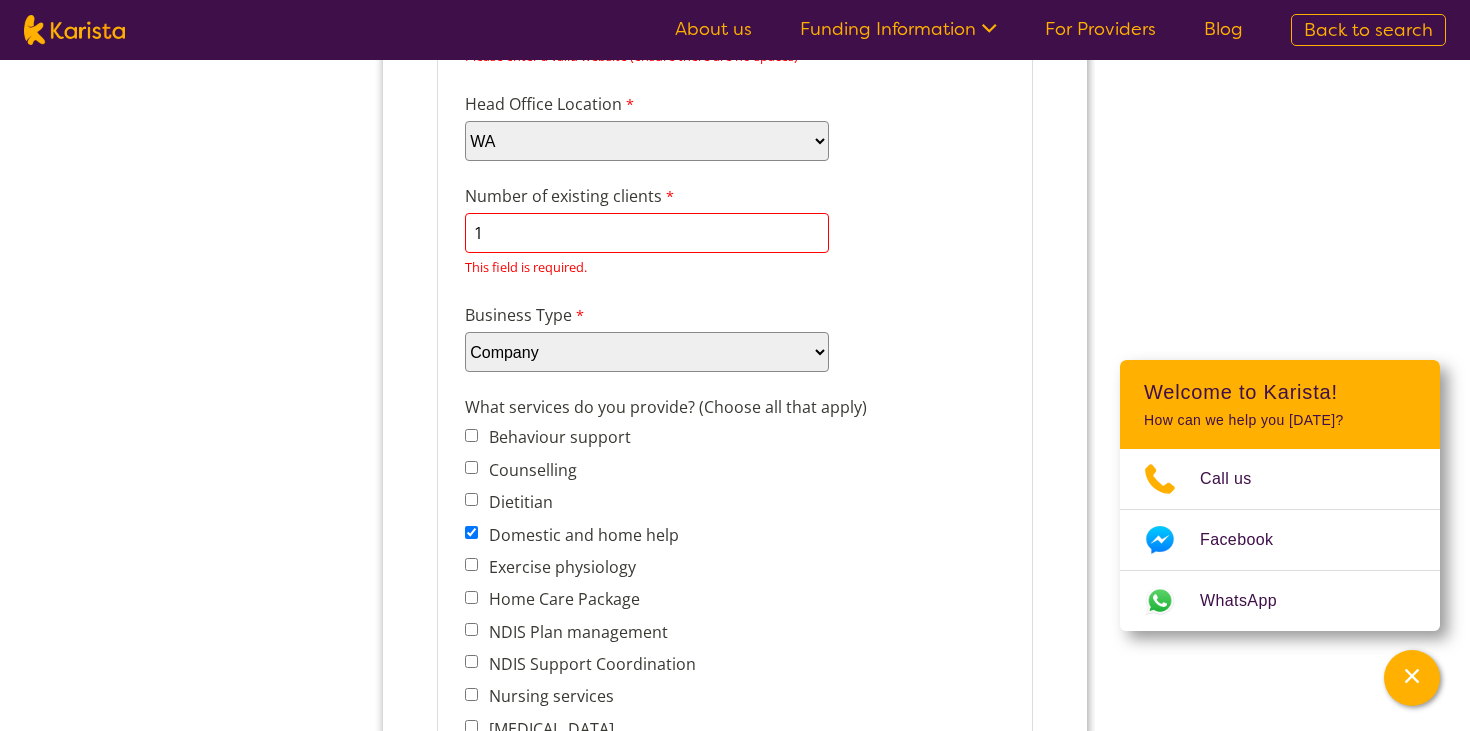 drag, startPoint x: 554, startPoint y: 342, endPoint x: 570, endPoint y: 319, distance: 28.01785 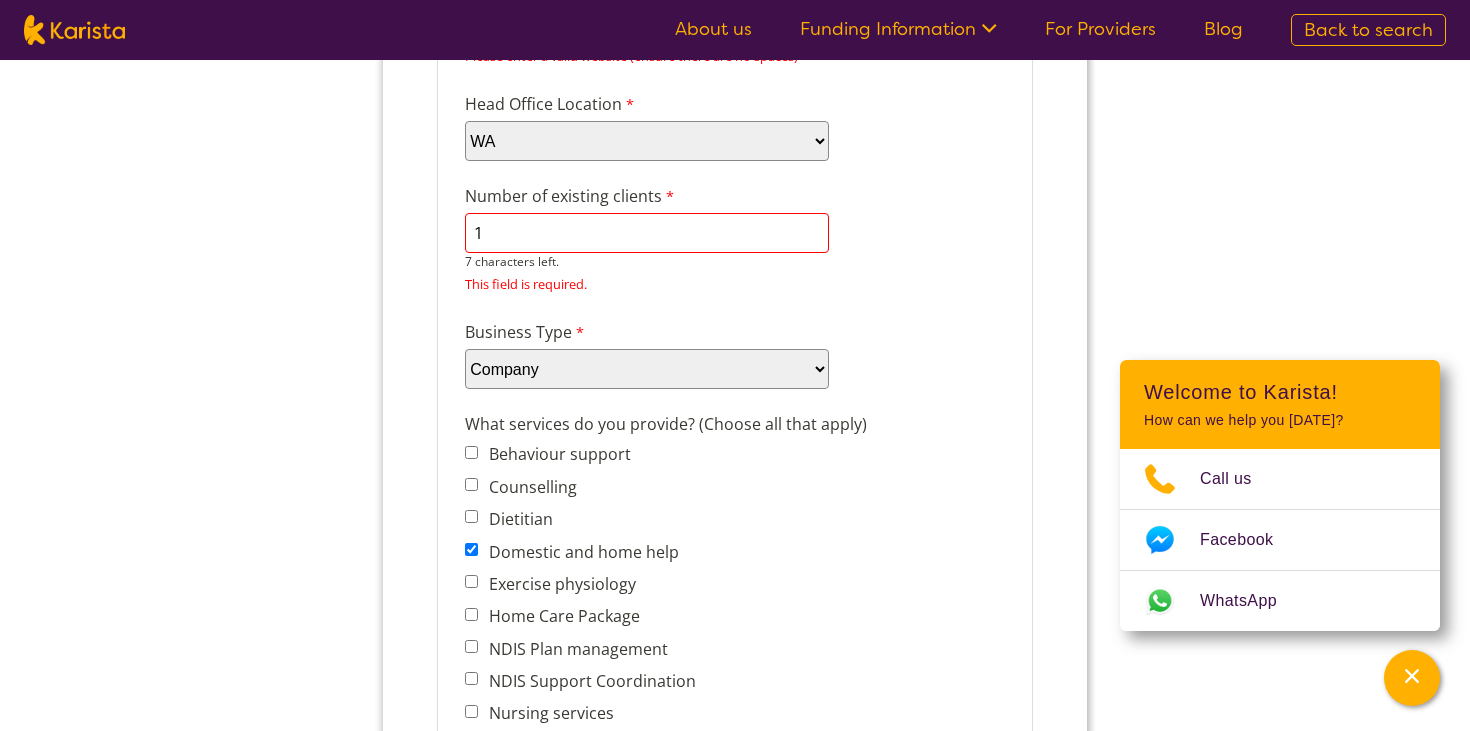 click on "1" at bounding box center [647, 233] 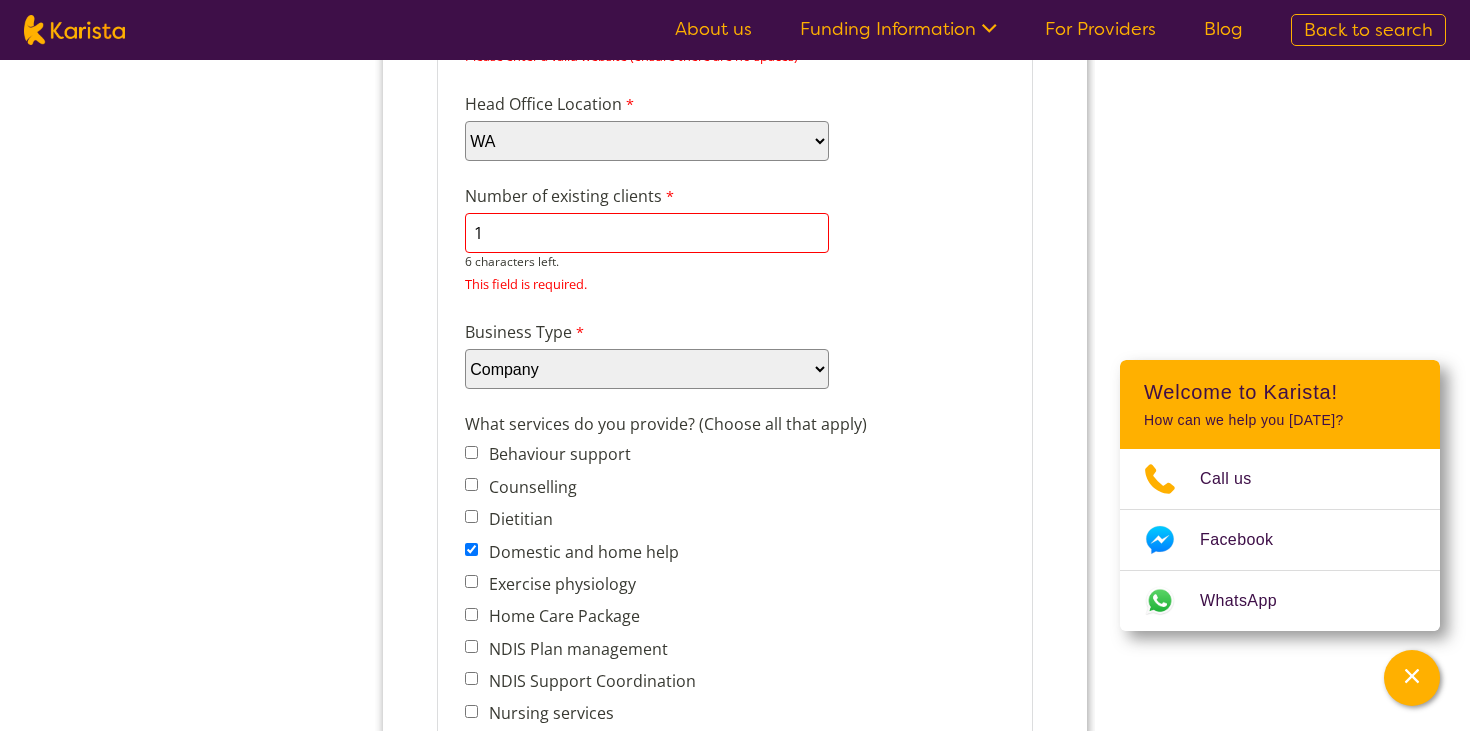 click on "1" at bounding box center (647, 233) 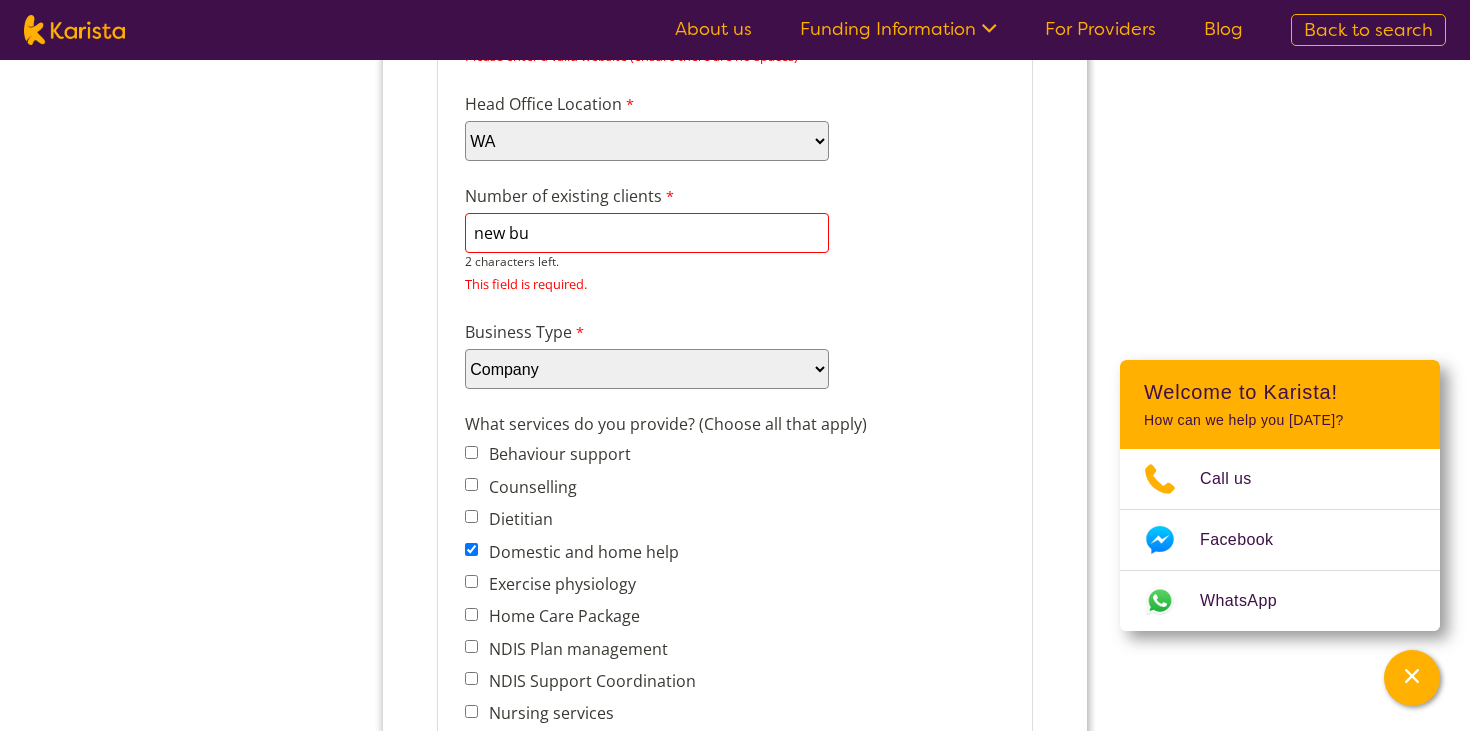 scroll, scrollTop: 0, scrollLeft: 0, axis: both 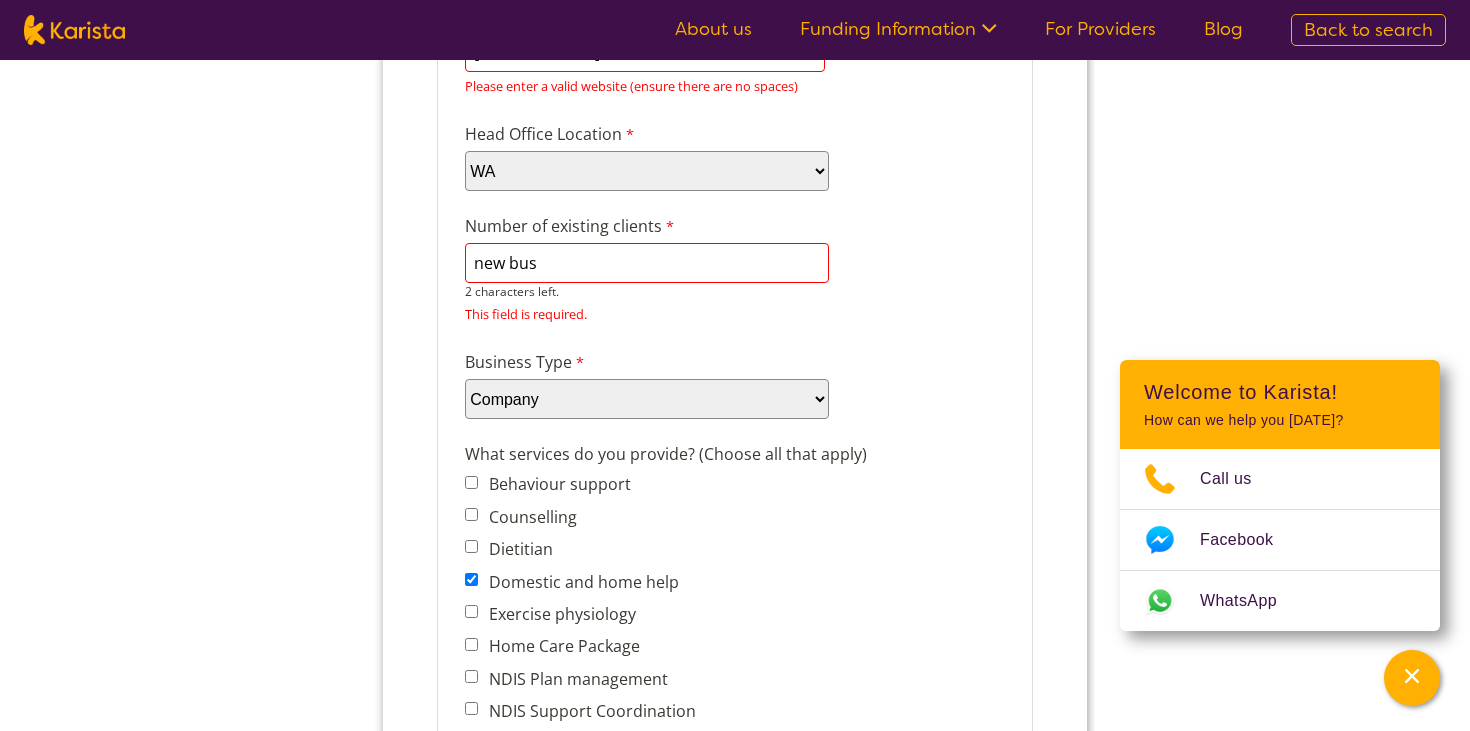 type on "new bus" 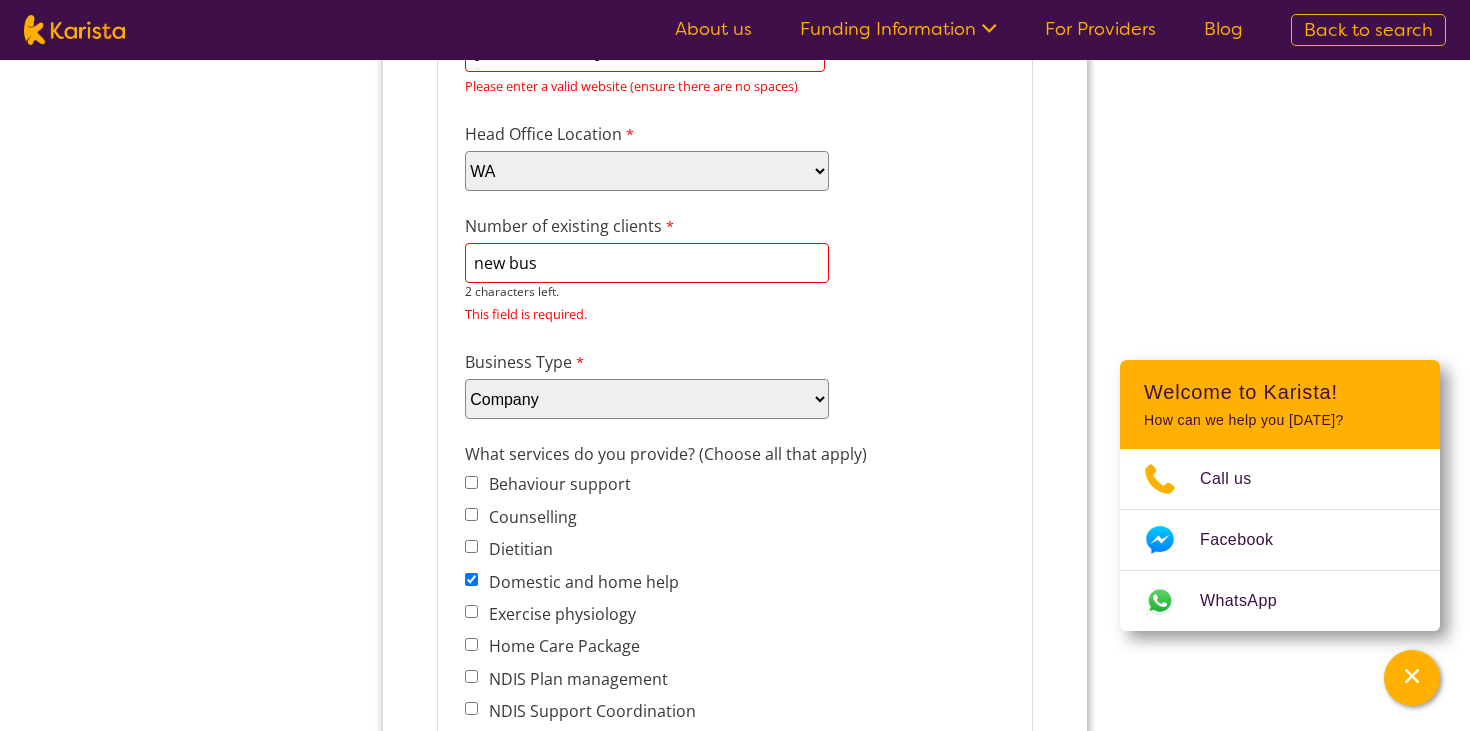 scroll, scrollTop: 2878, scrollLeft: 0, axis: vertical 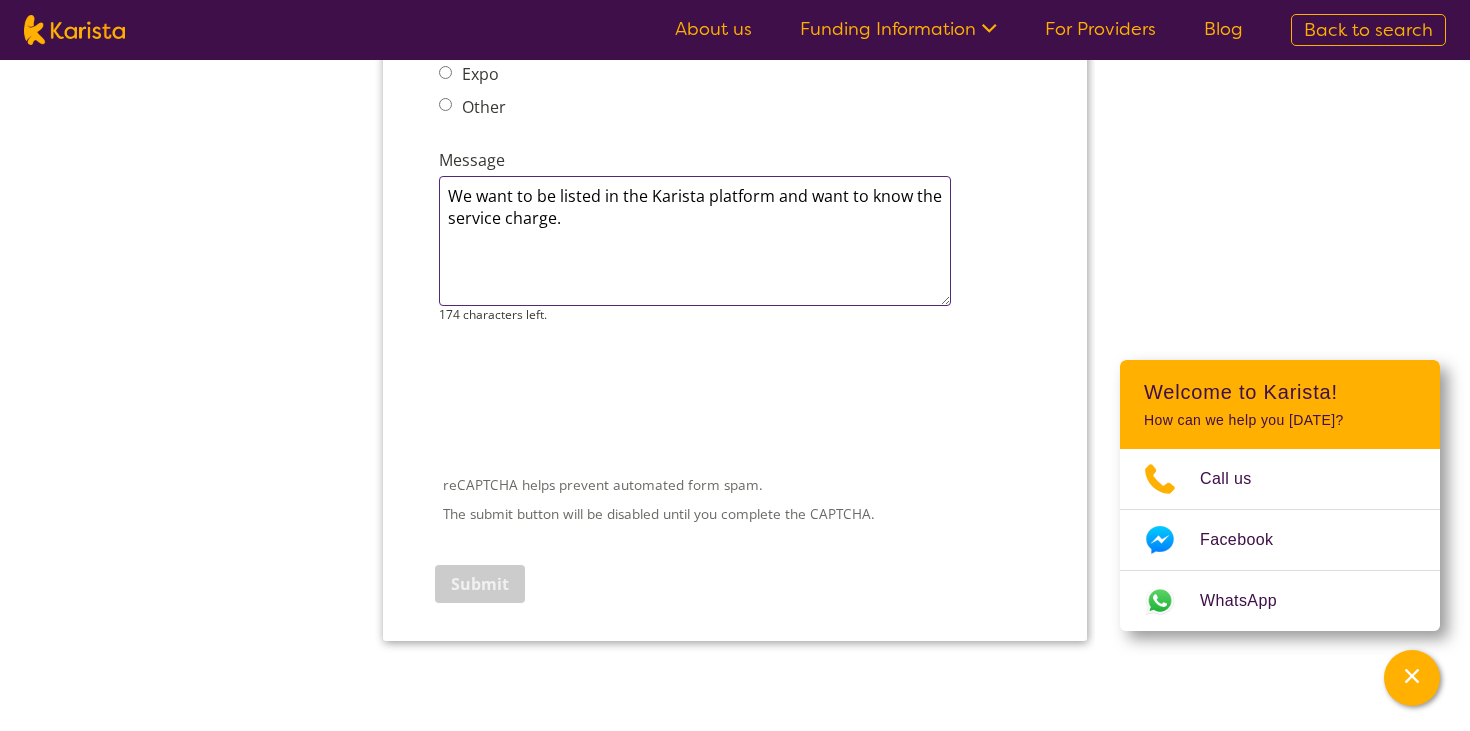 click on "We want to be listed in the Karista platform and want to know the service charge." at bounding box center [695, 241] 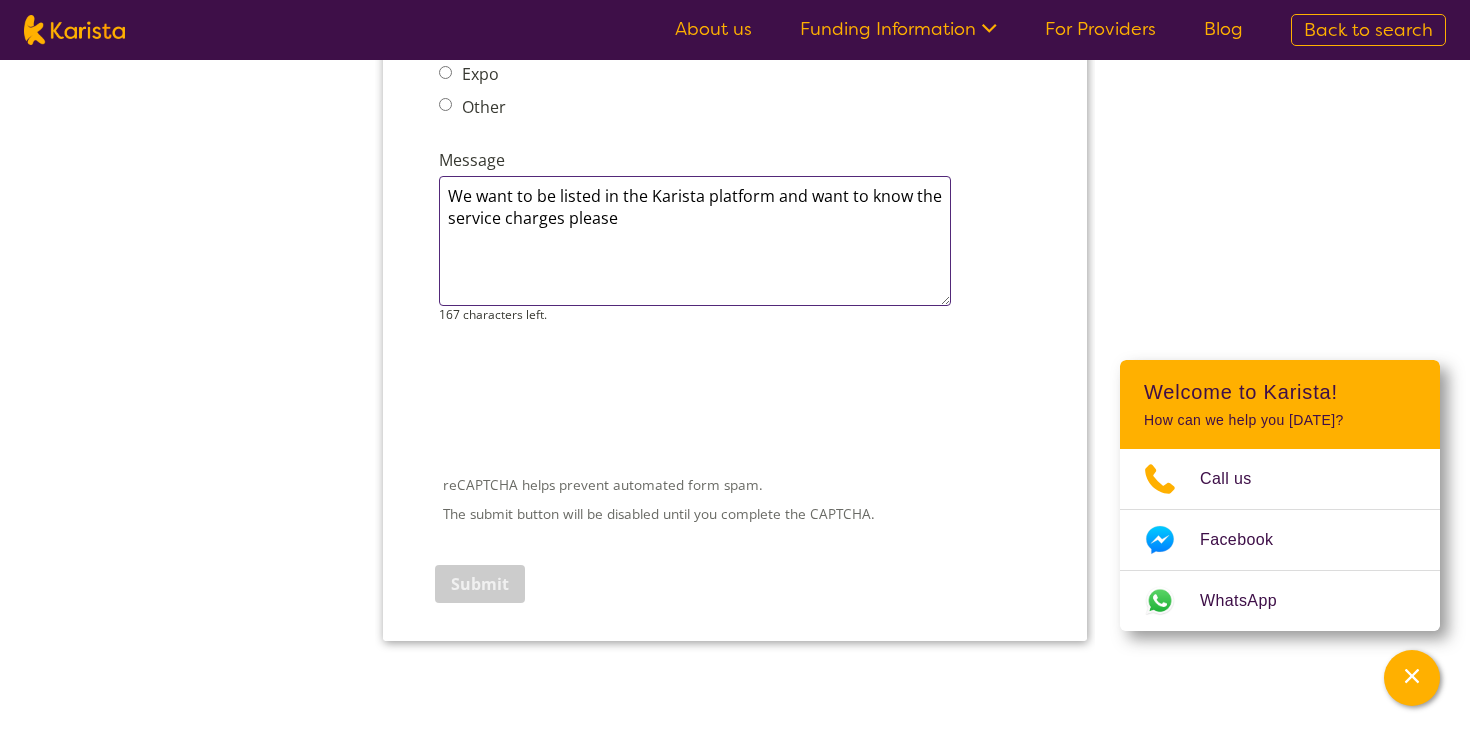 type on "We want to be listed in the Karista platform and want to know the service charges please" 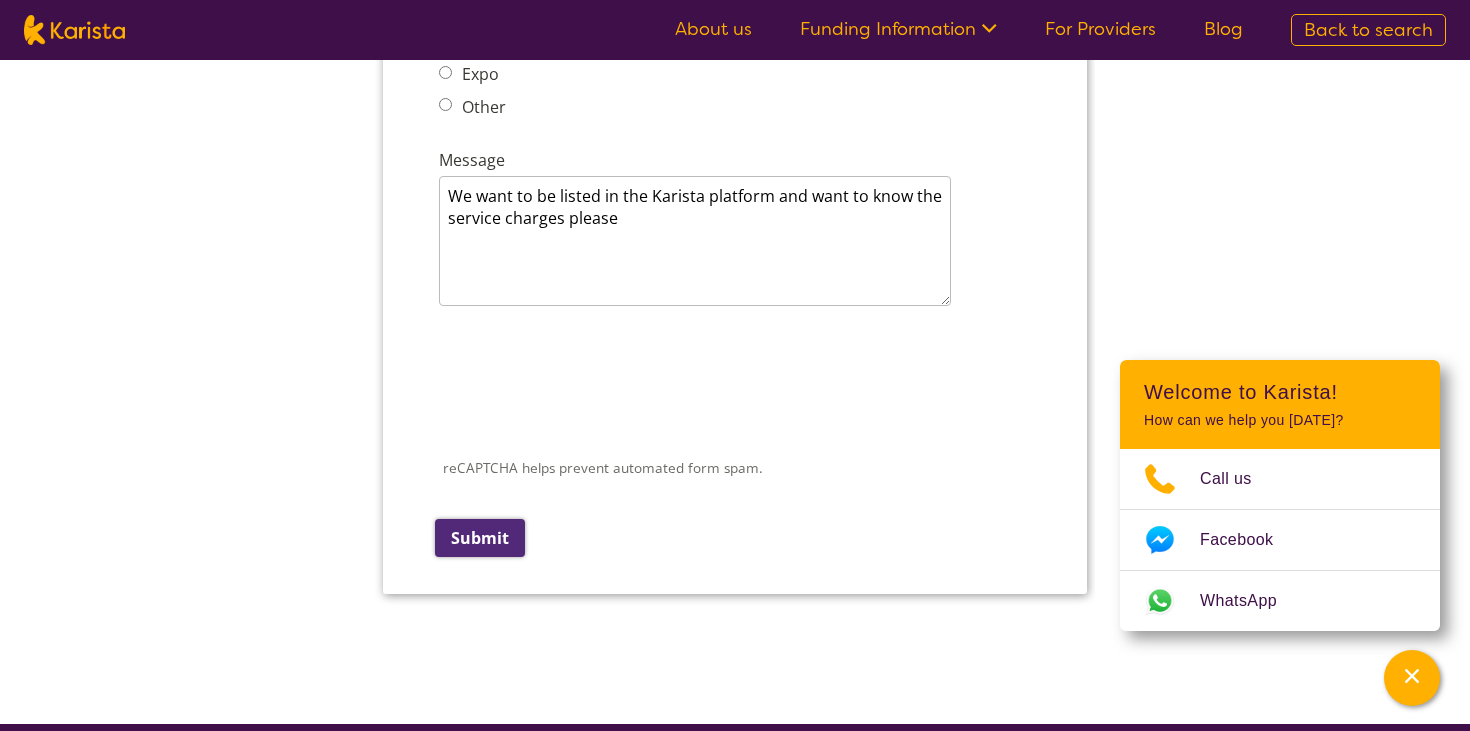 click on "Submit" at bounding box center [480, 538] 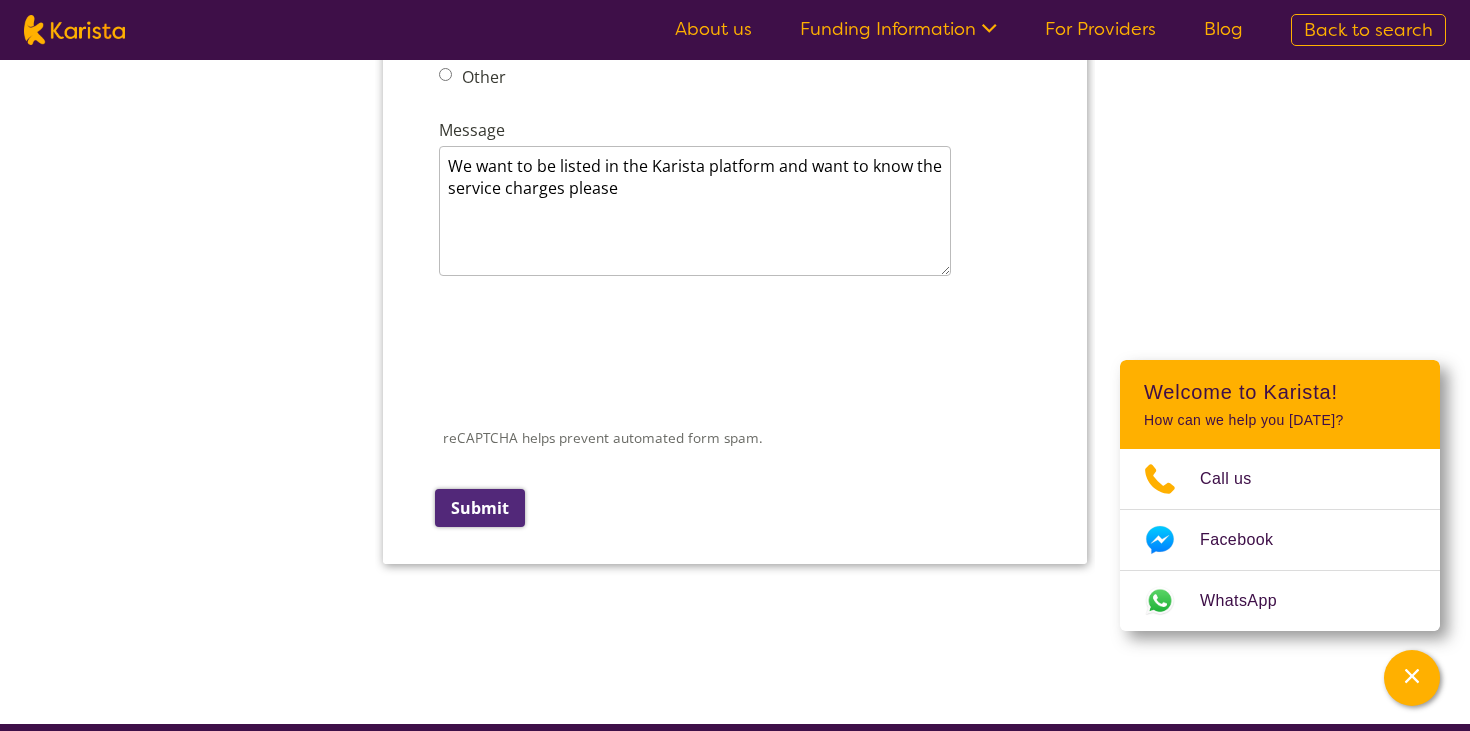 scroll, scrollTop: 517, scrollLeft: 0, axis: vertical 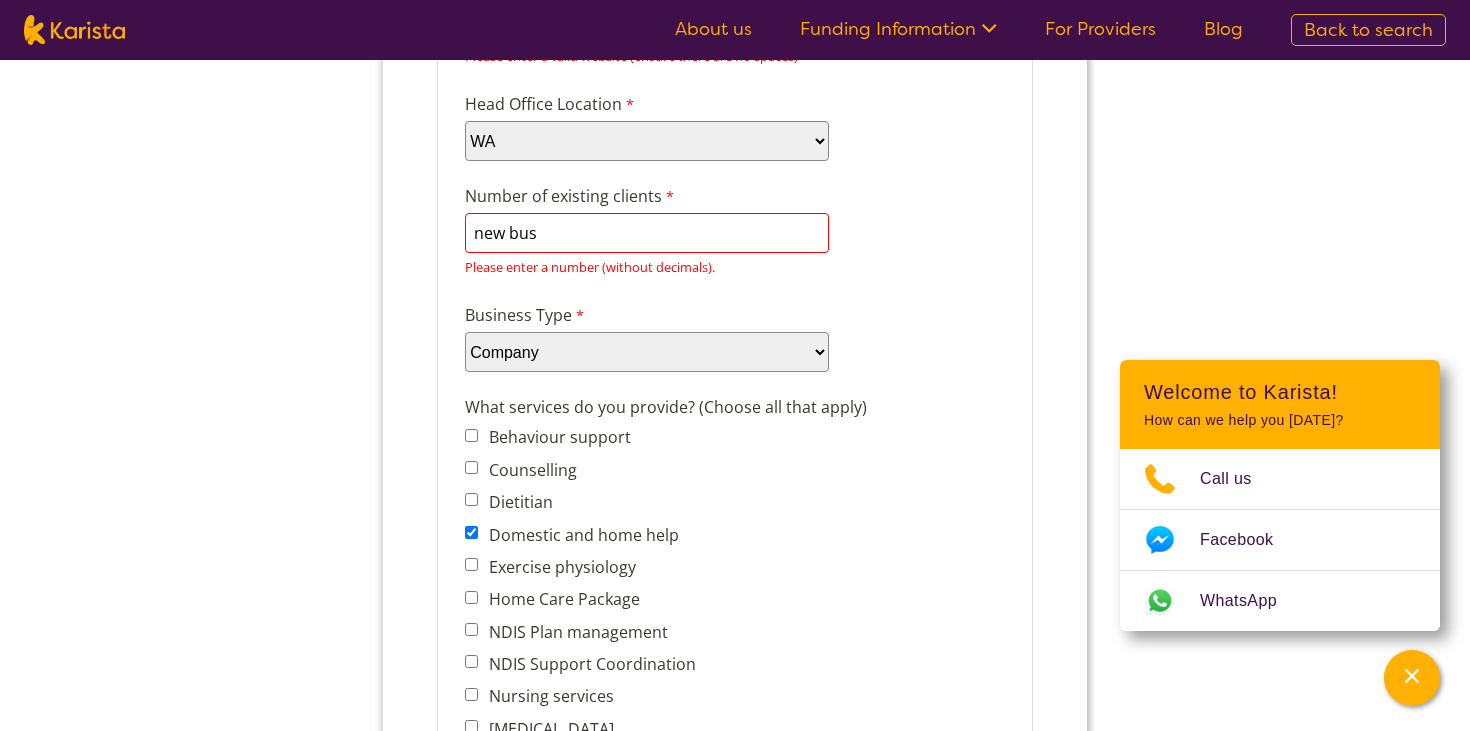 click on "new bus" at bounding box center [647, 233] 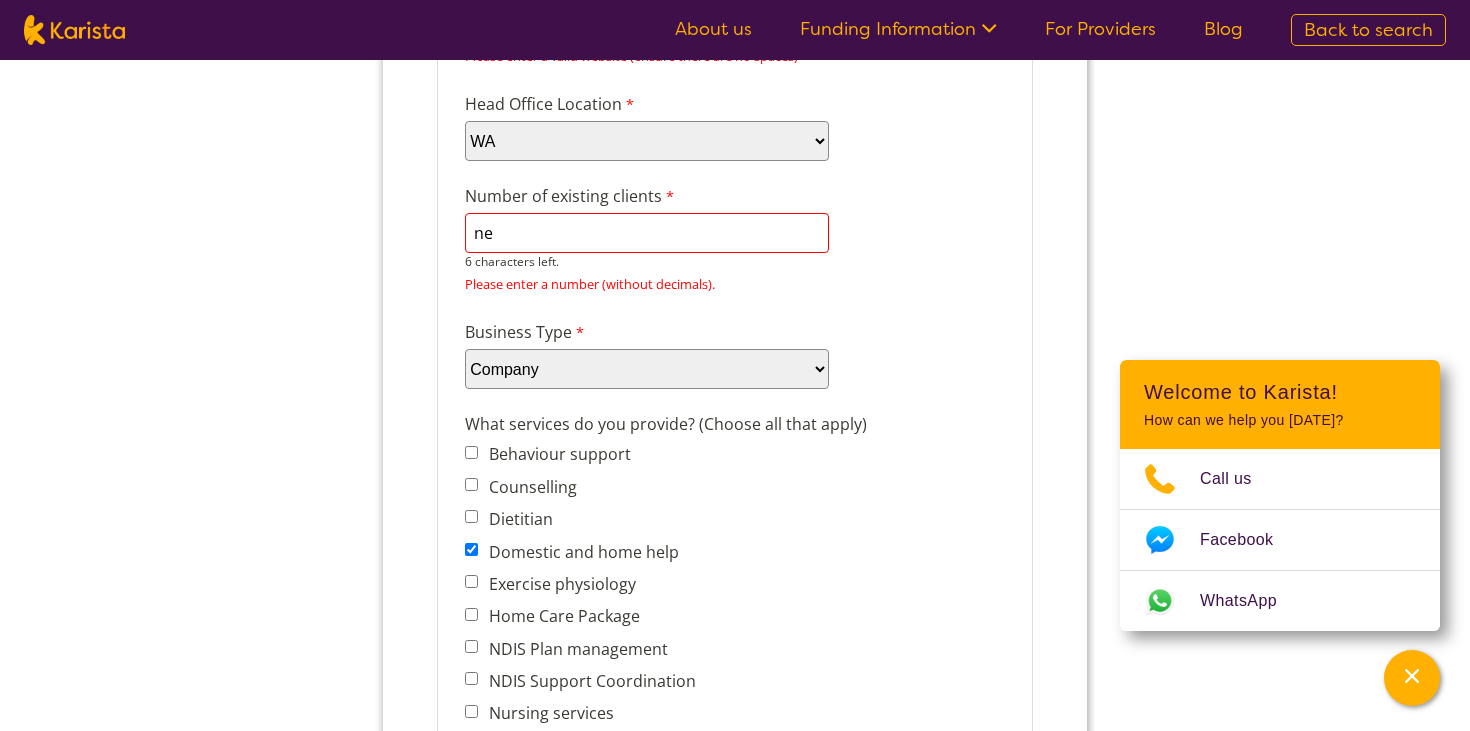type on "n" 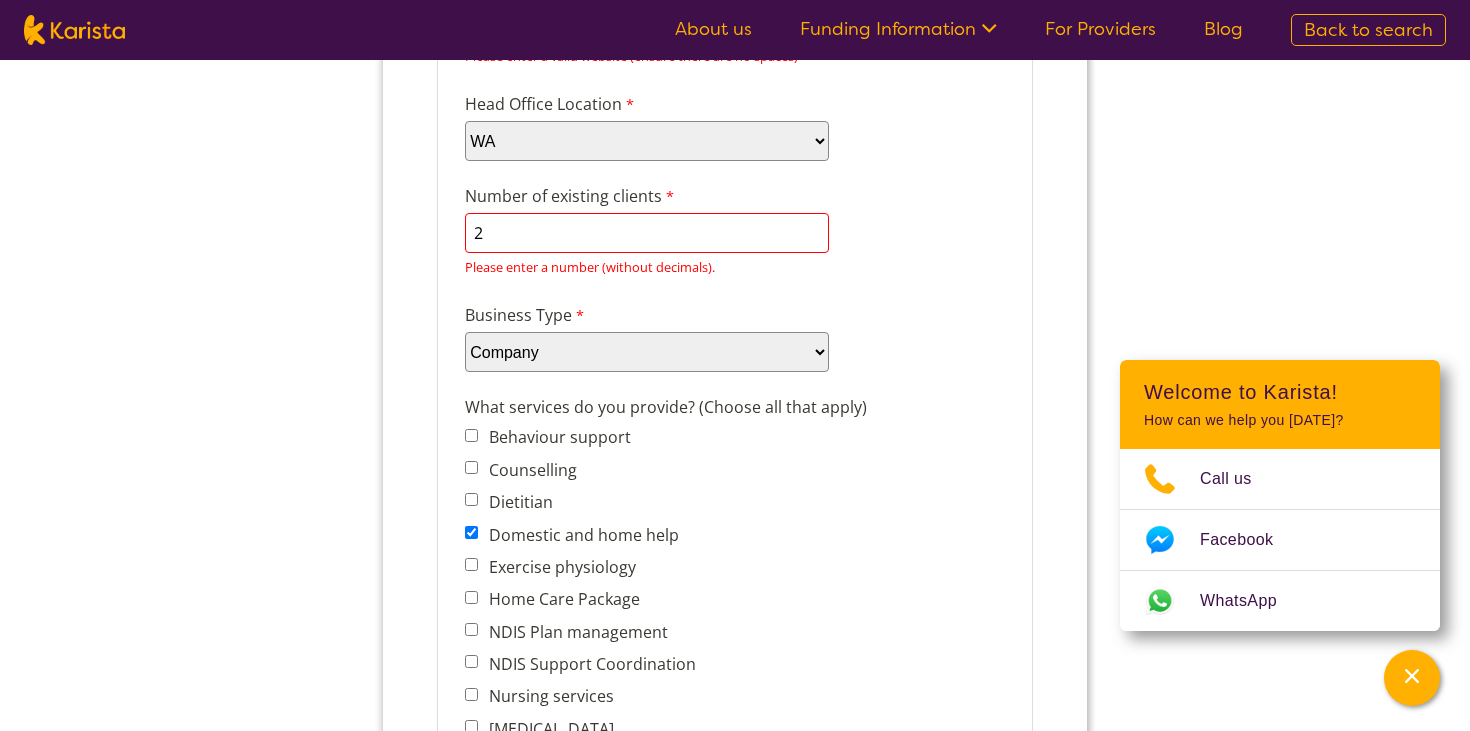 click on "Company details
Business trading name Independent Living Services WA 225 characters left.
ABN 64679749305 0 characters left.
Business Website [DOMAIN_NAME]
Please enter a valid website (ensure there are no spaces)
Head Office Location Please select...
ACT
[GEOGRAPHIC_DATA]
NT
QLD
SA
TAS
[GEOGRAPHIC_DATA]
[GEOGRAPHIC_DATA]
Number of existing clients 2 7 characters left.
Please enter a number (without decimals).
Business Type Please select...
Company
Individual/Sole Trader
Other (please specify)
Other (please specify) 255 characters left.
What services do you provide? (Choose all that apply) Behaviour support Counselling Dietitian Domestic and home help Exercise physiology Home Care Package NDIS Plan management NDIS Support Coordination Nursing services [MEDICAL_DATA] Personal care Physiotherapy [MEDICAL_DATA] Psychology Psychosocial recovery coach Respite Skills support - school, work, life Social activities [MEDICAL_DATA] Support worker Other" at bounding box center [735, 784] 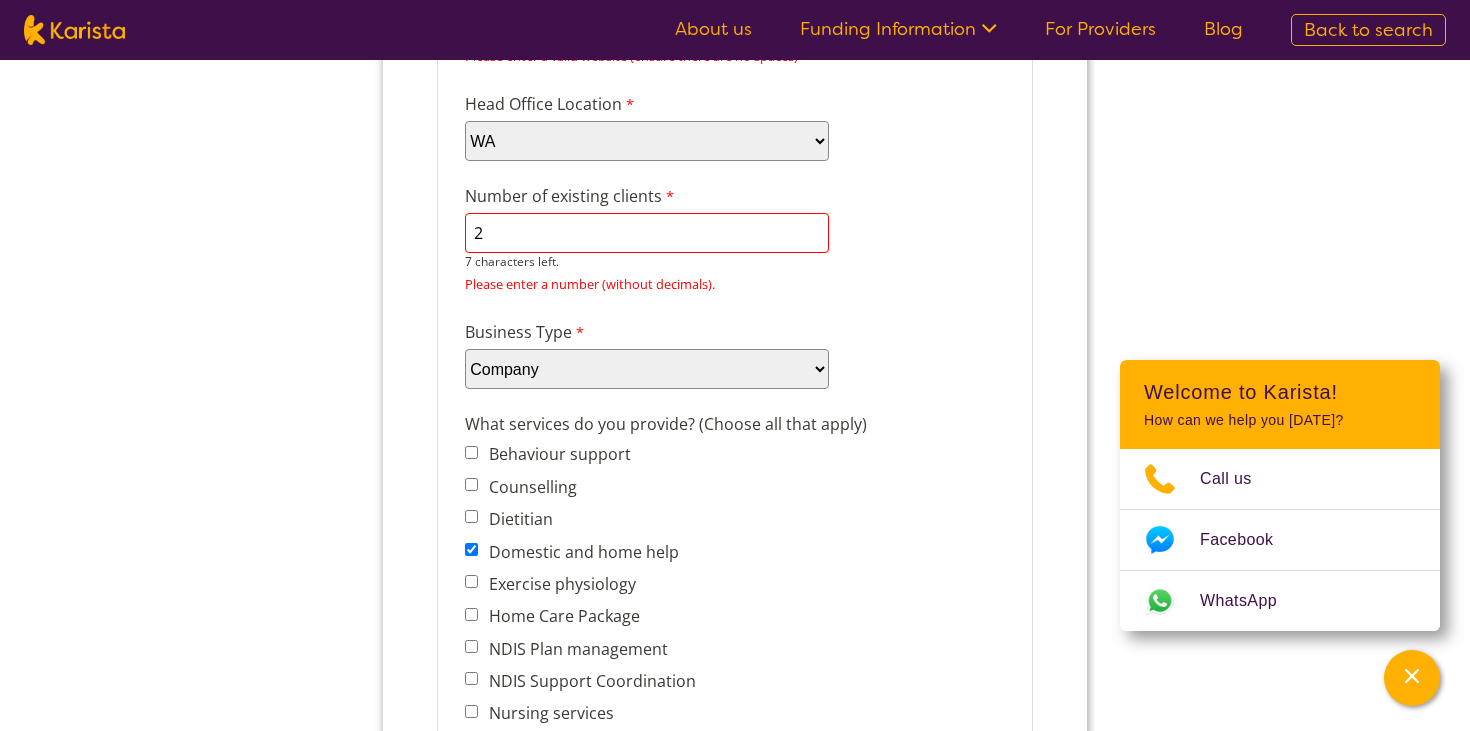 drag, startPoint x: 764, startPoint y: 232, endPoint x: 746, endPoint y: 219, distance: 22.203604 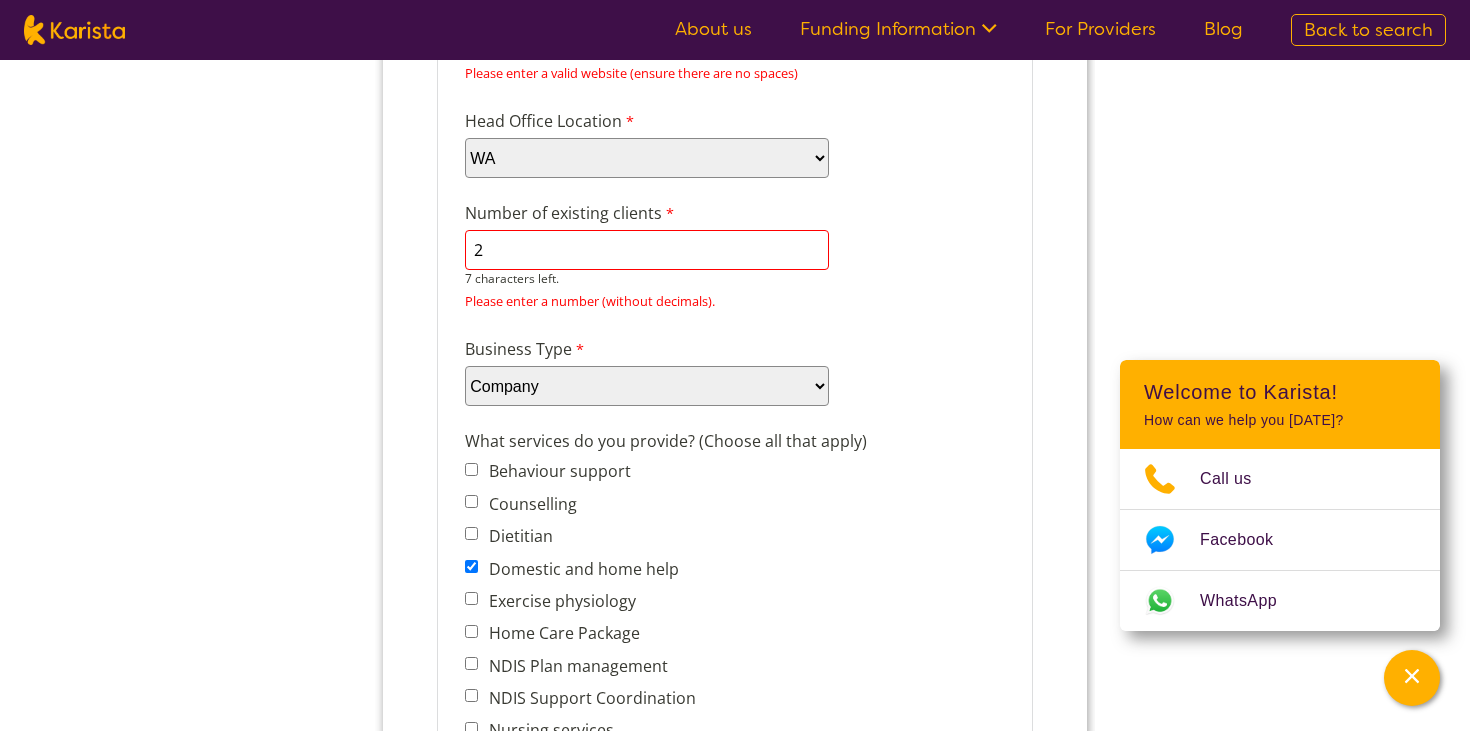 drag, startPoint x: 629, startPoint y: 267, endPoint x: 567, endPoint y: 253, distance: 63.560993 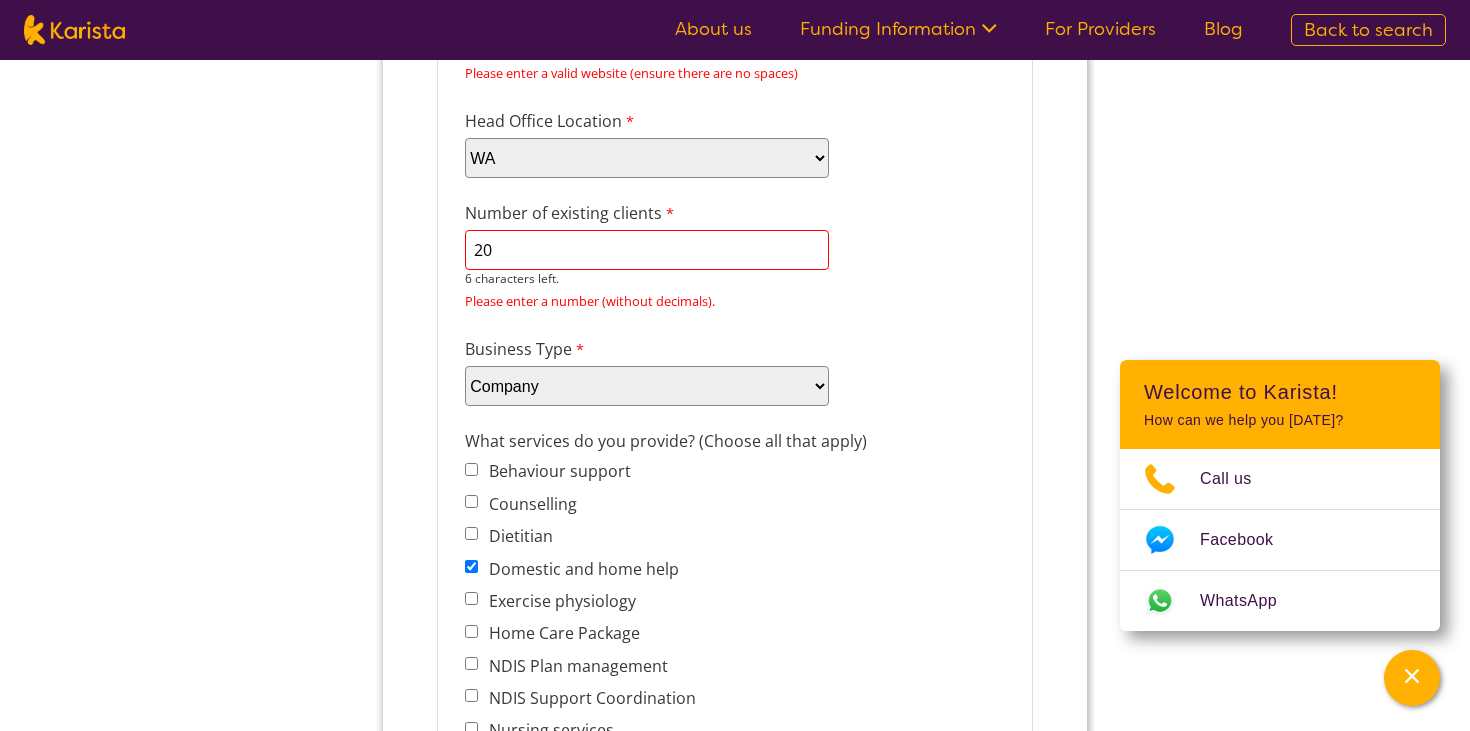 type on "2" 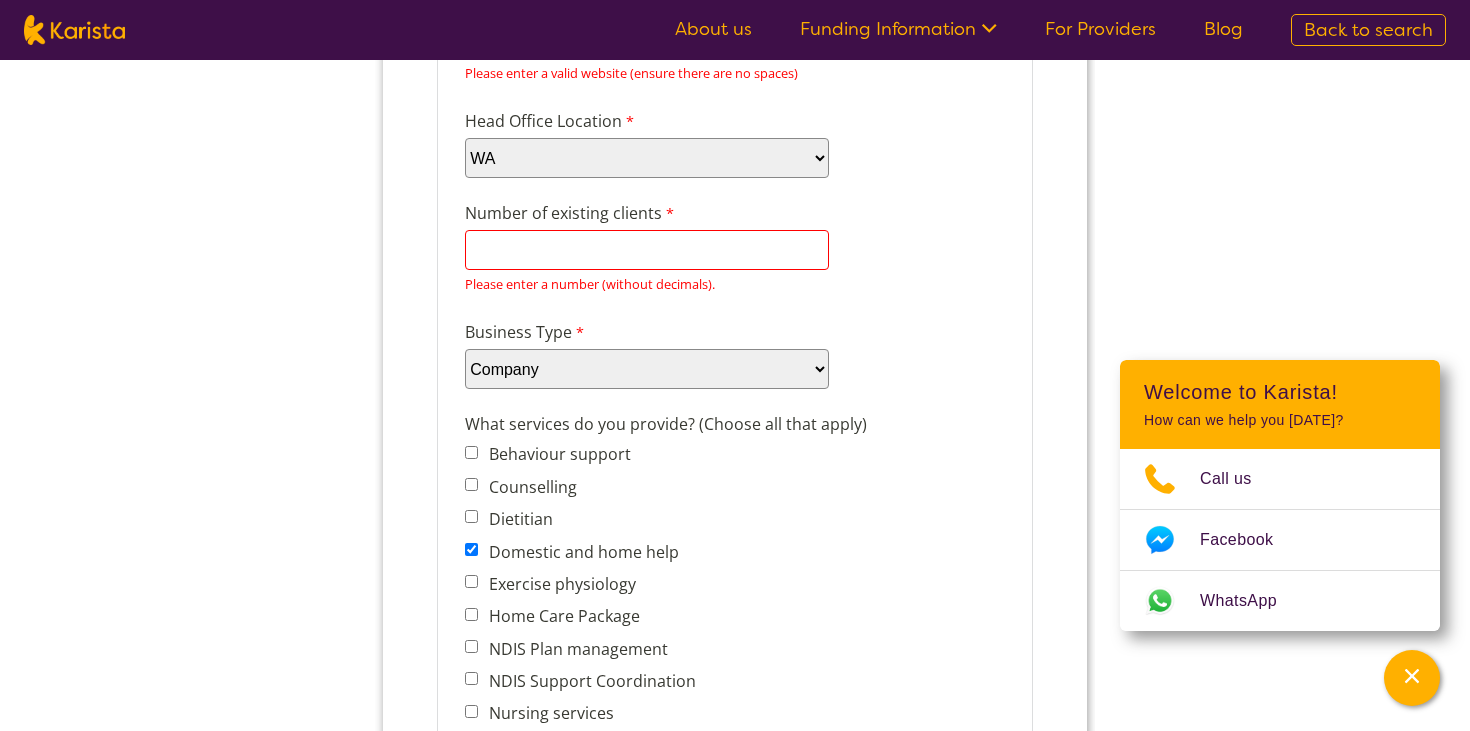 click on "Number of existing clients" at bounding box center (572, 215) 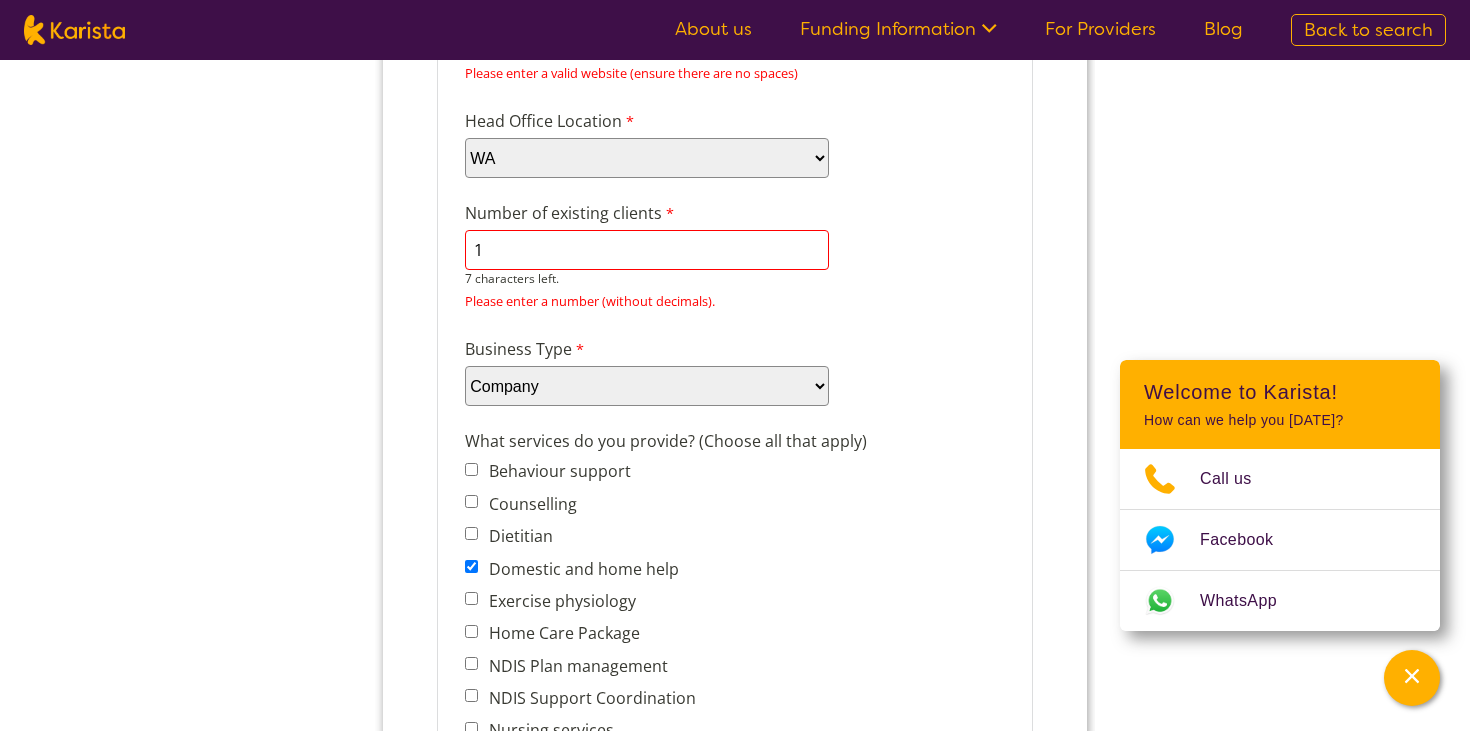 type on "1" 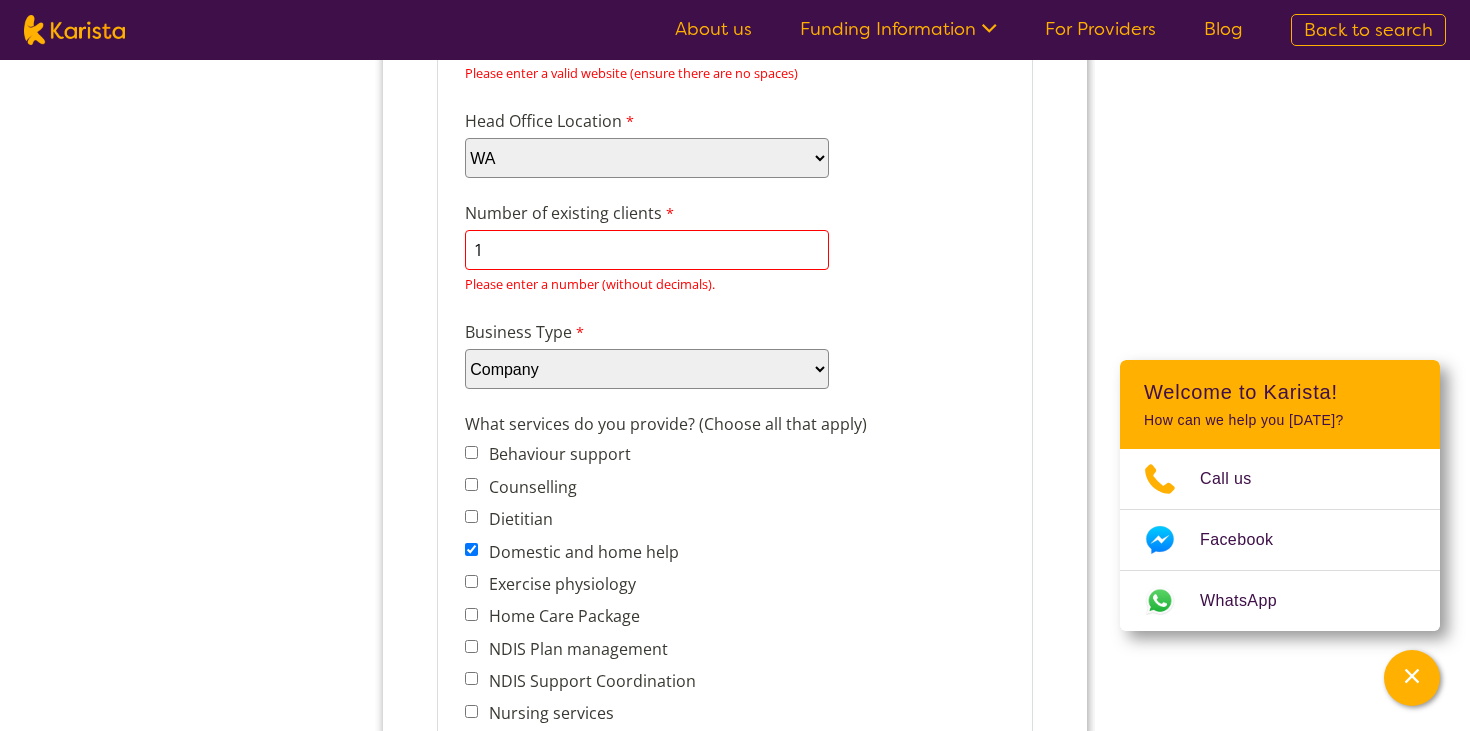 drag, startPoint x: 899, startPoint y: 276, endPoint x: 909, endPoint y: 247, distance: 30.675724 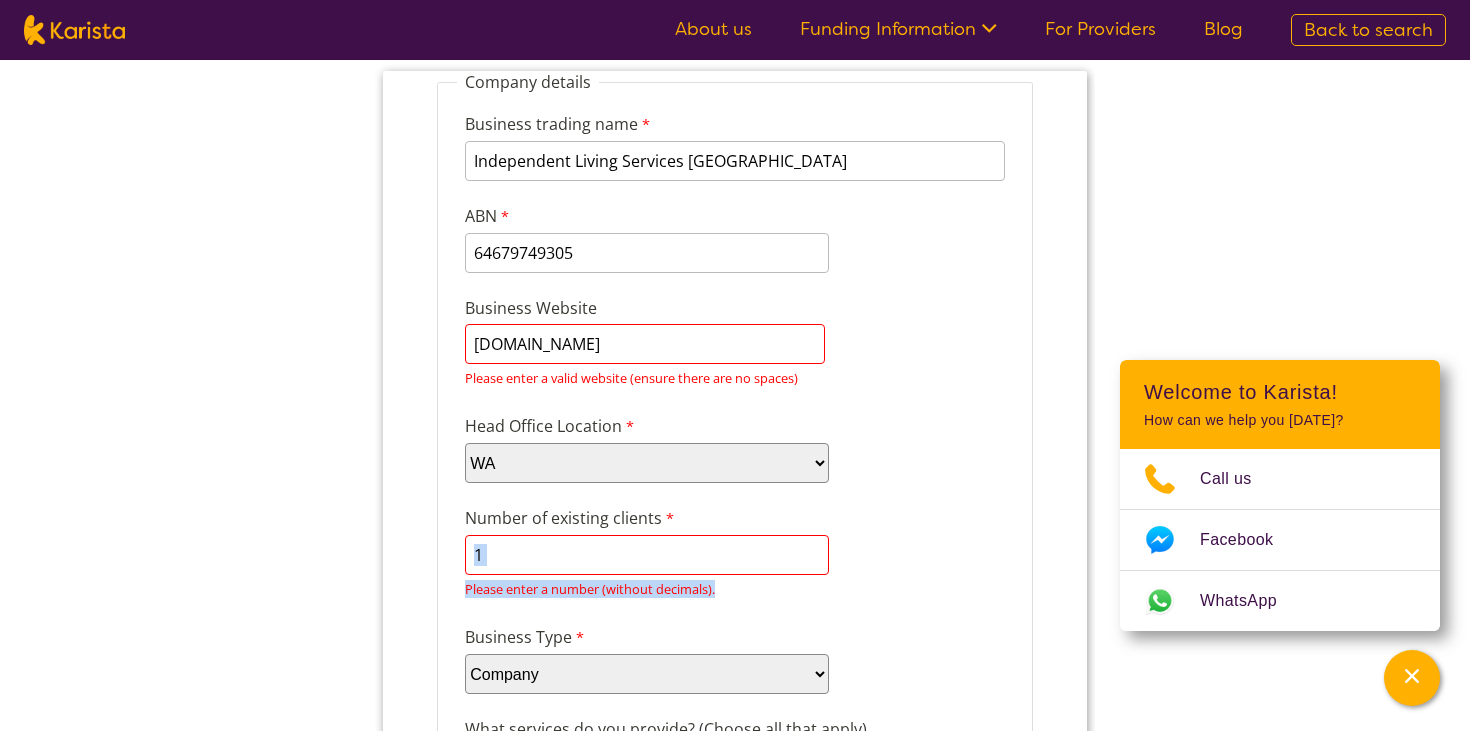 scroll, scrollTop: 216, scrollLeft: 0, axis: vertical 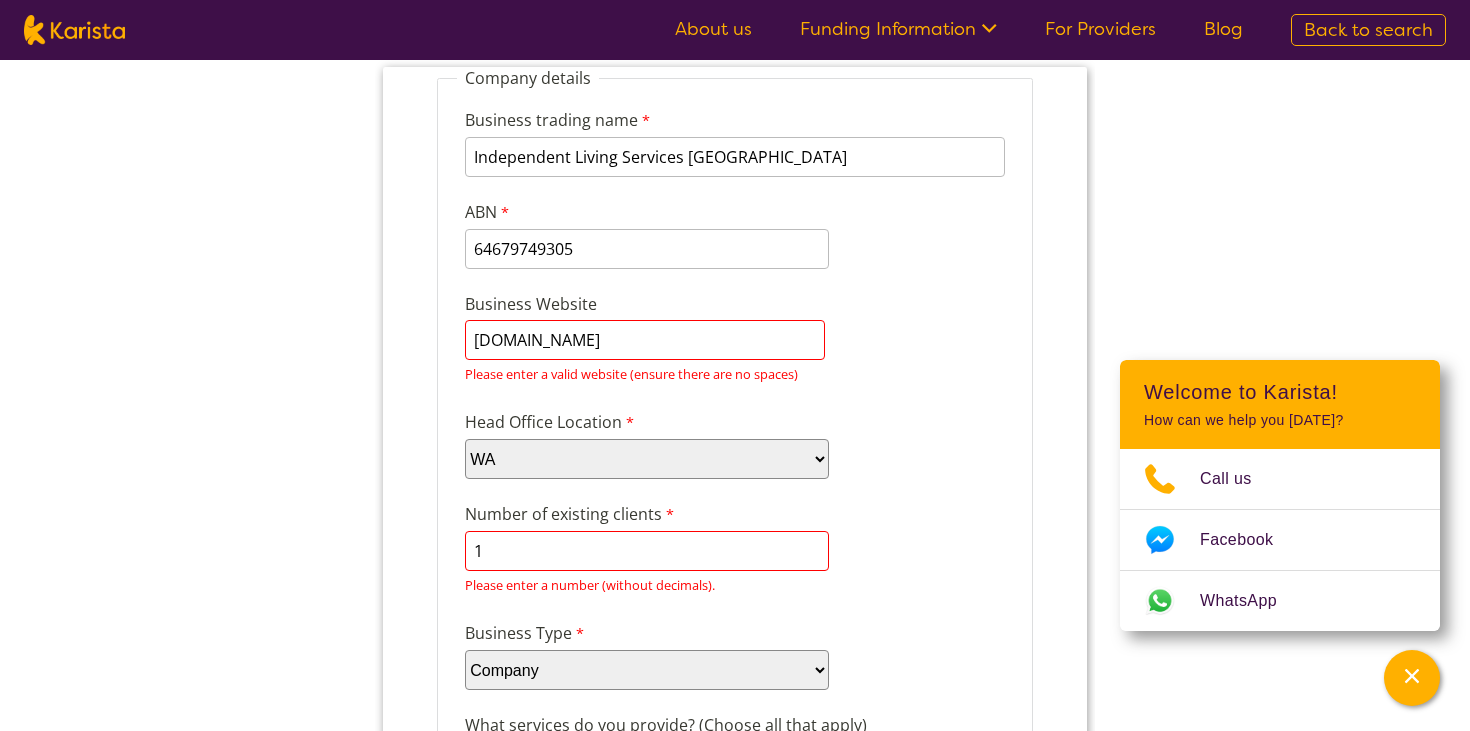 click on "[DOMAIN_NAME]" at bounding box center [645, 340] 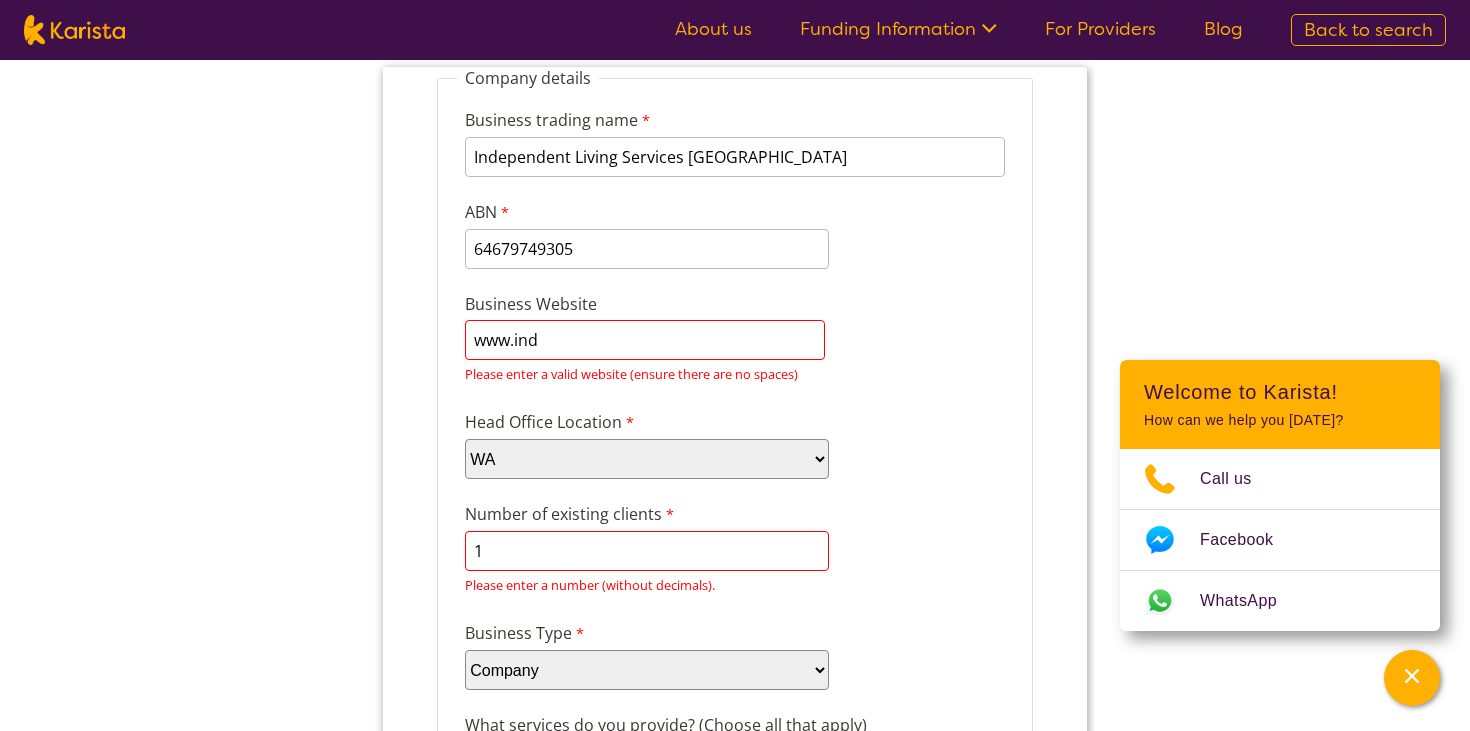 scroll, scrollTop: 0, scrollLeft: 0, axis: both 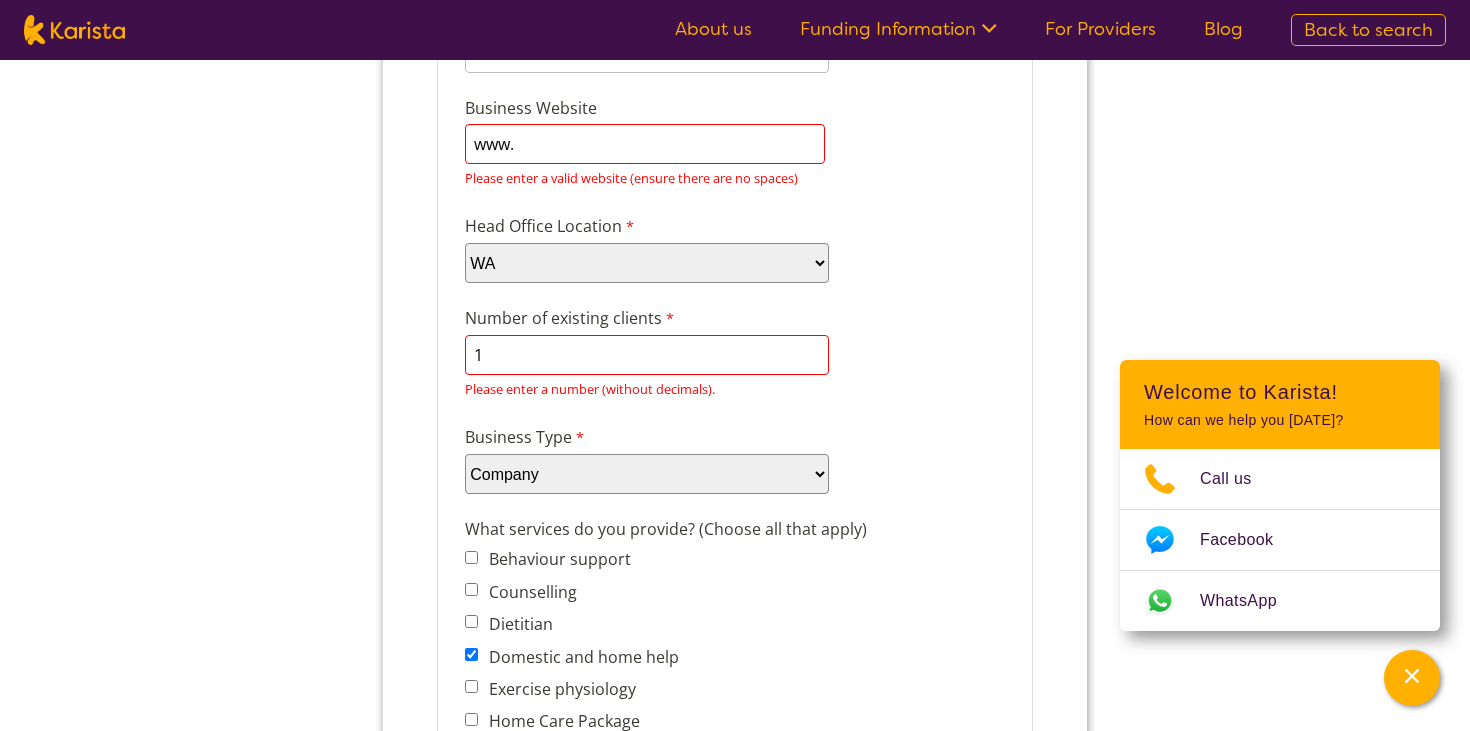 click on "www." at bounding box center [645, 144] 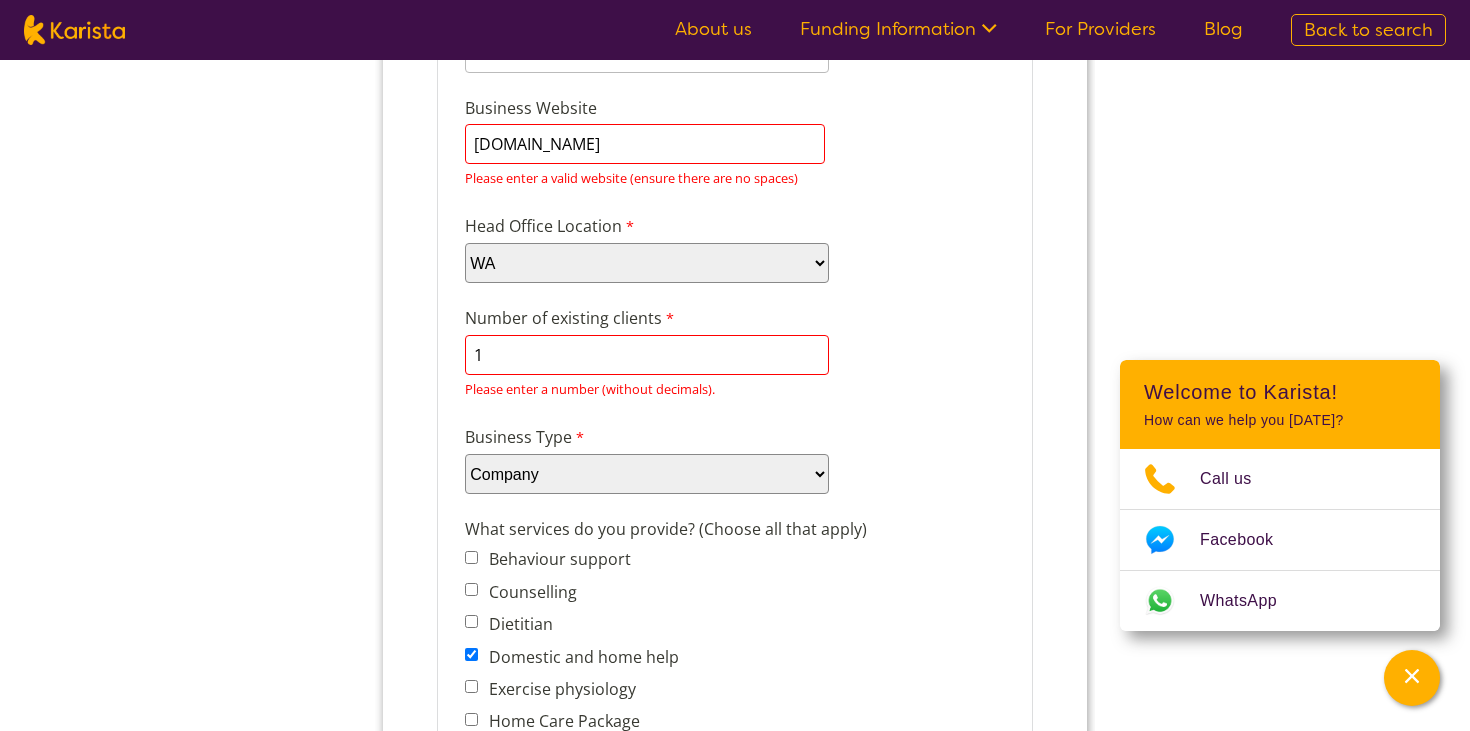 type on "[DOMAIN_NAME]" 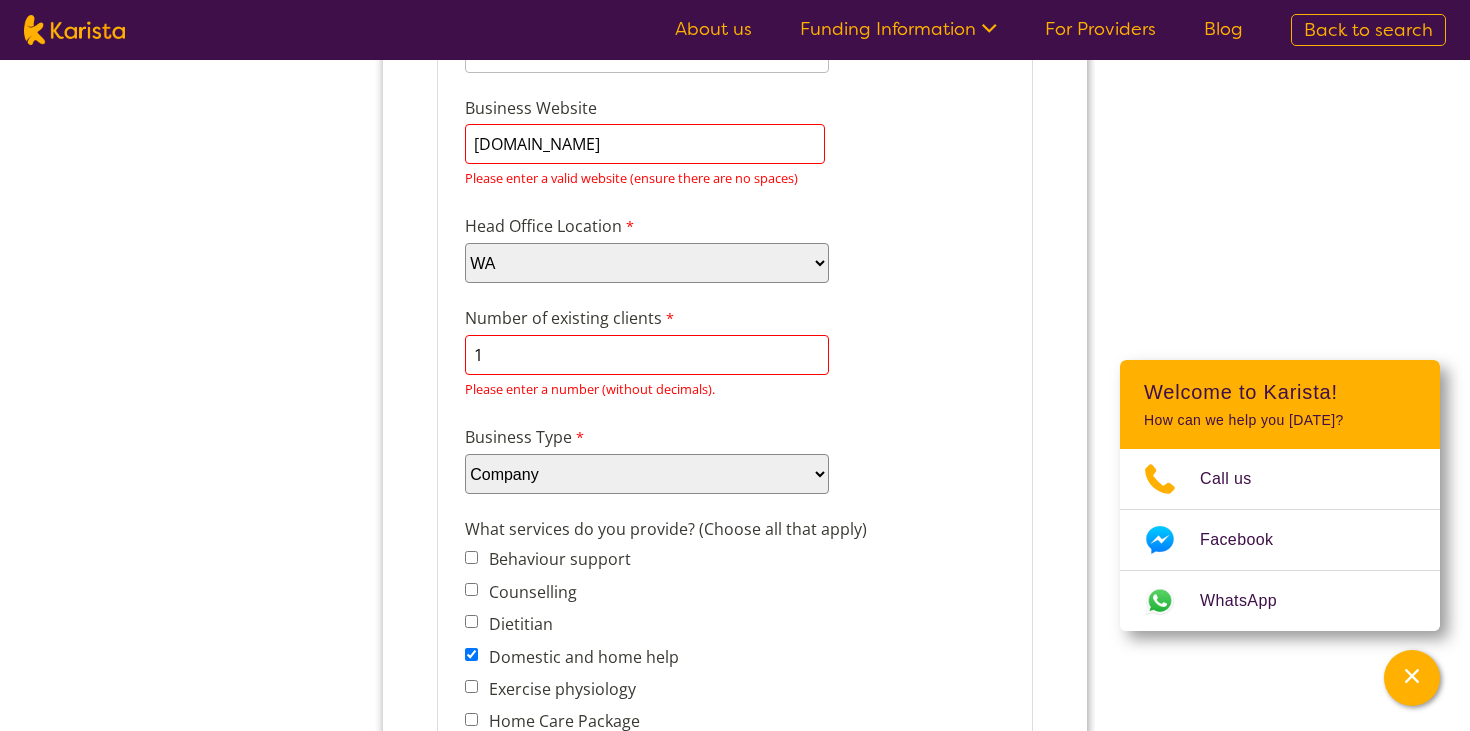 click on "Please select...
ACT
[GEOGRAPHIC_DATA]
NT
QLD
SA
TAS
[GEOGRAPHIC_DATA]
[GEOGRAPHIC_DATA]" at bounding box center (647, 263) 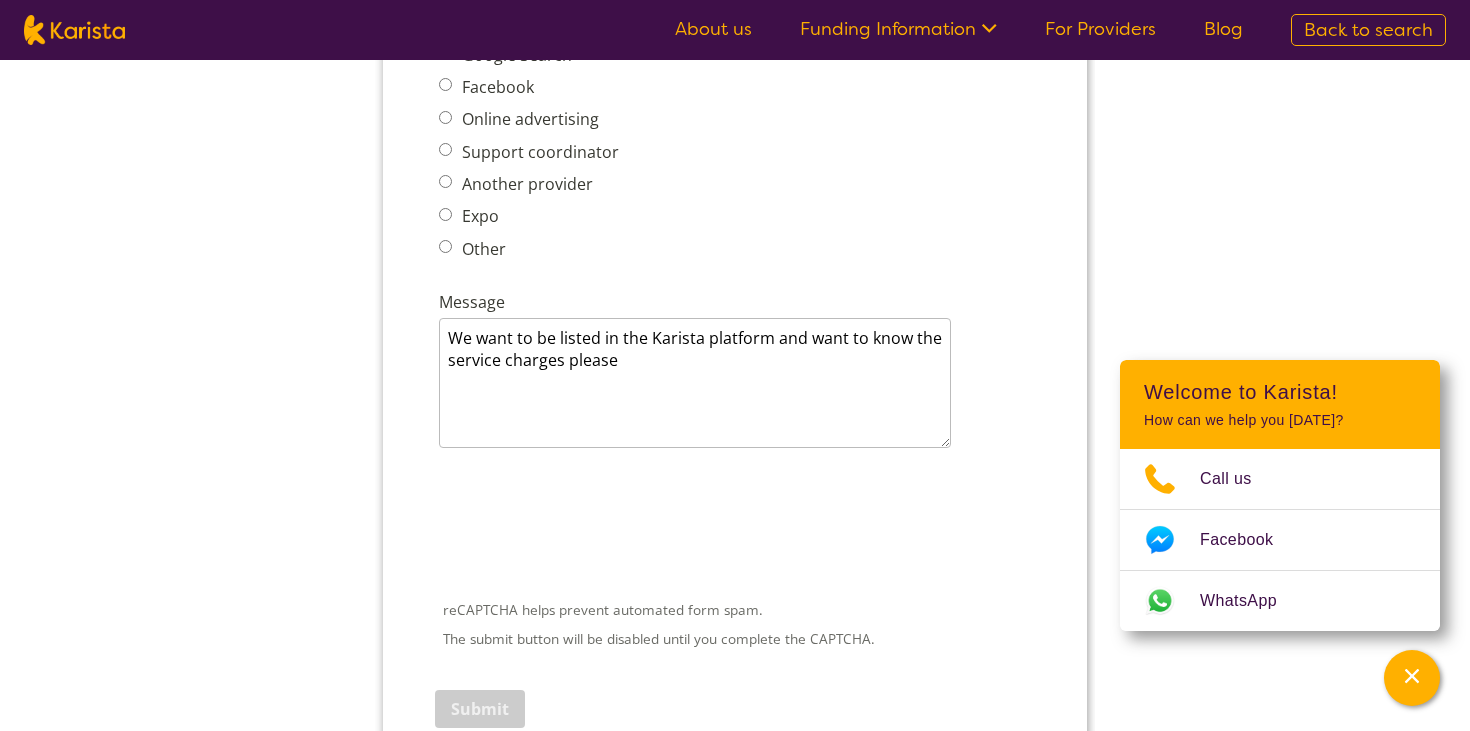 scroll, scrollTop: 2817, scrollLeft: 0, axis: vertical 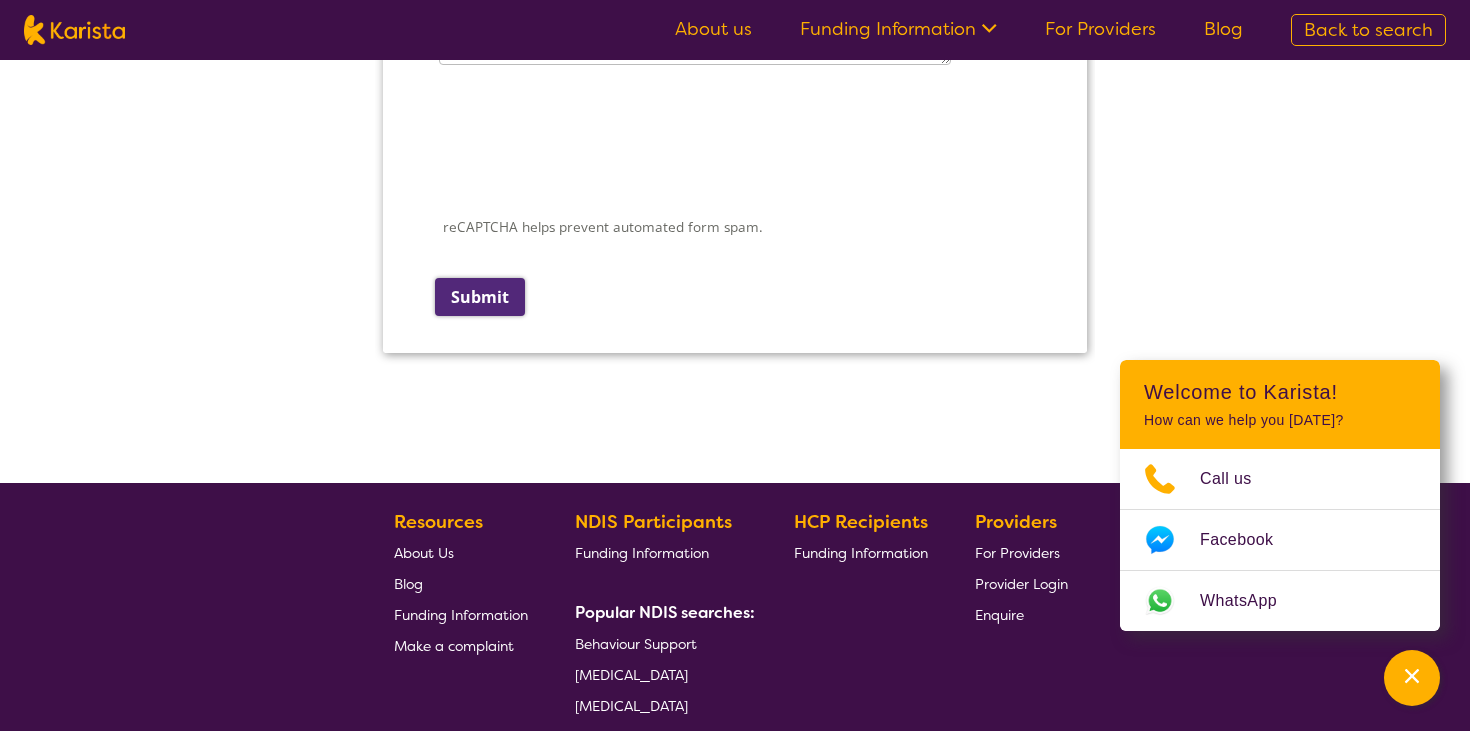 click on "Submit" at bounding box center [480, 297] 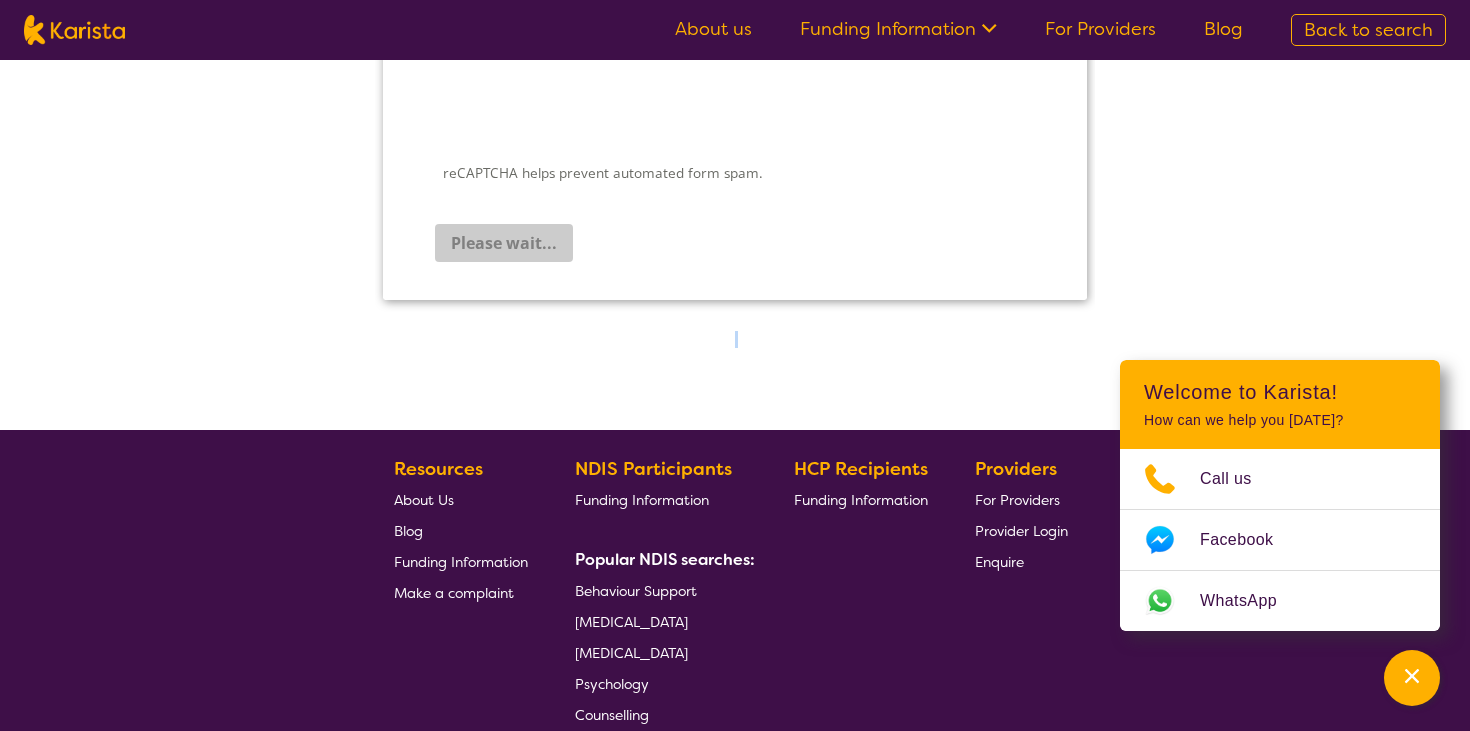 drag, startPoint x: 481, startPoint y: 270, endPoint x: 651, endPoint y: 277, distance: 170.14406 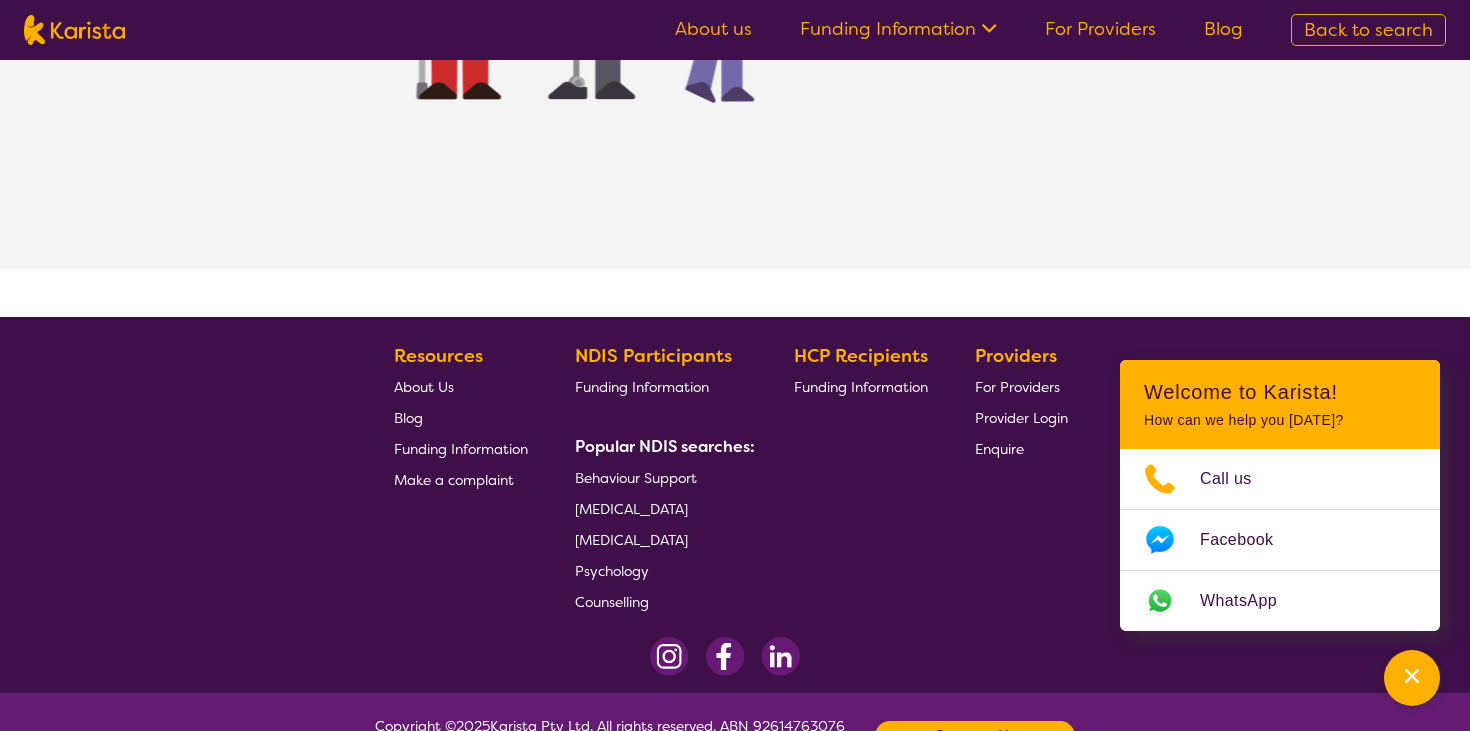 scroll, scrollTop: 527, scrollLeft: 0, axis: vertical 